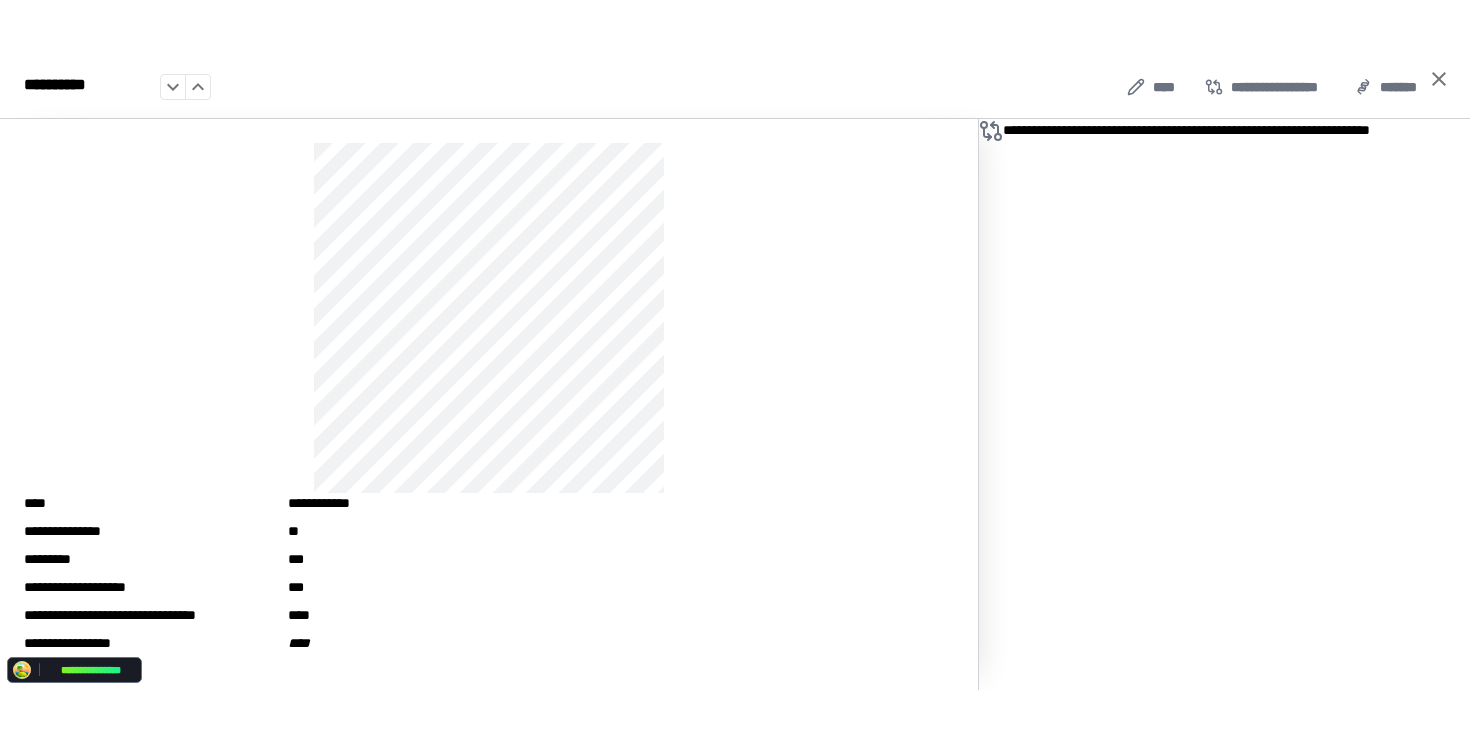 scroll, scrollTop: 0, scrollLeft: 0, axis: both 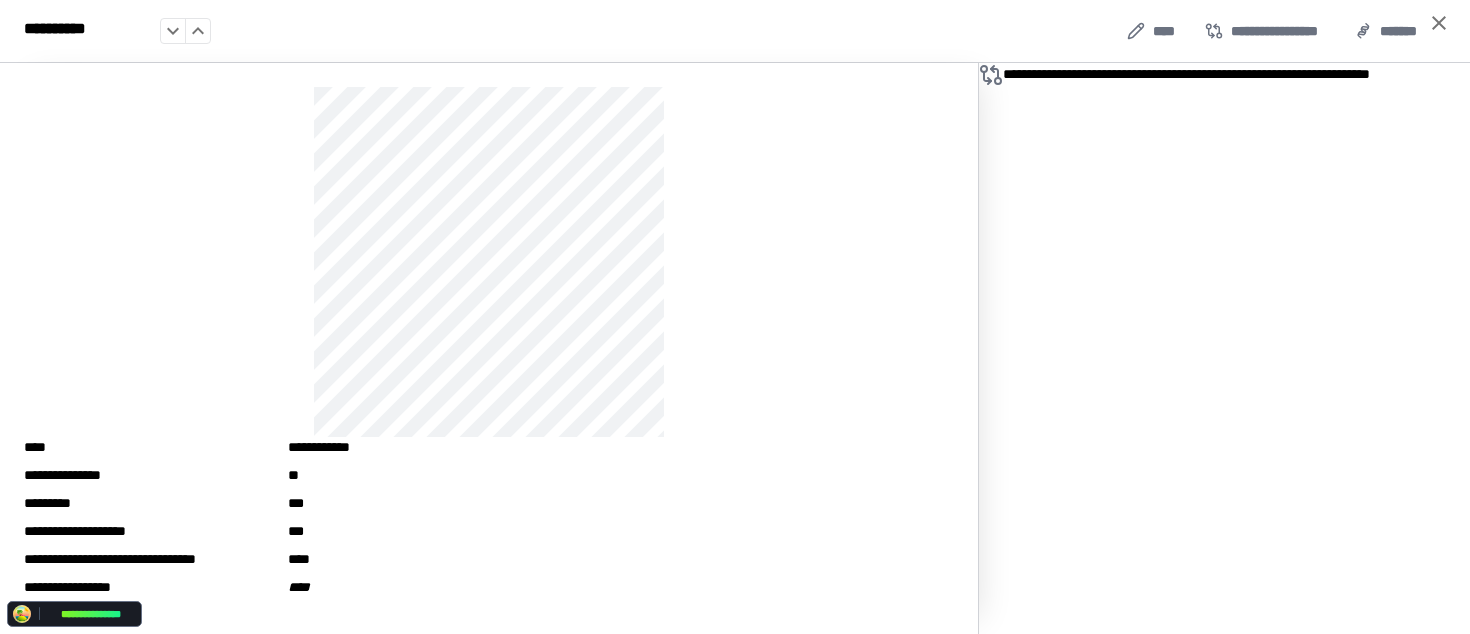 click on "**********" at bounding box center [1236, 348] 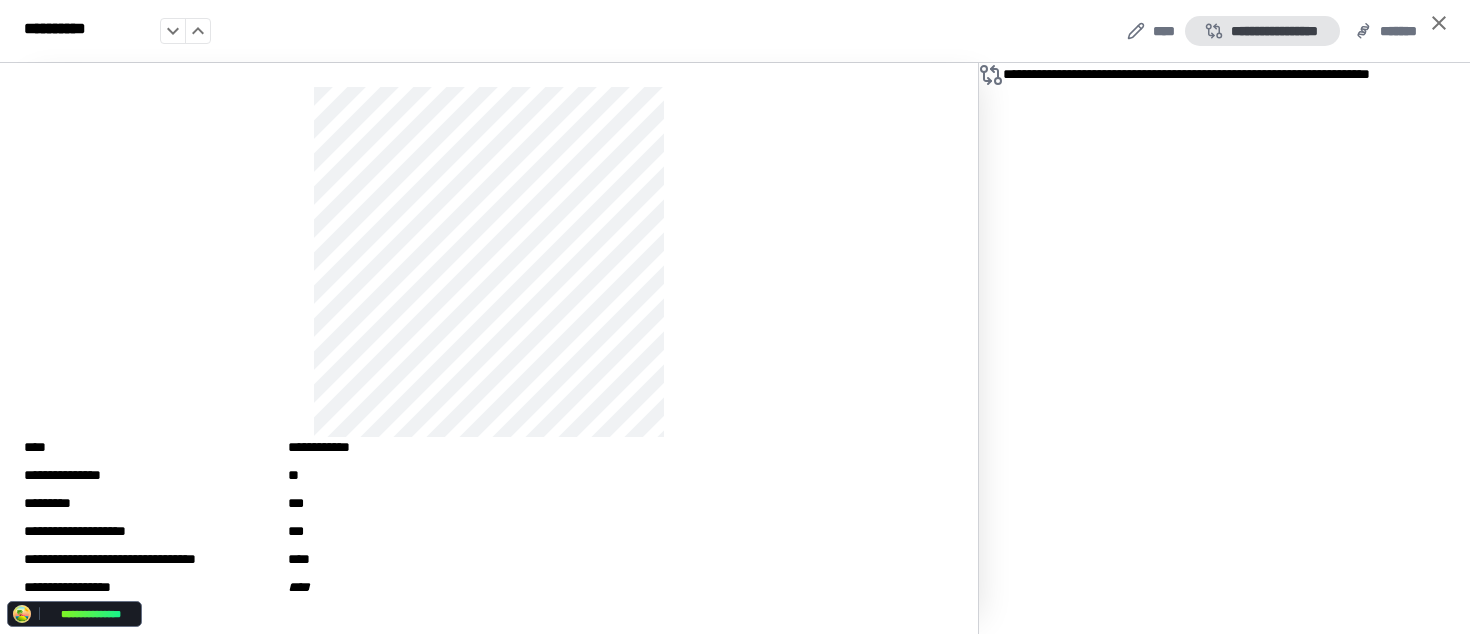 click on "**********" at bounding box center [1262, 31] 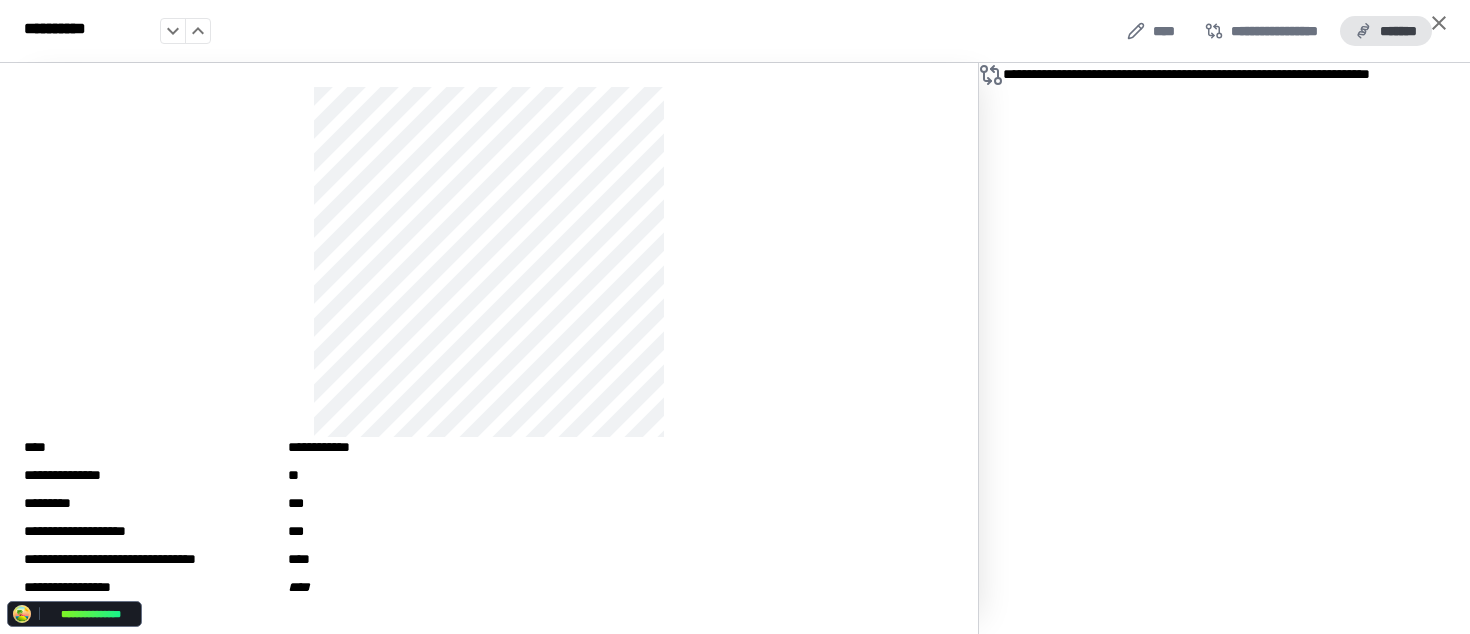 click on "*******" at bounding box center (1386, 31) 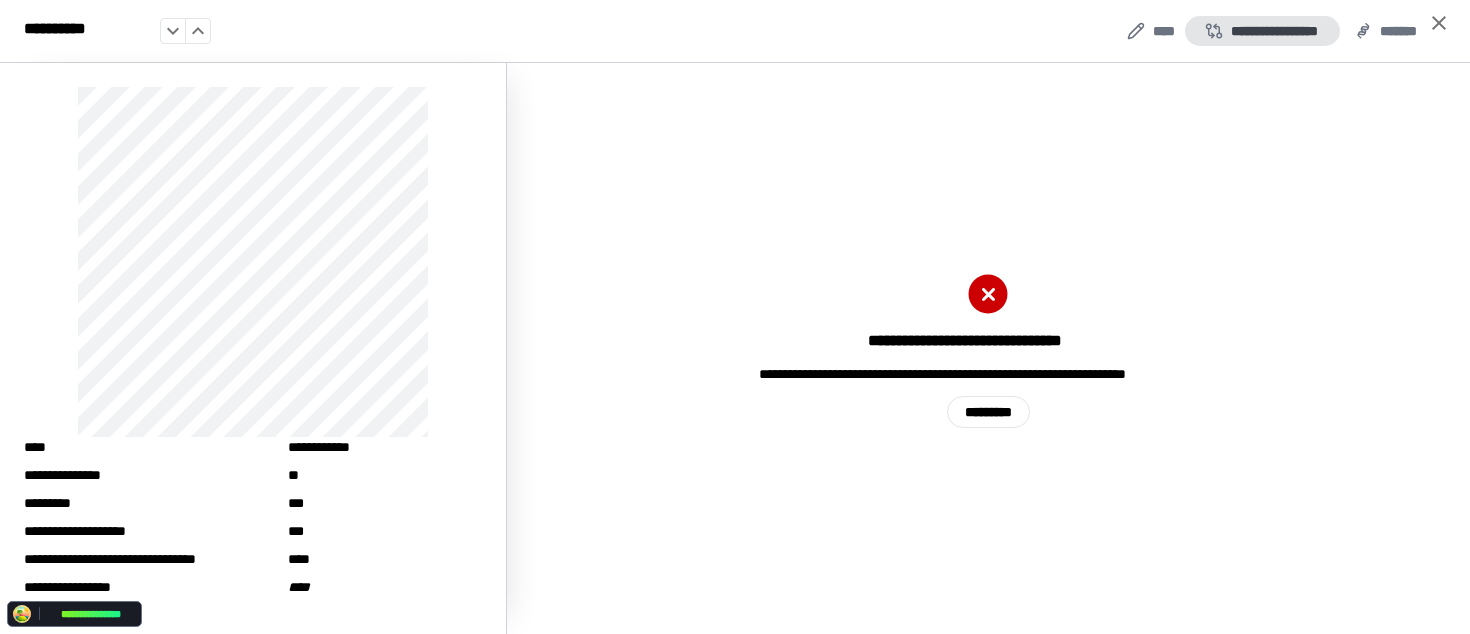 click on "**********" at bounding box center [1262, 31] 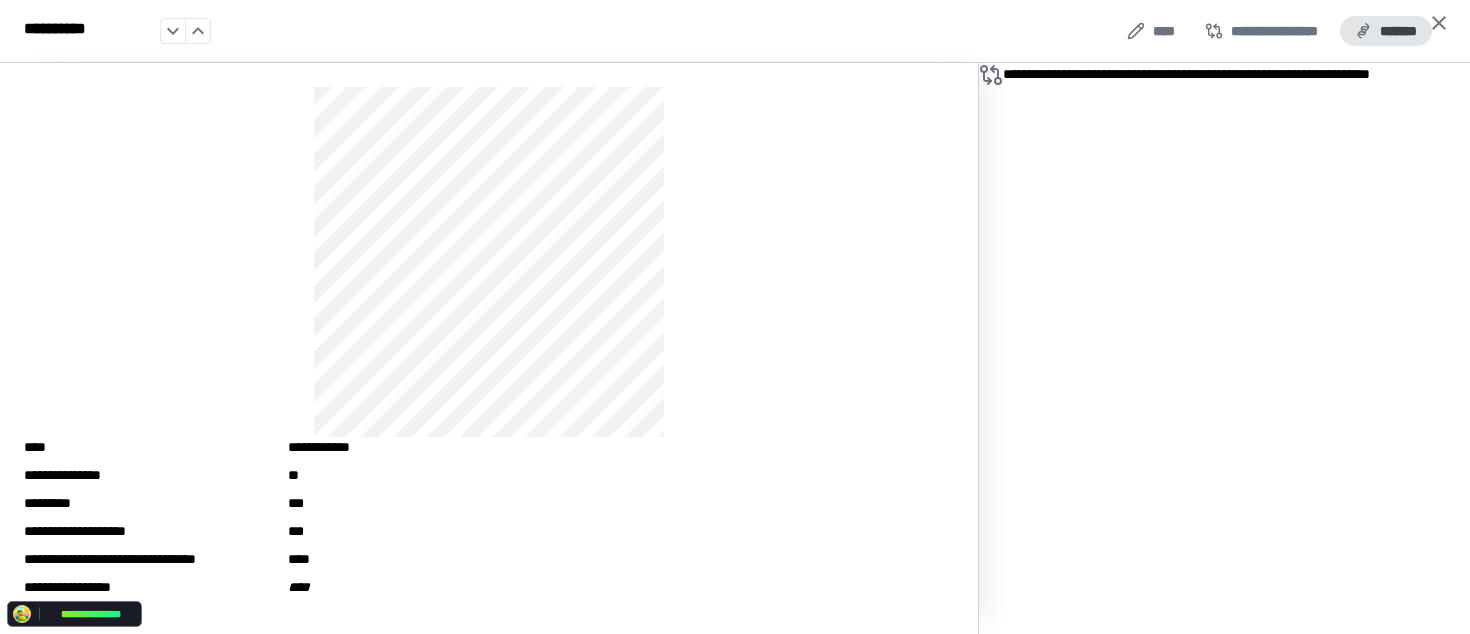 click on "*******" at bounding box center (1386, 31) 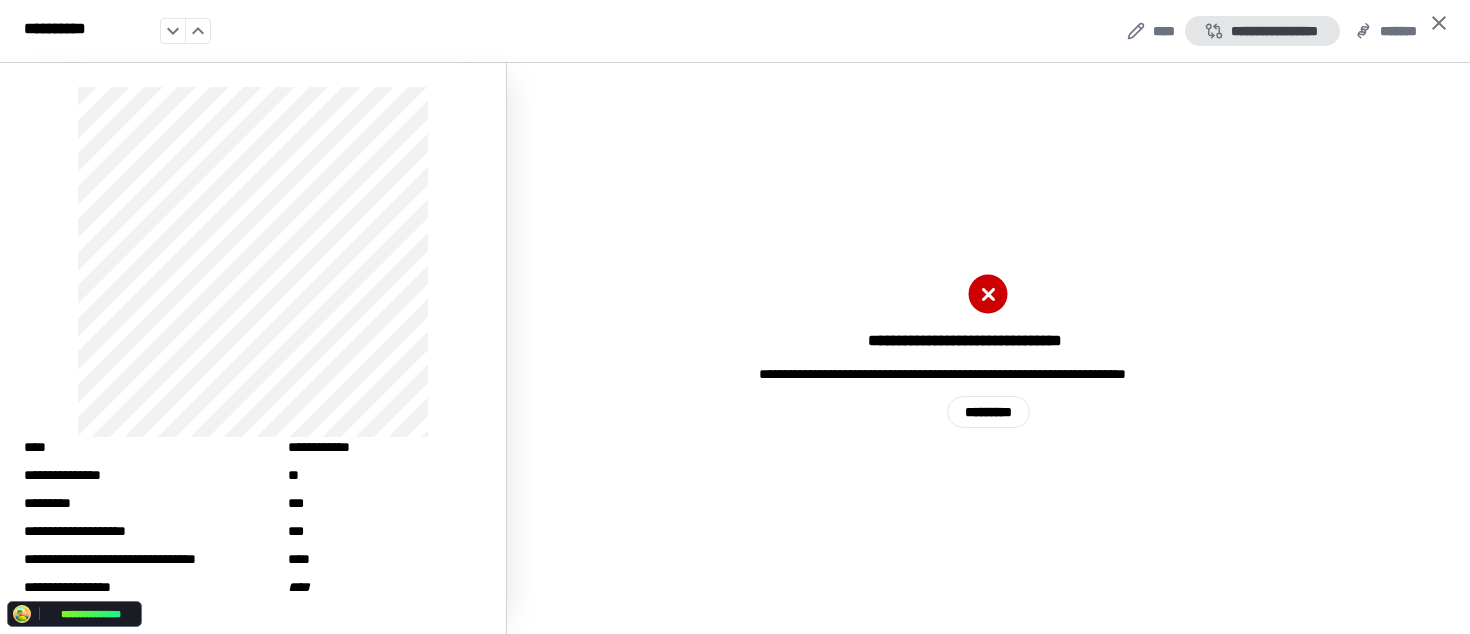 click on "**********" at bounding box center [1262, 31] 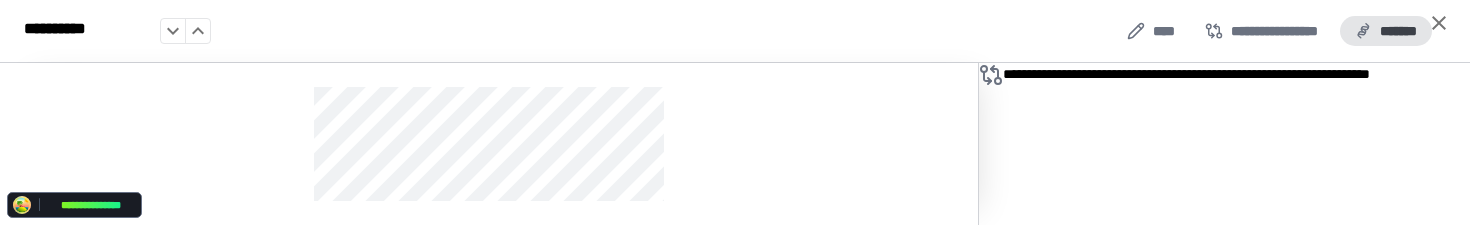 click on "*******" at bounding box center [1386, 31] 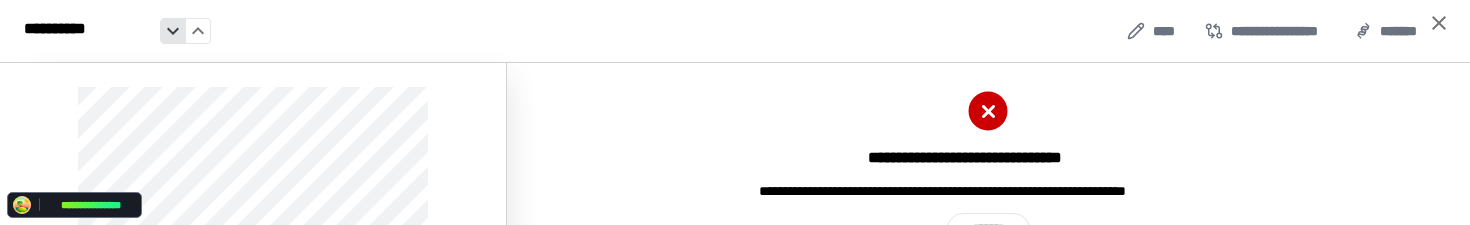 click 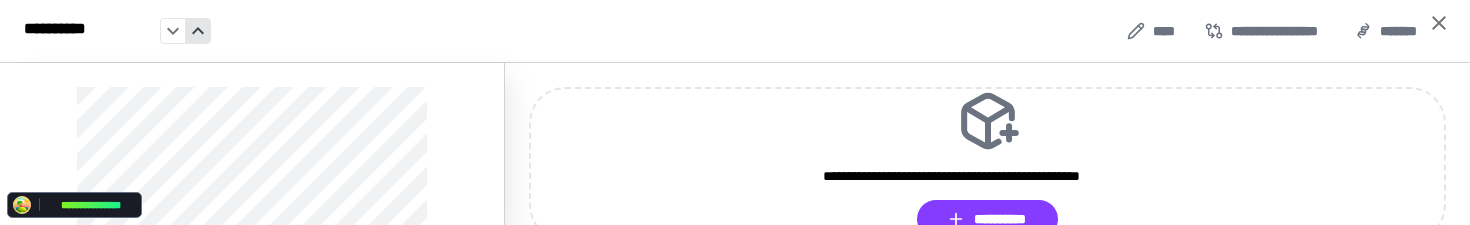 click 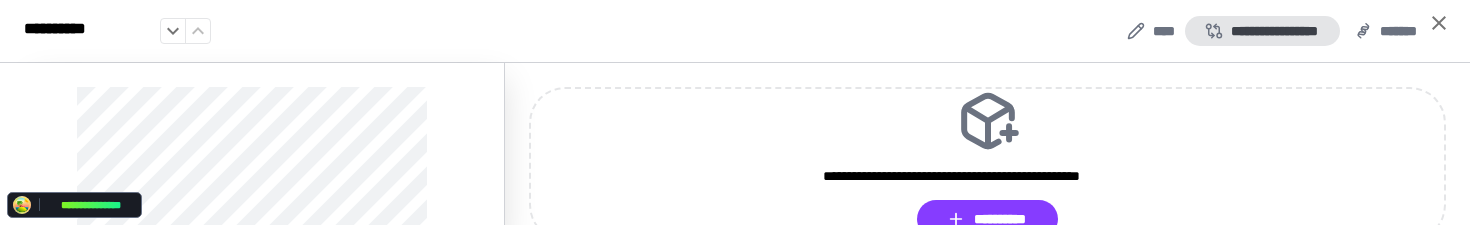 click on "**********" at bounding box center (1262, 31) 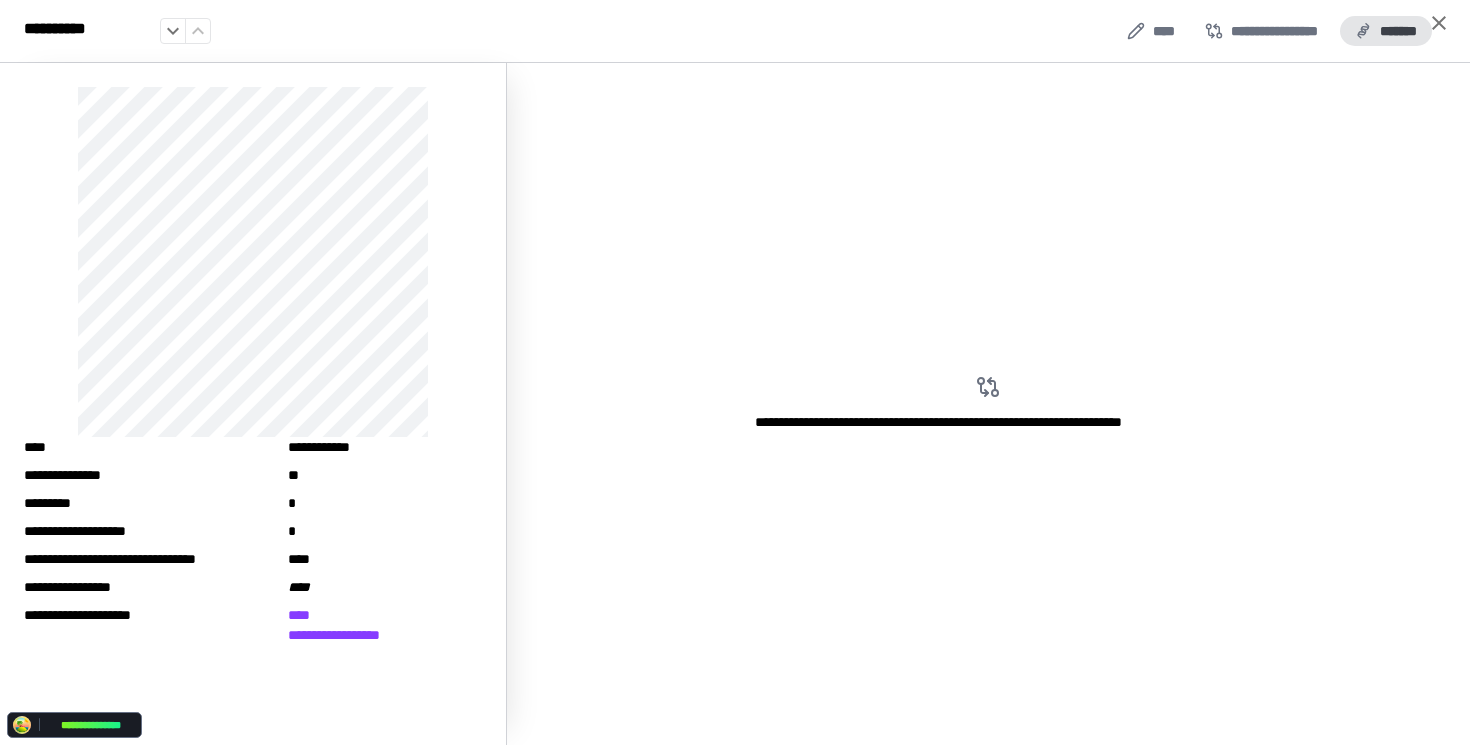 click on "*******" at bounding box center [1386, 31] 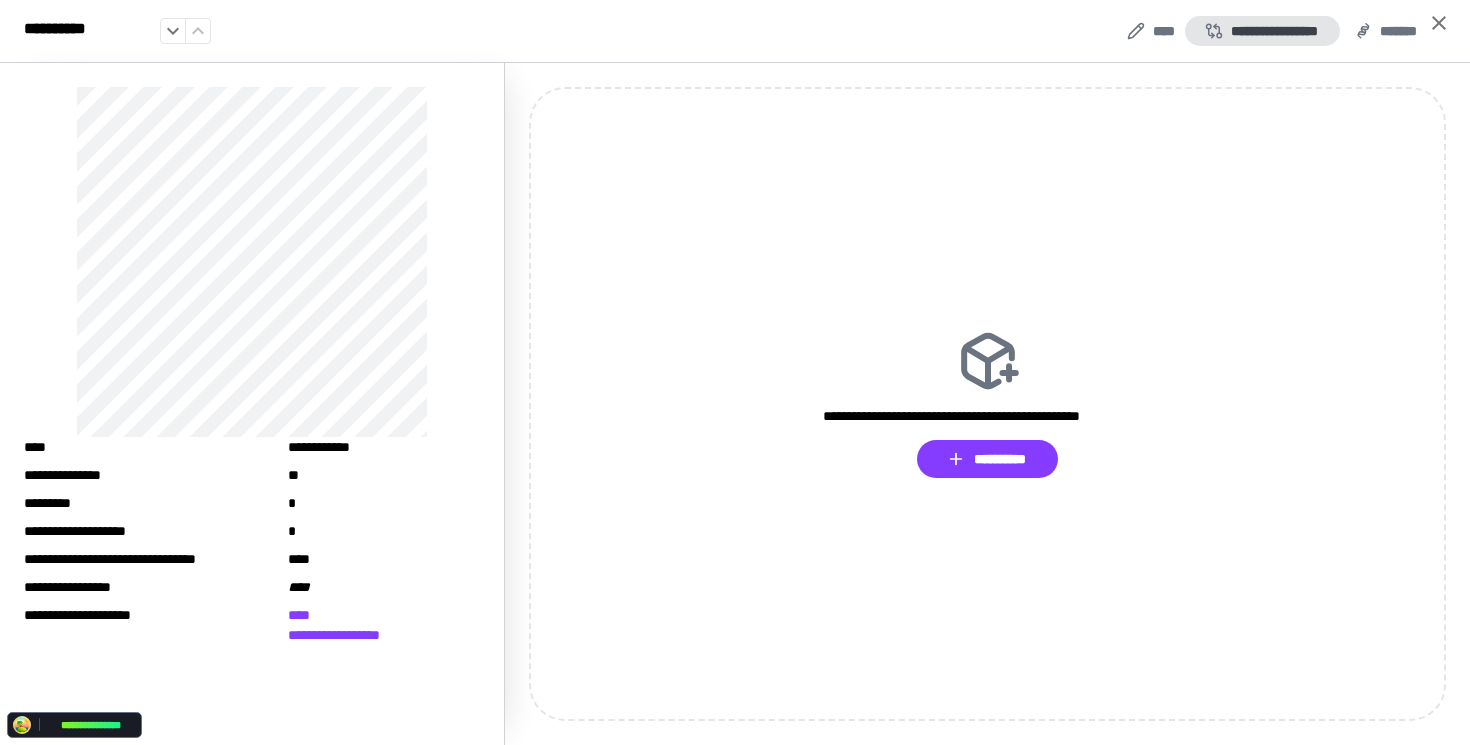 click on "**********" at bounding box center [1262, 31] 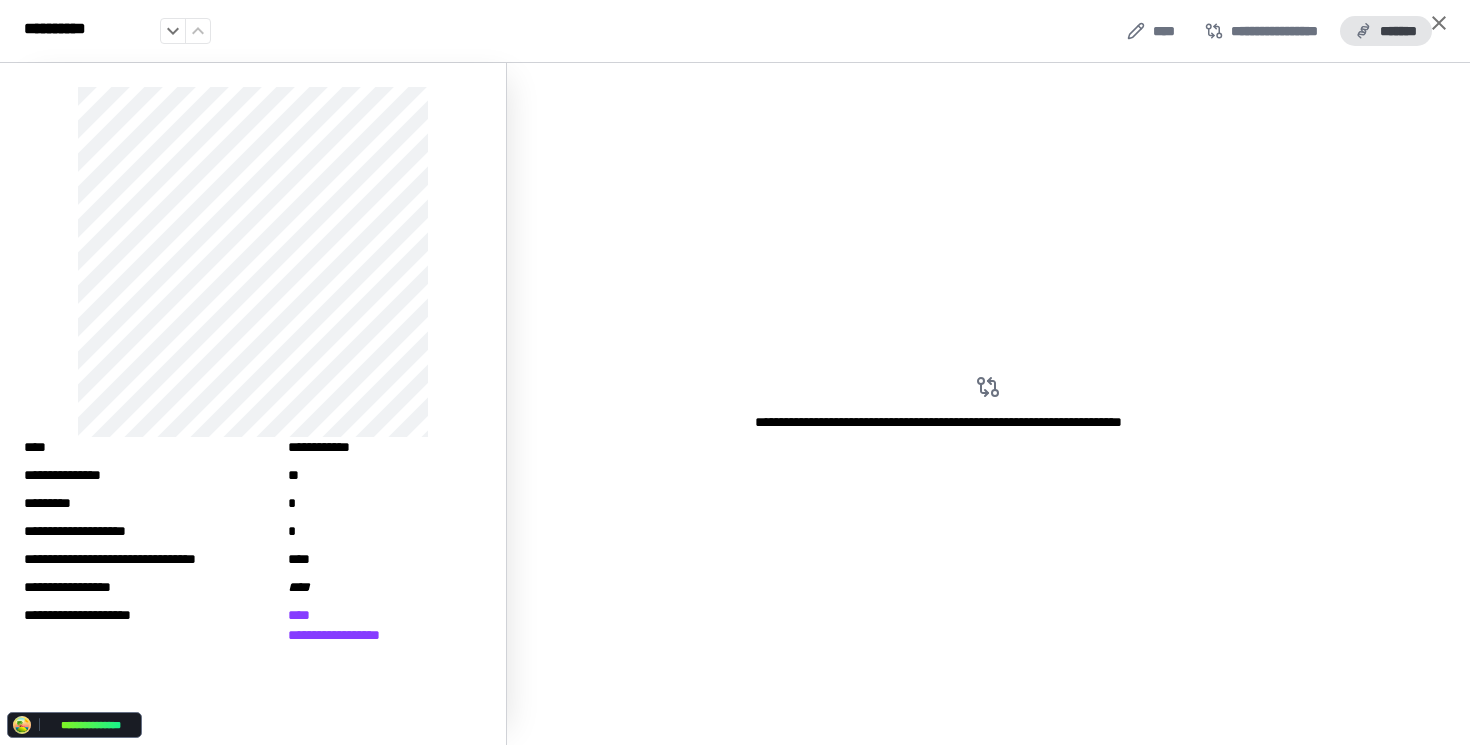 click on "*******" at bounding box center (1386, 31) 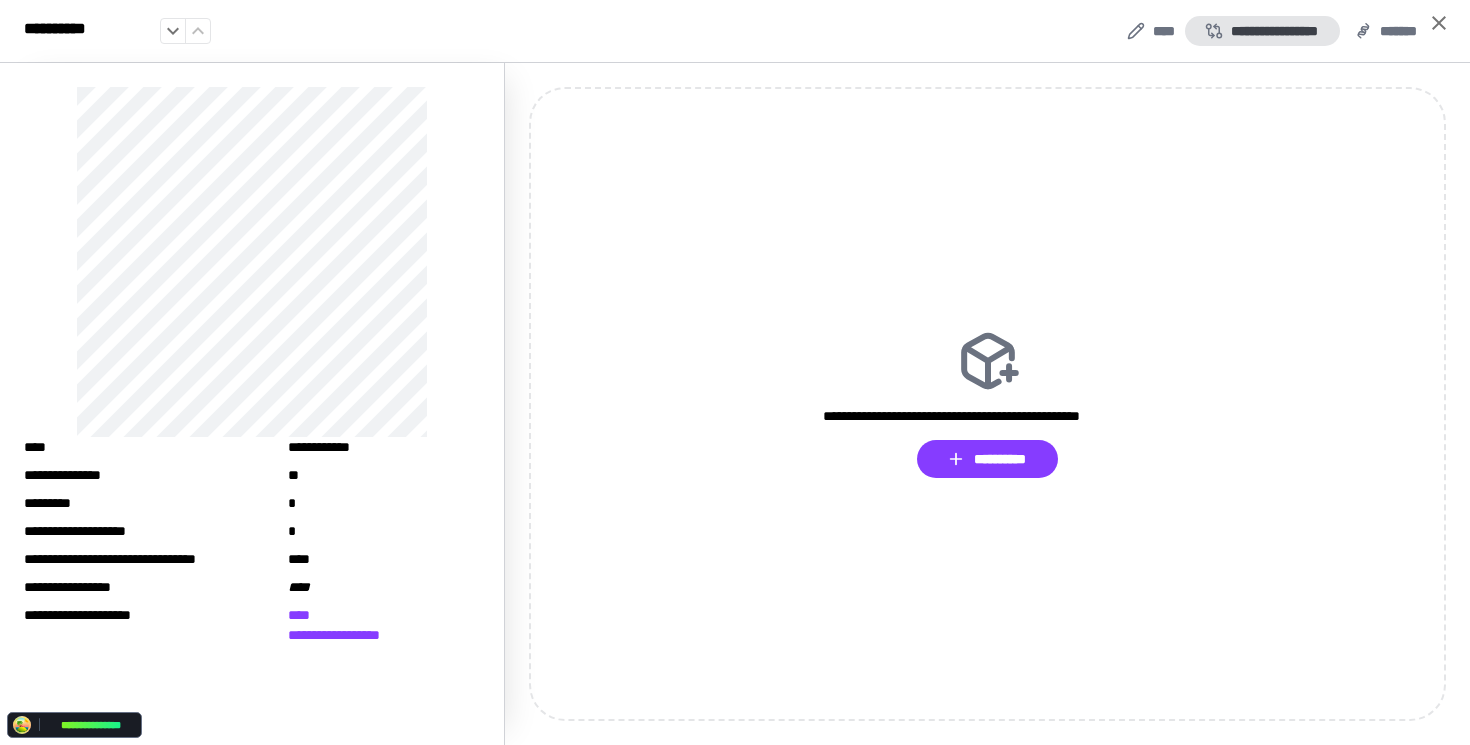 click on "**********" at bounding box center (1262, 31) 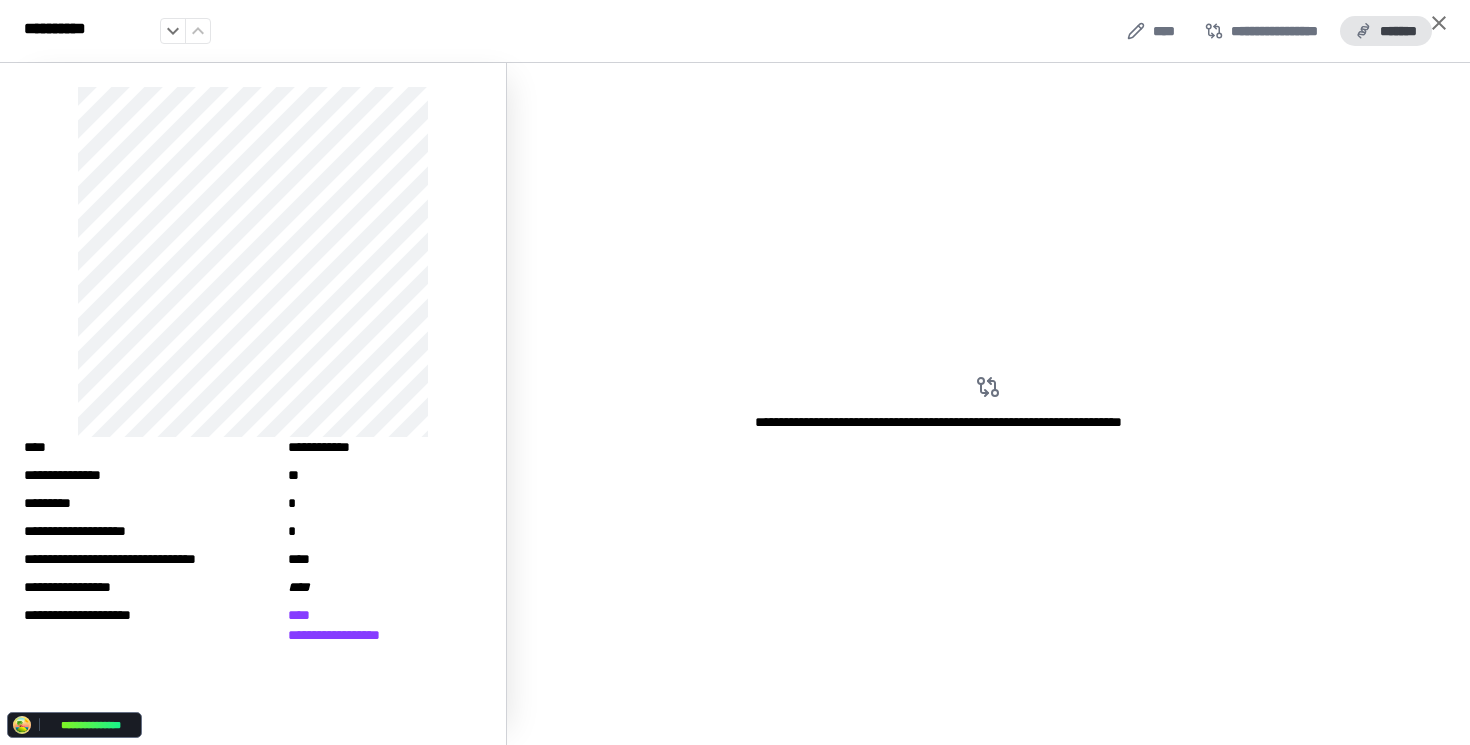 click on "*******" at bounding box center [1386, 31] 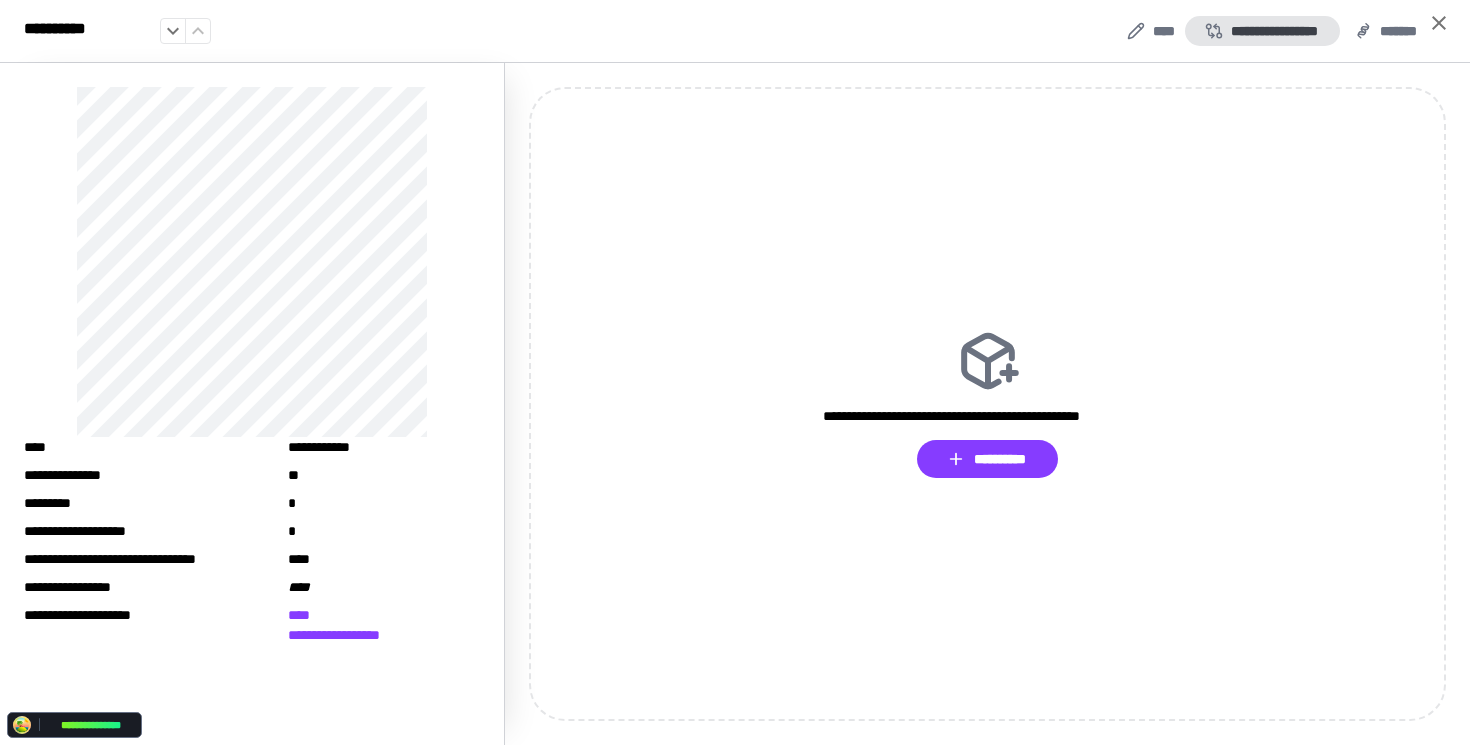 click on "**********" at bounding box center (1262, 31) 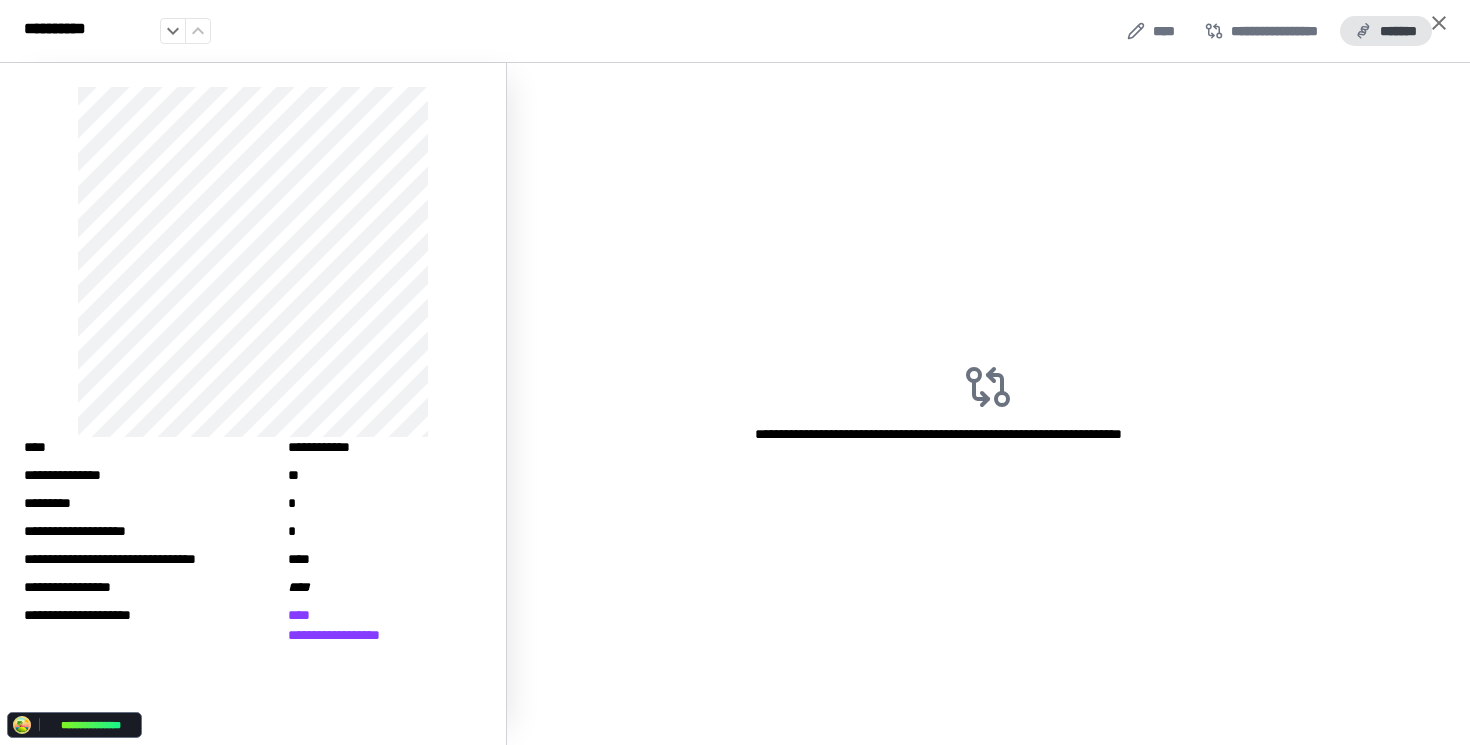click on "*******" at bounding box center (1386, 31) 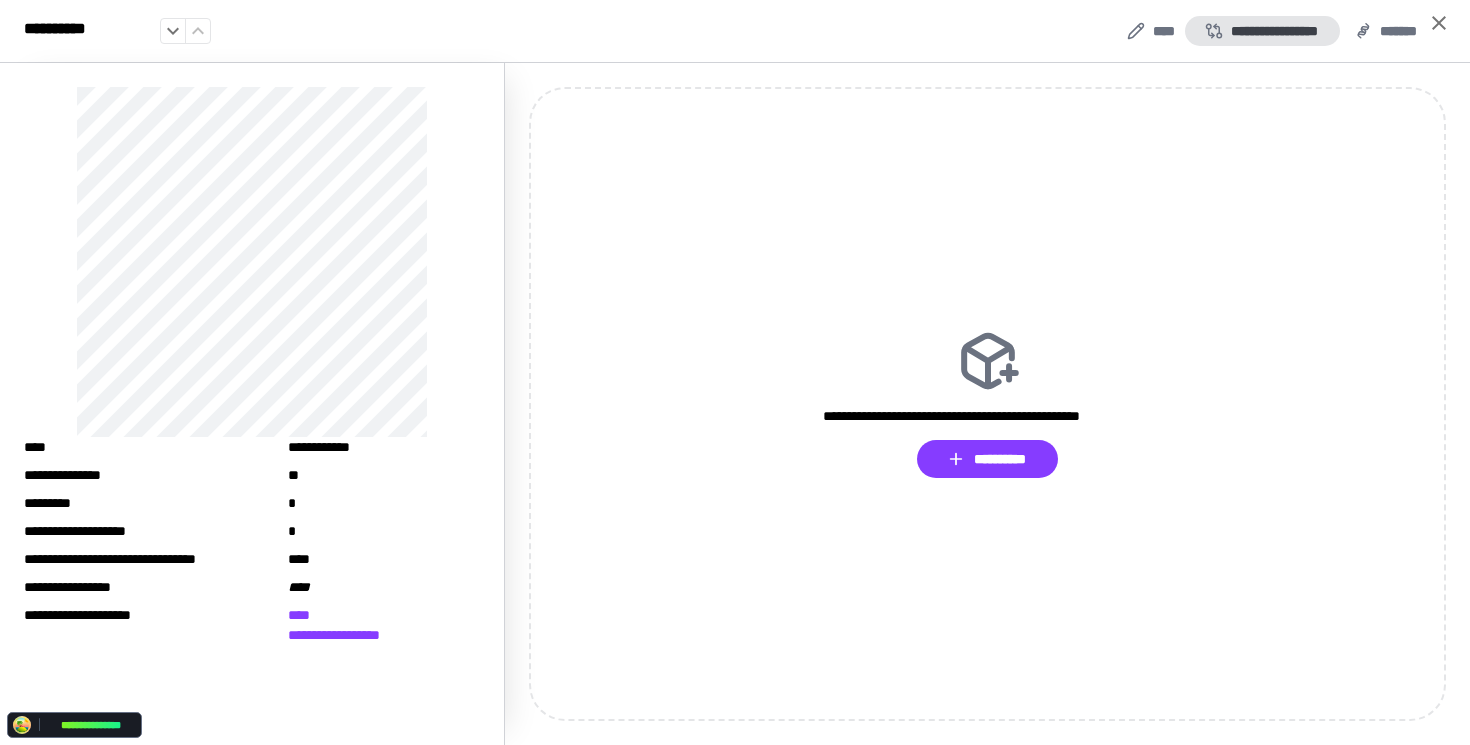 click on "**********" at bounding box center [1262, 31] 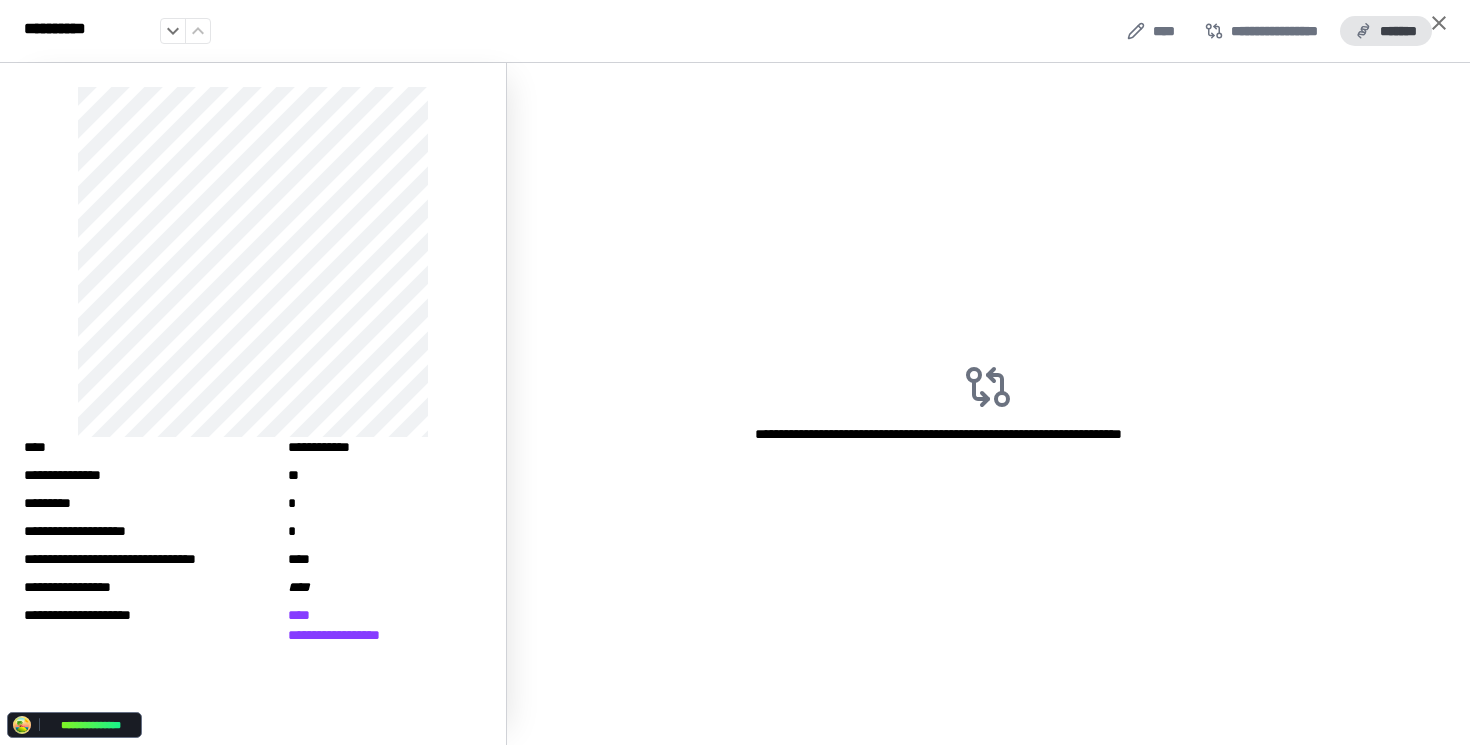 click on "*******" at bounding box center [1386, 31] 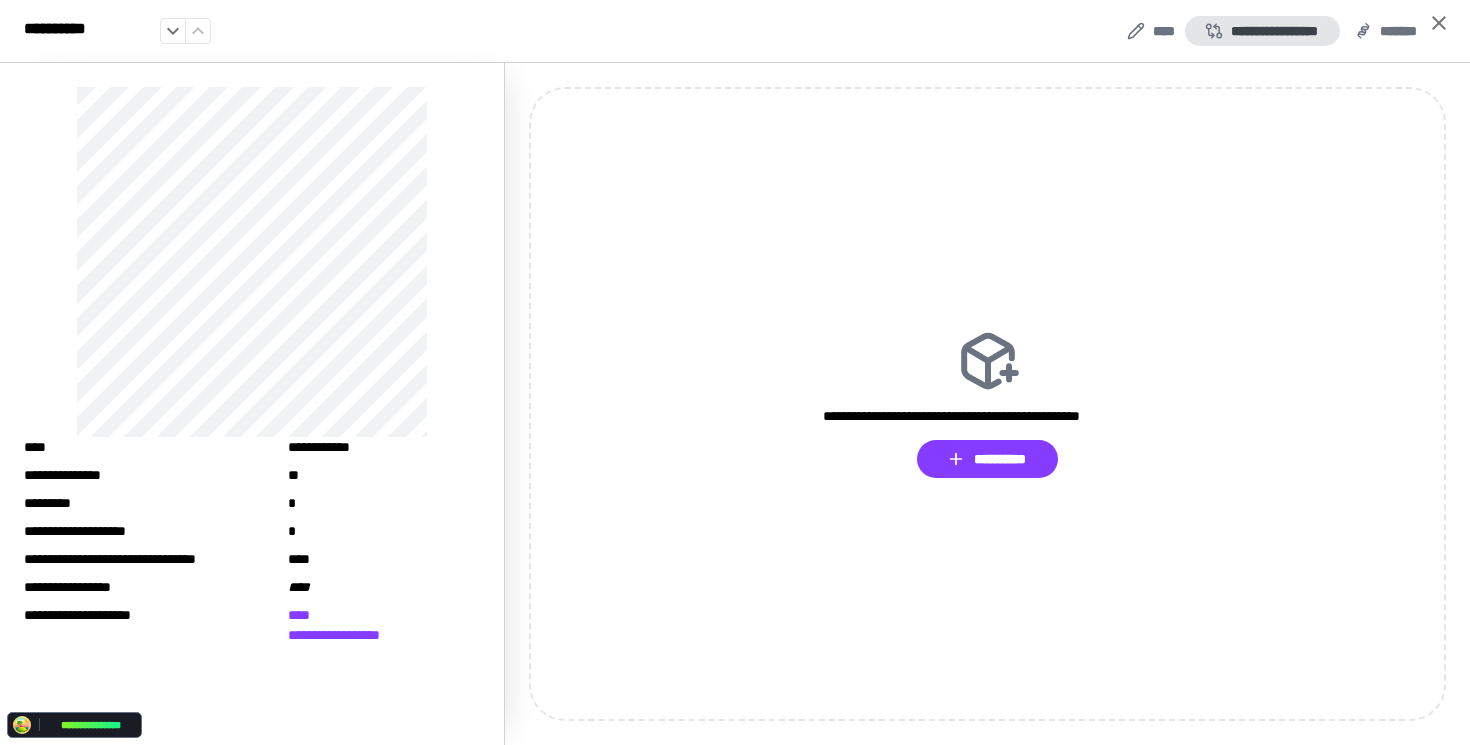 click on "**********" at bounding box center [1262, 31] 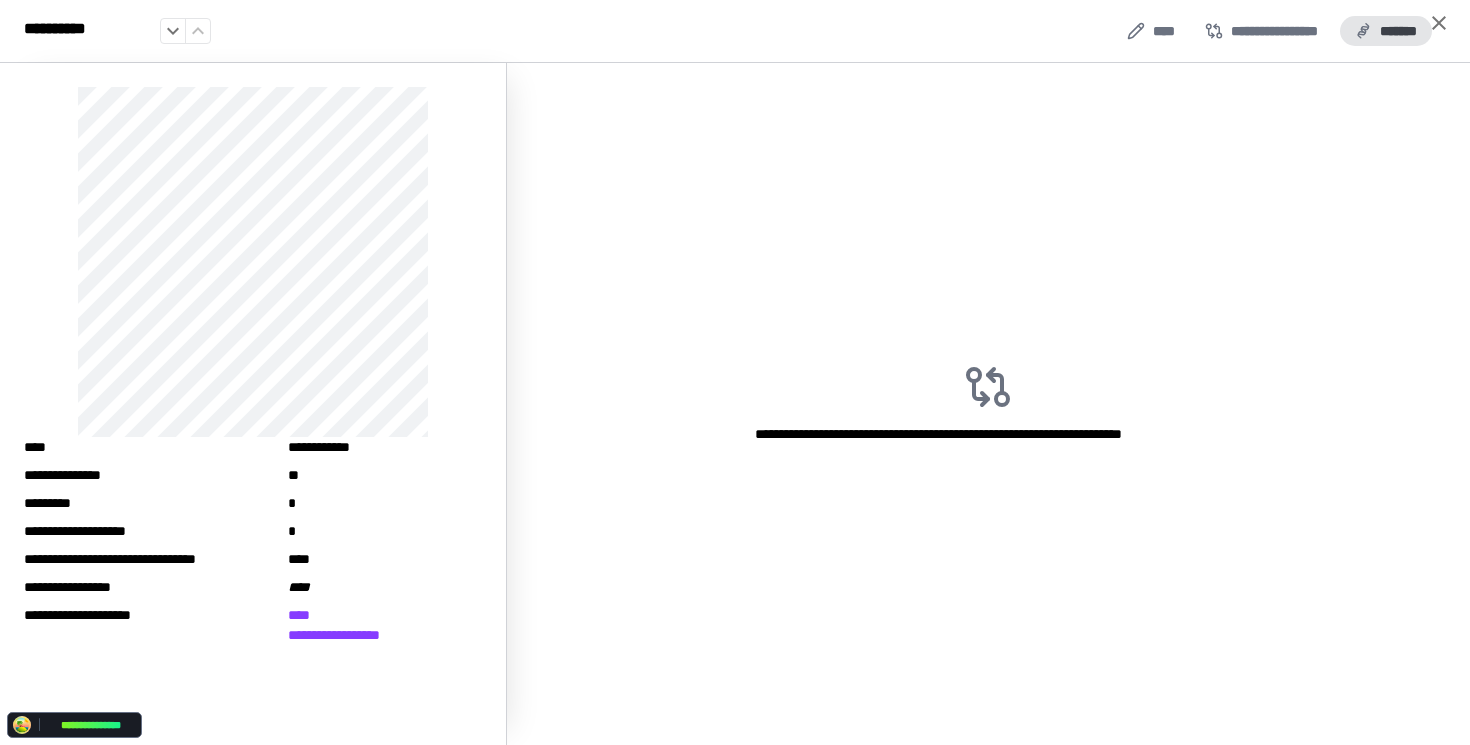 click 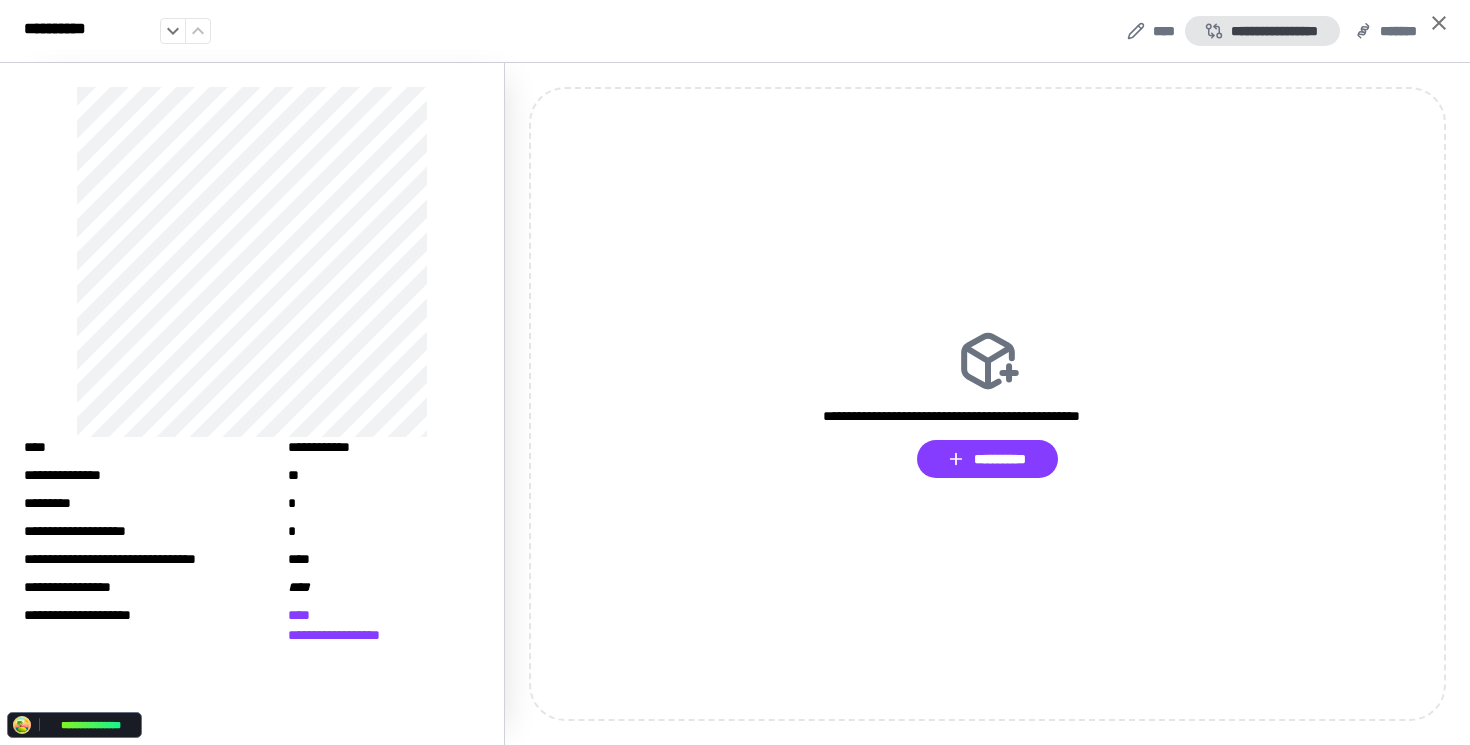 click on "**********" at bounding box center [1262, 31] 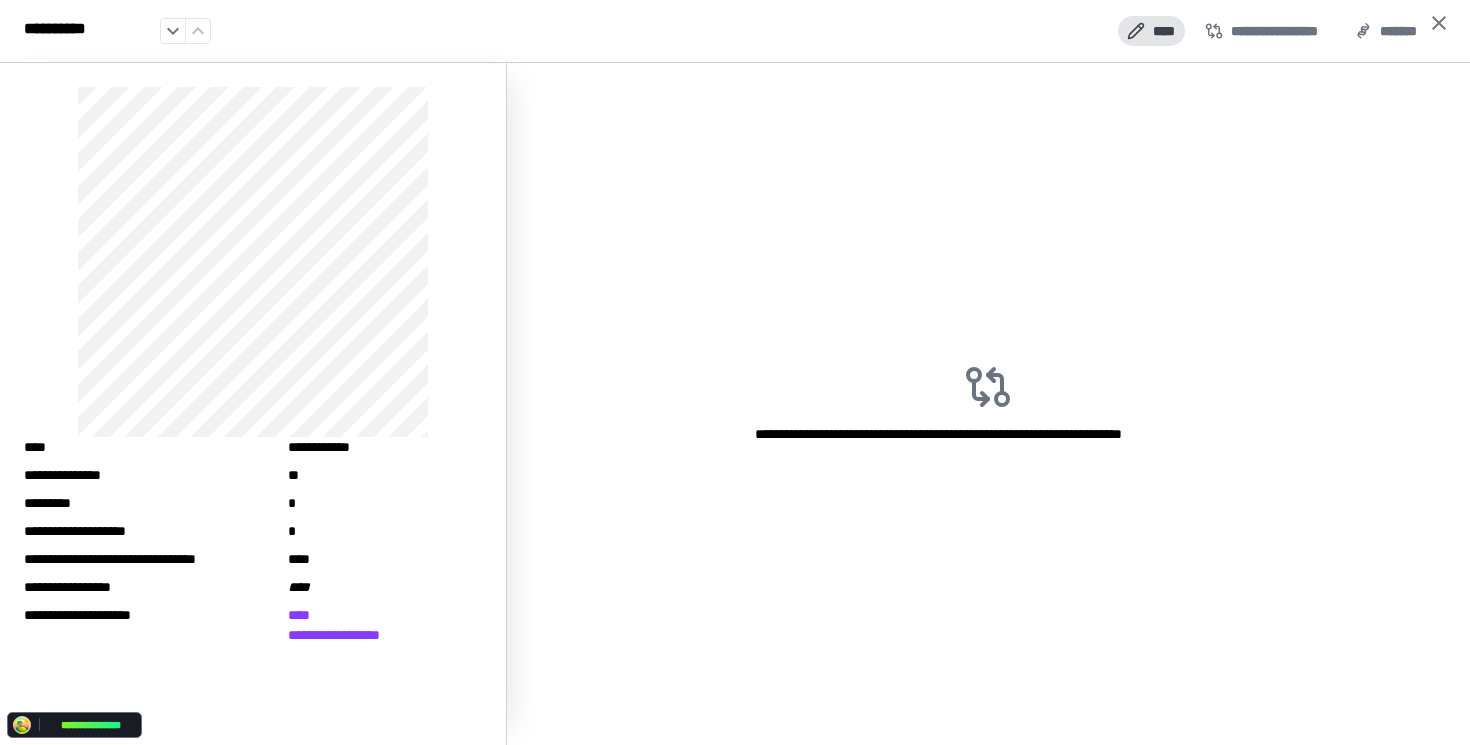 click on "****" at bounding box center [1151, 31] 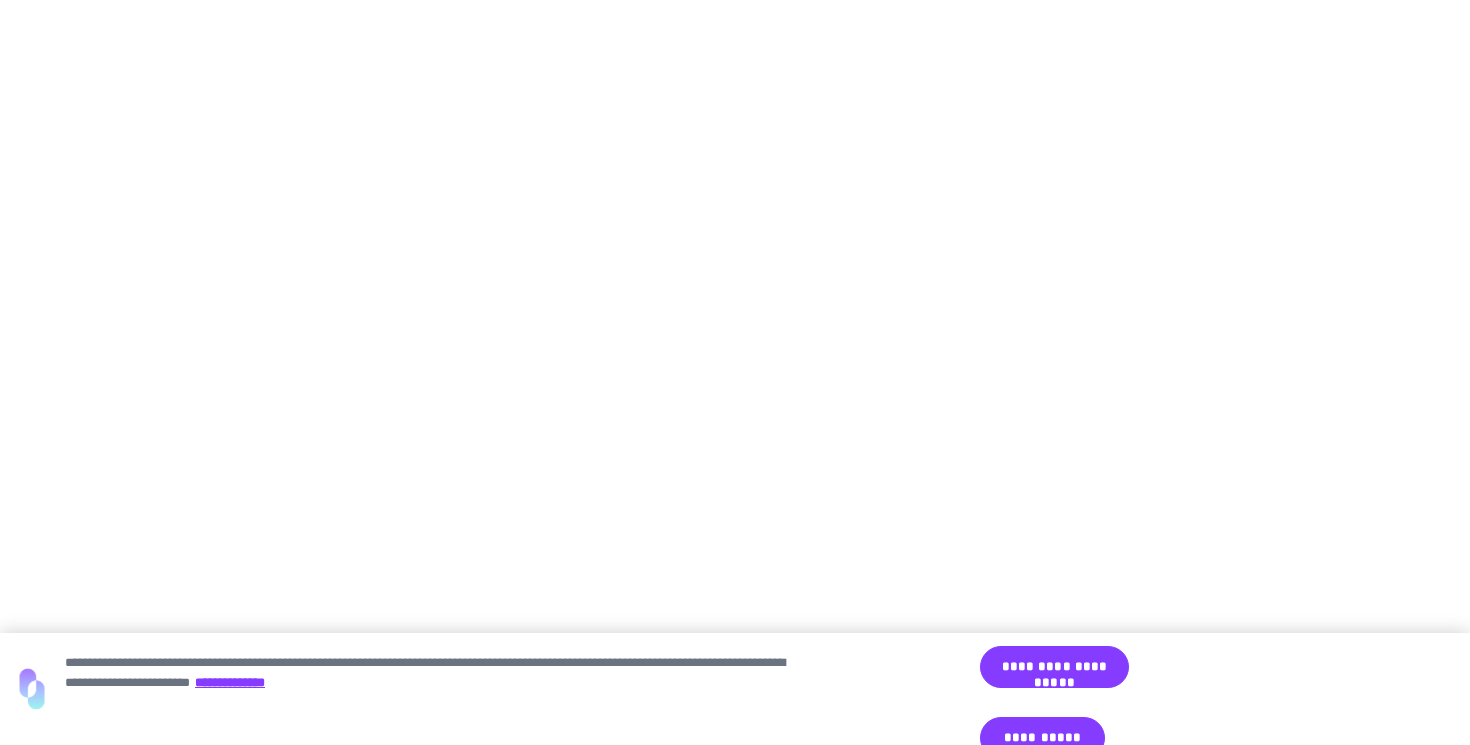 scroll, scrollTop: 0, scrollLeft: 0, axis: both 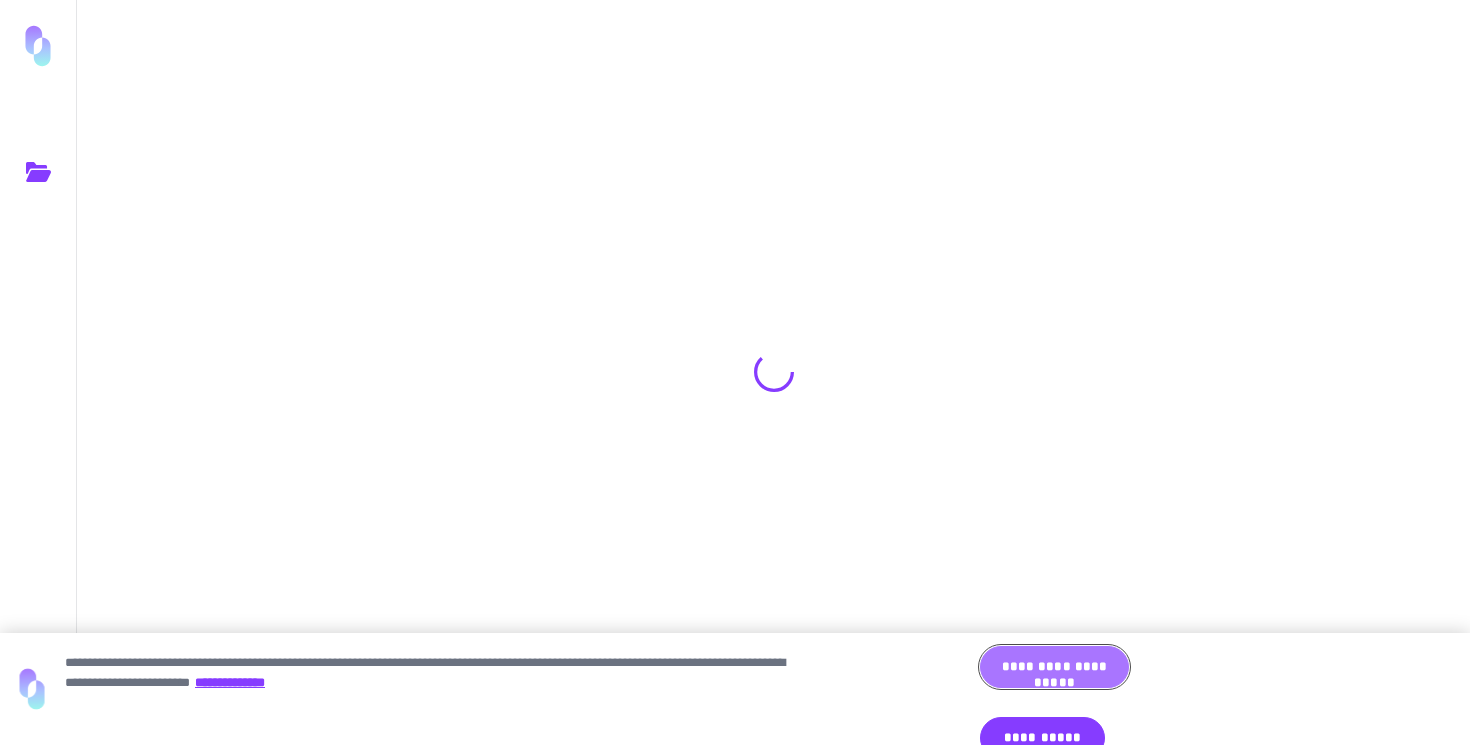 click on "**********" at bounding box center [1054, 667] 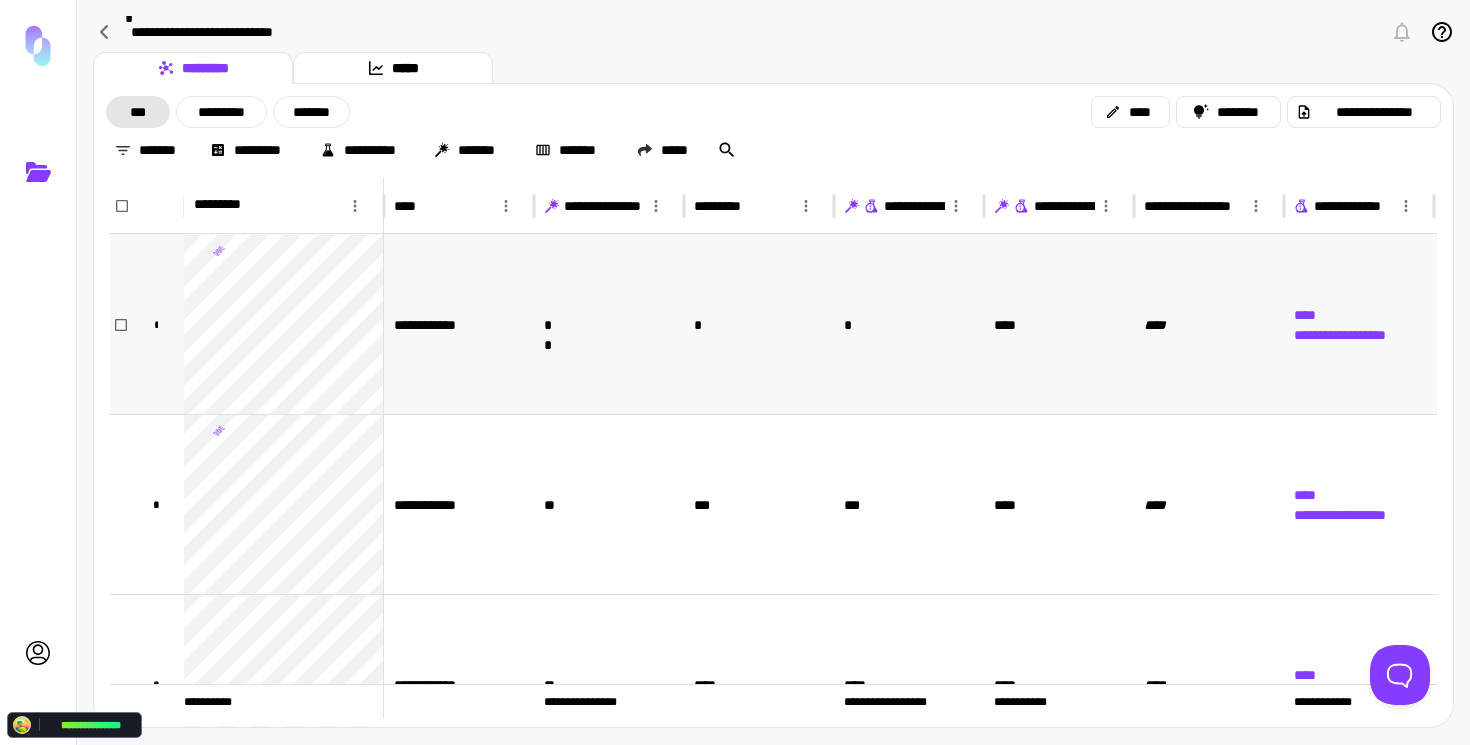 click on "*" at bounding box center (759, 324) 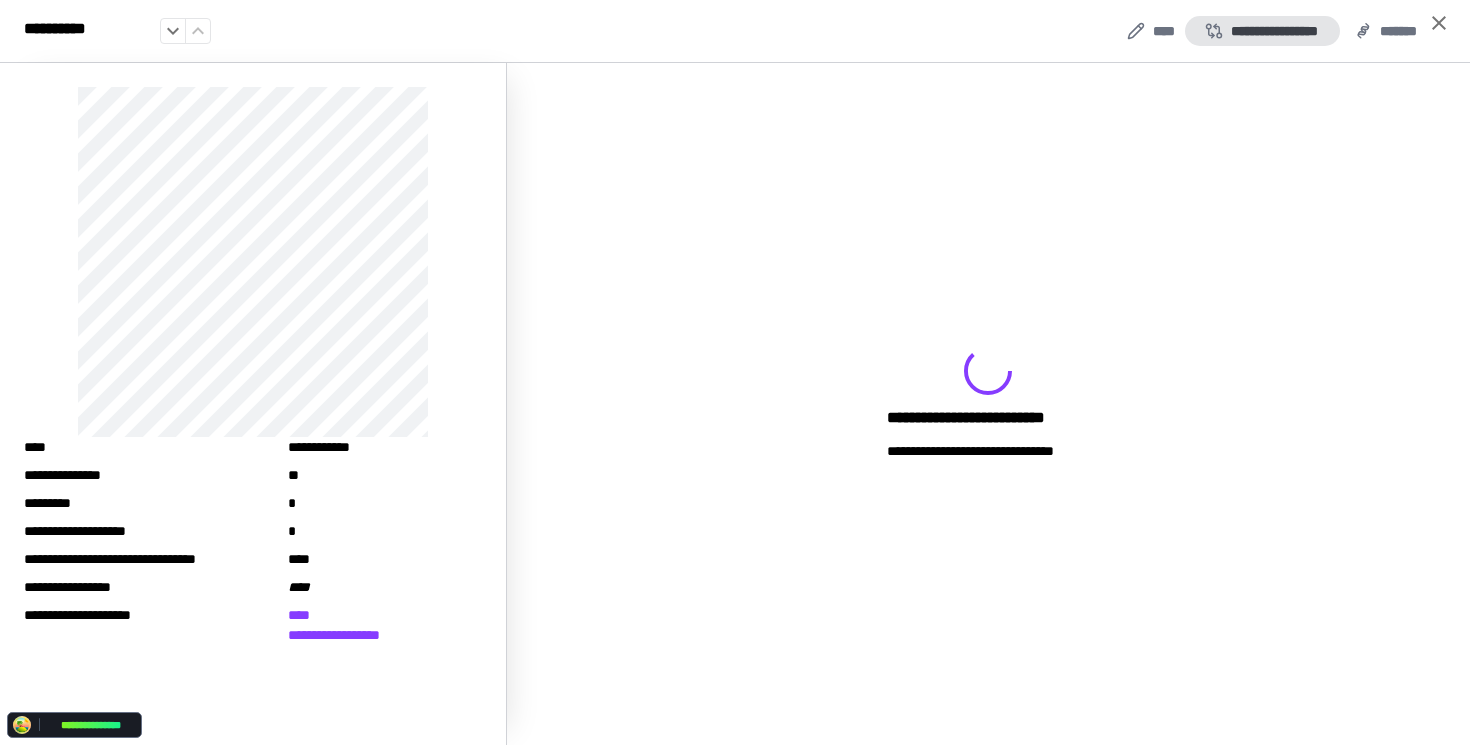 click on "**********" at bounding box center (1262, 31) 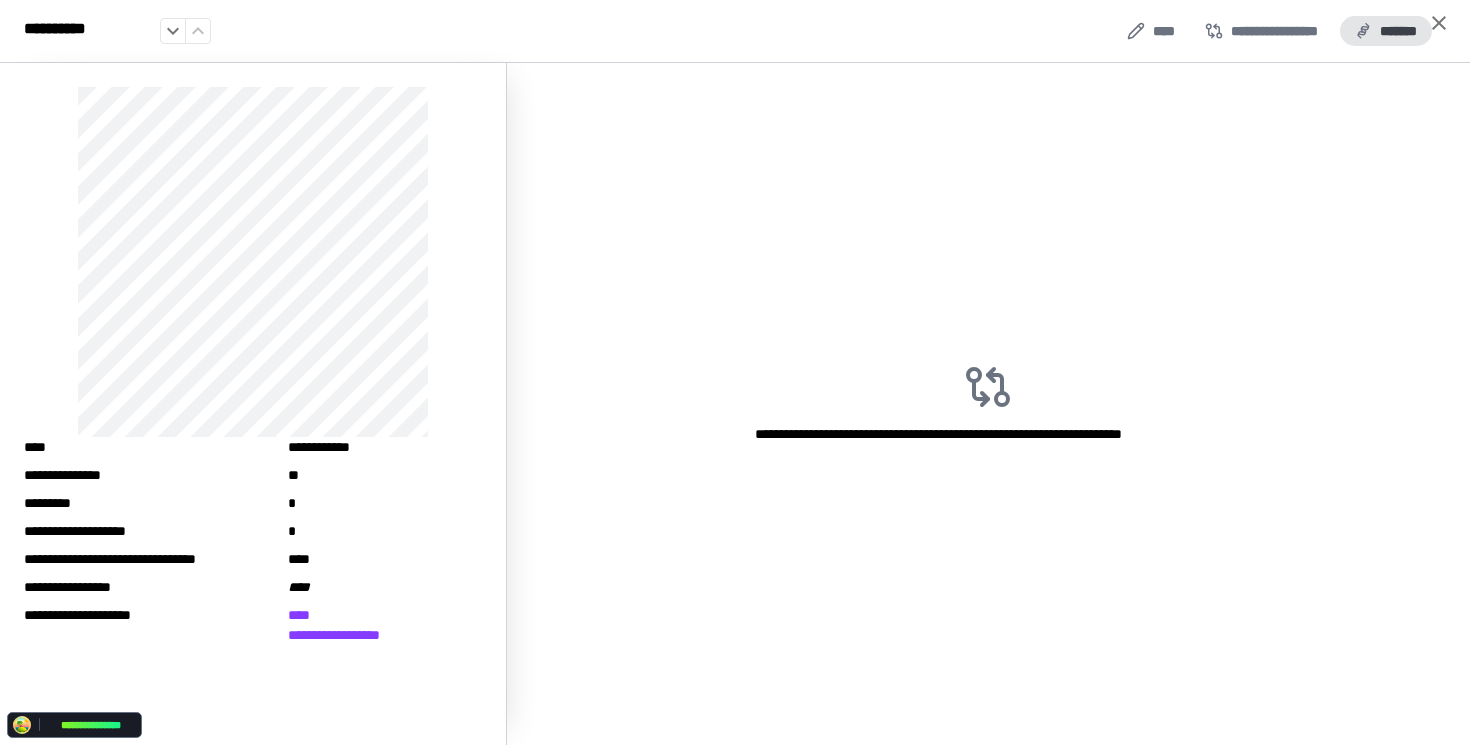 click on "*******" at bounding box center [1386, 31] 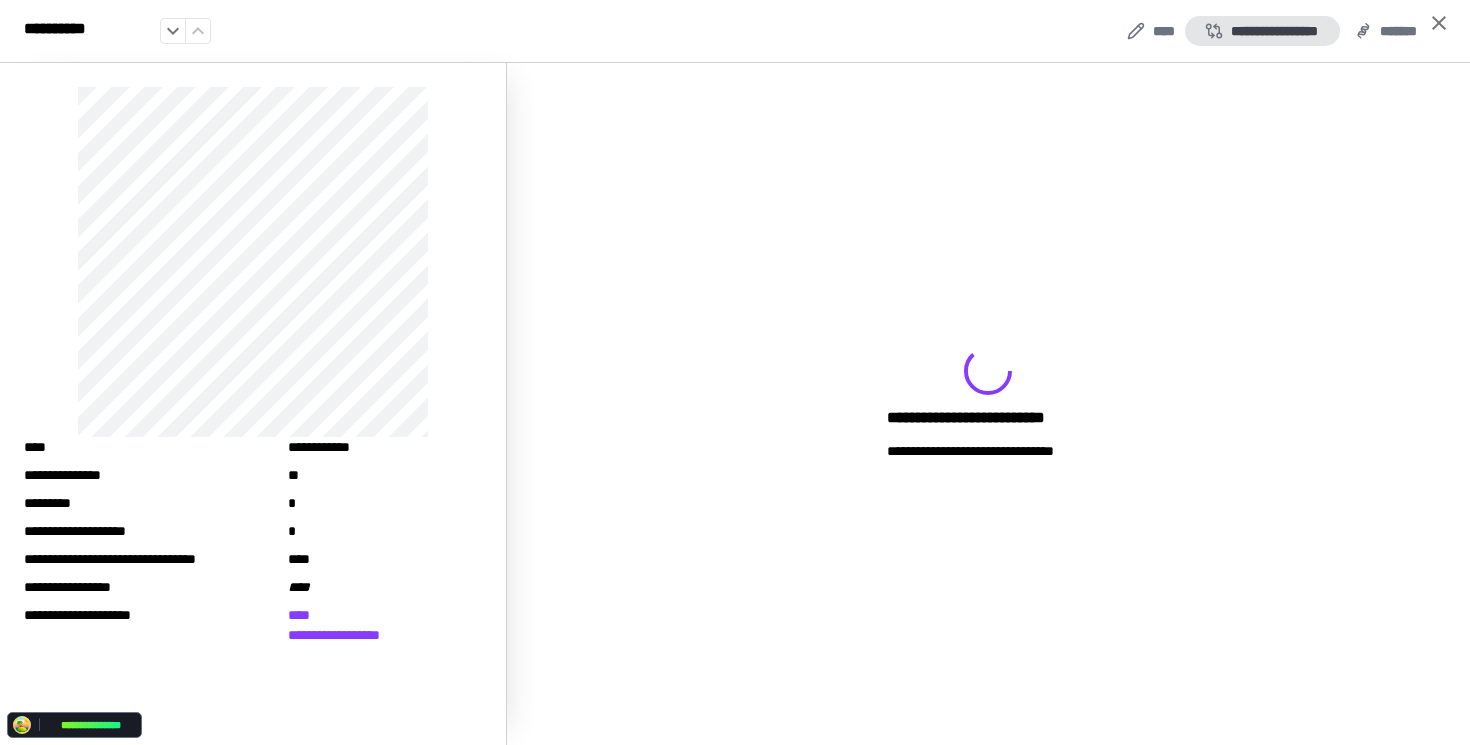 click on "**********" at bounding box center (1262, 31) 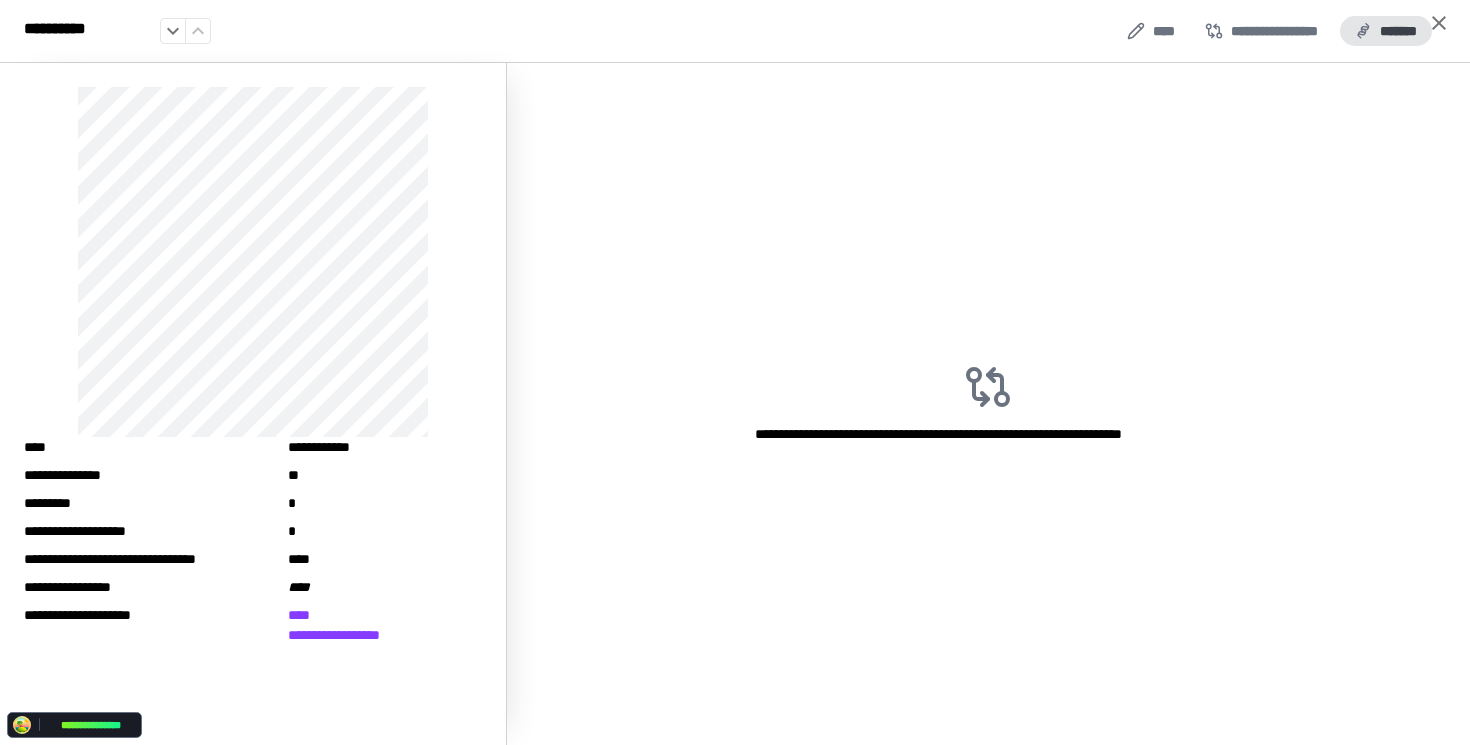 click on "*******" at bounding box center [1386, 31] 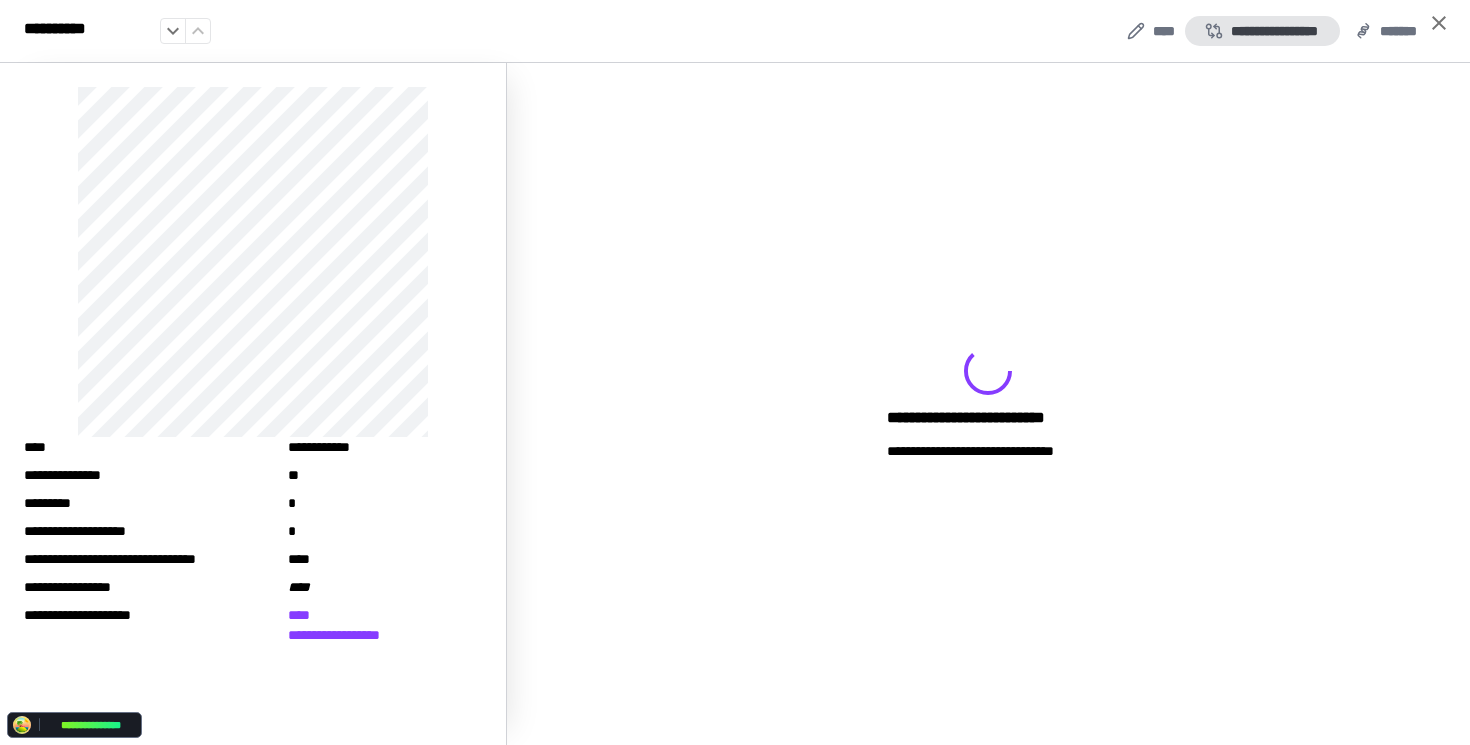 click on "**********" at bounding box center (1262, 31) 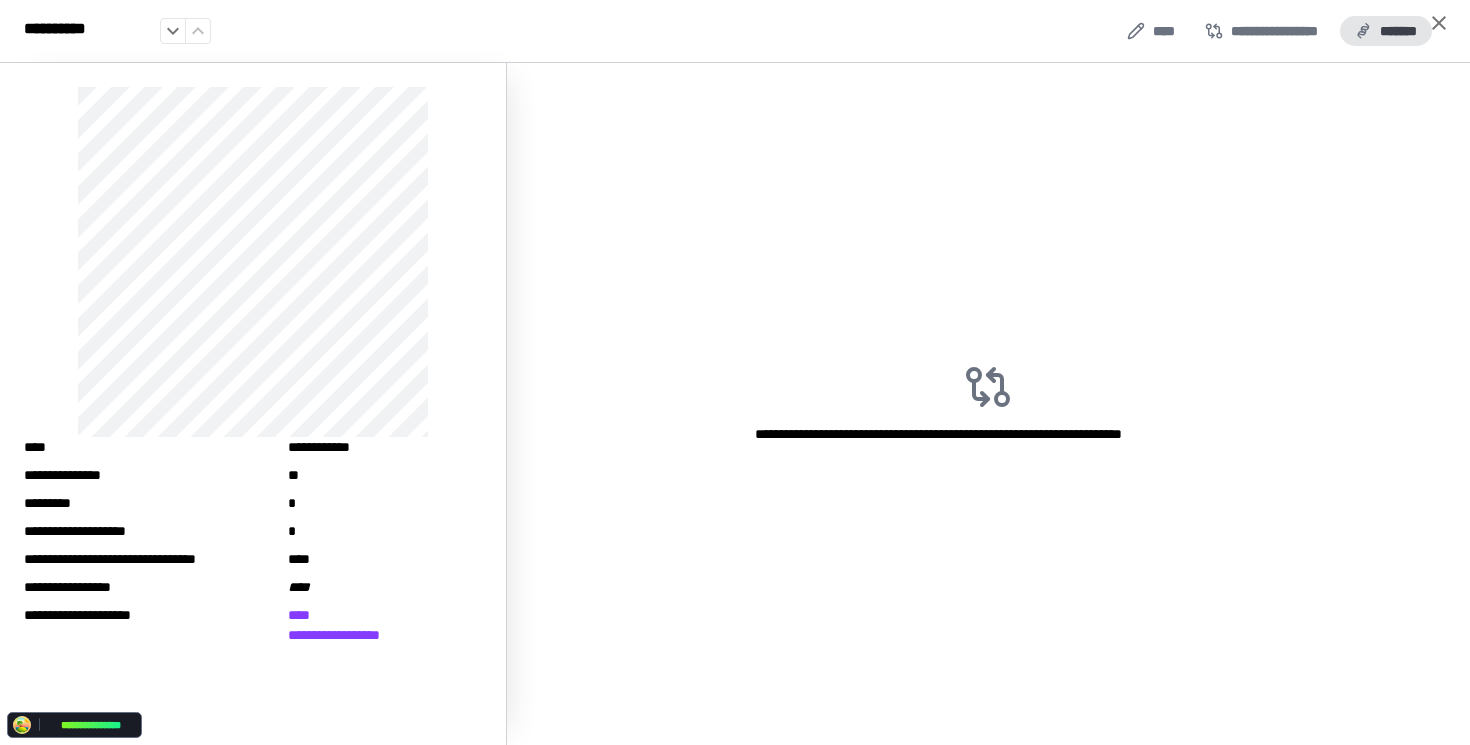 click on "*******" at bounding box center (1386, 31) 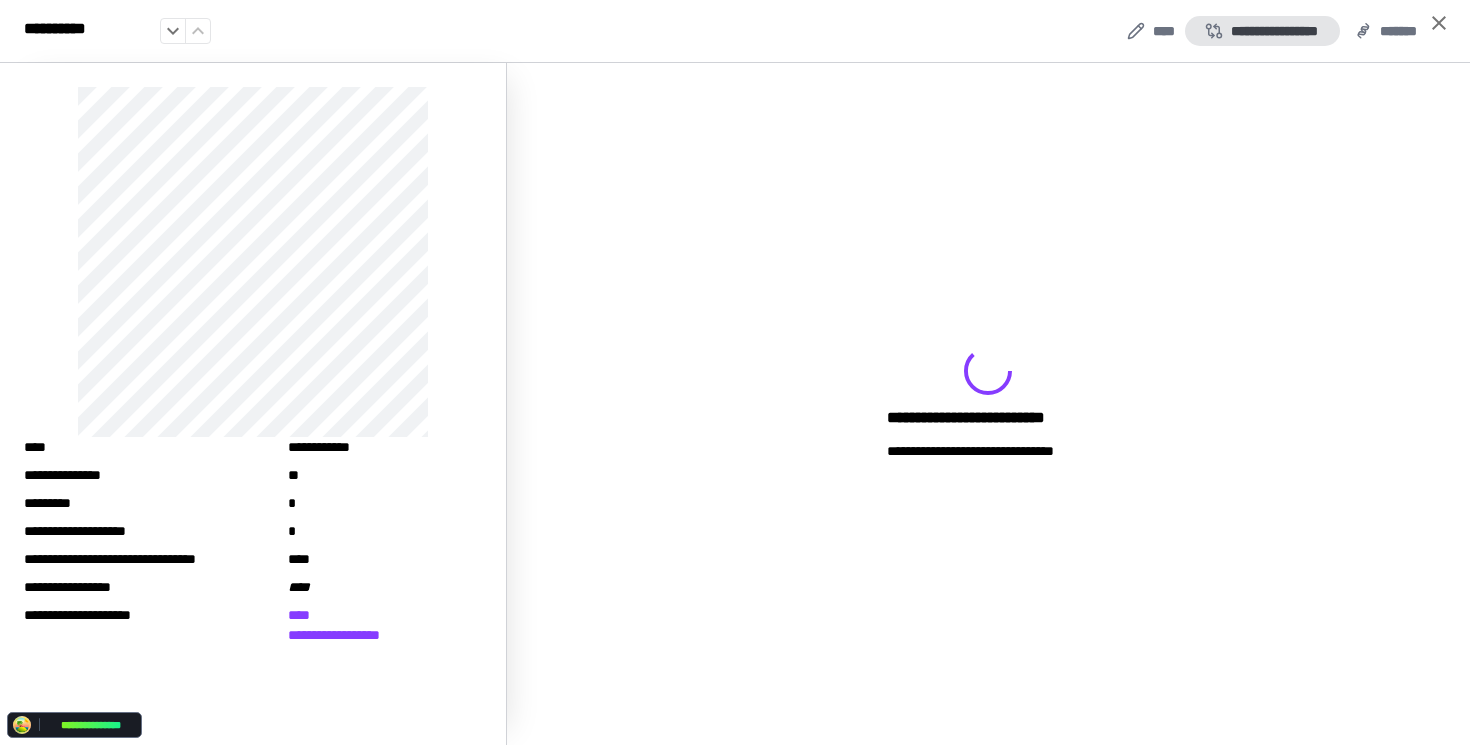 click on "**********" at bounding box center [1262, 31] 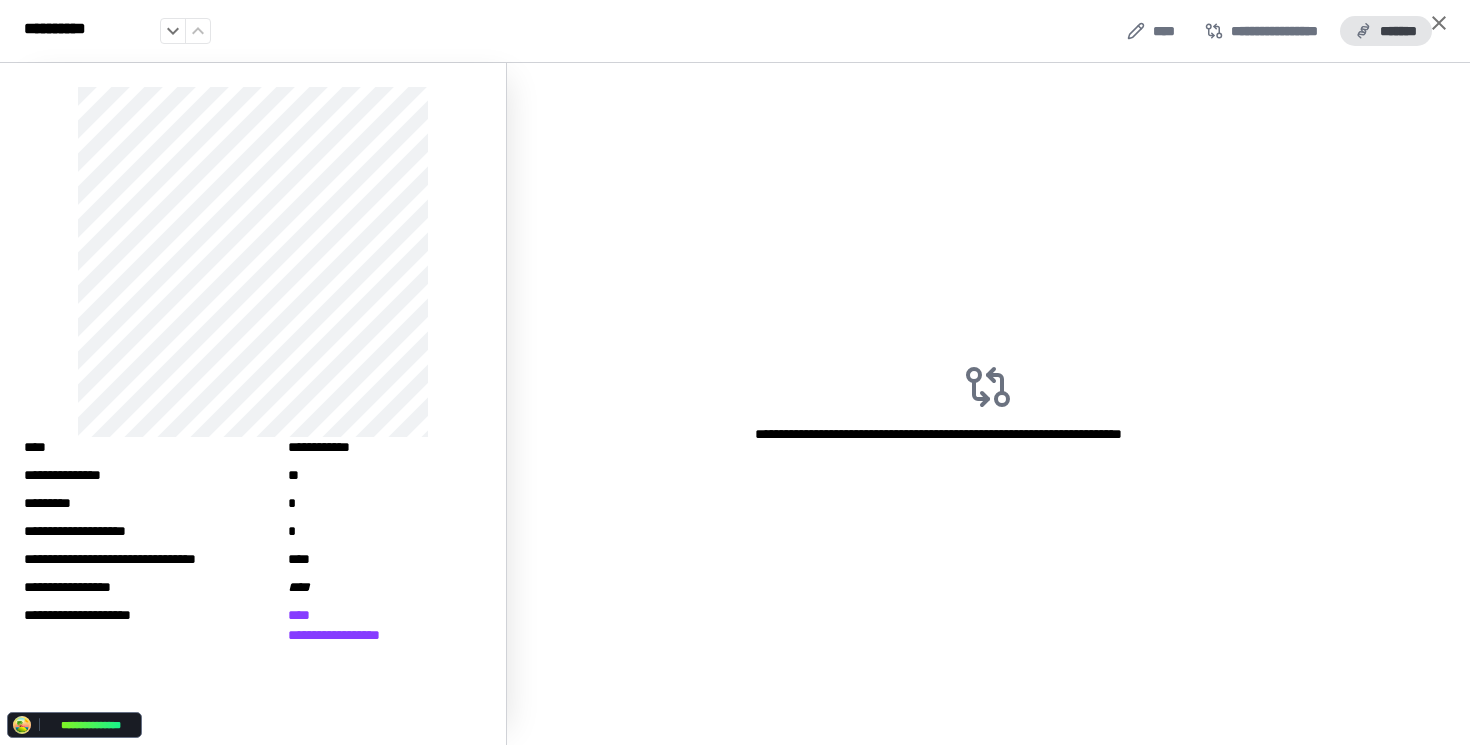 click on "*******" at bounding box center (1386, 31) 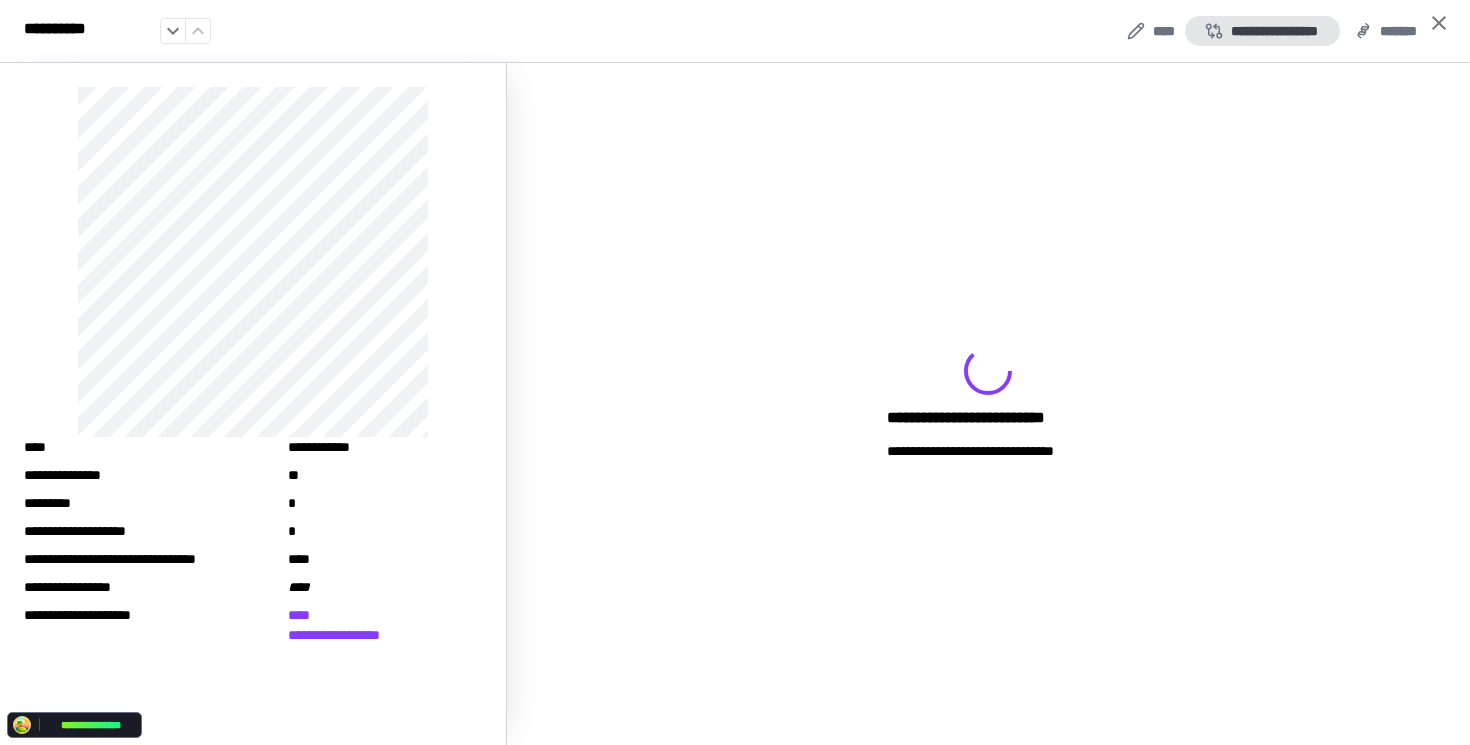click on "**********" at bounding box center (1262, 31) 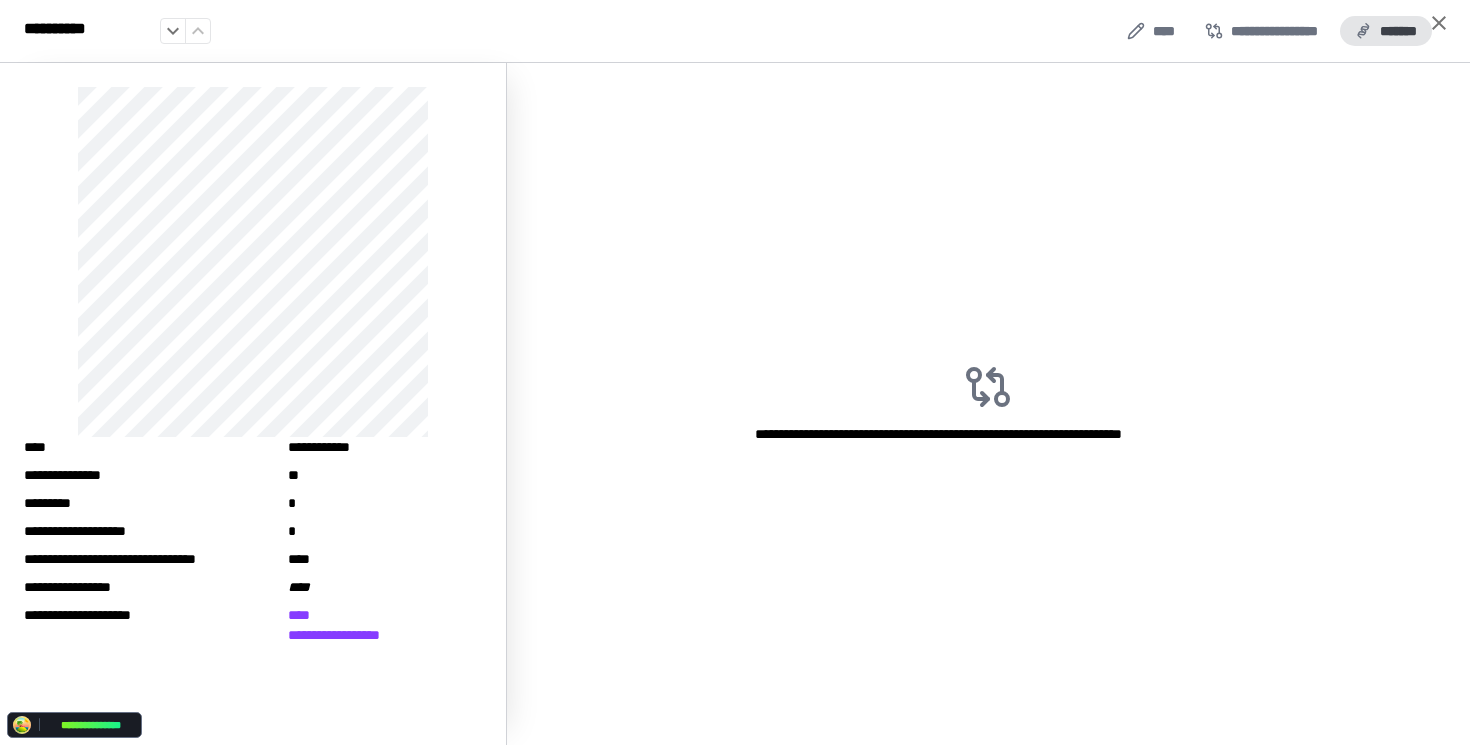 click on "*******" at bounding box center (1386, 31) 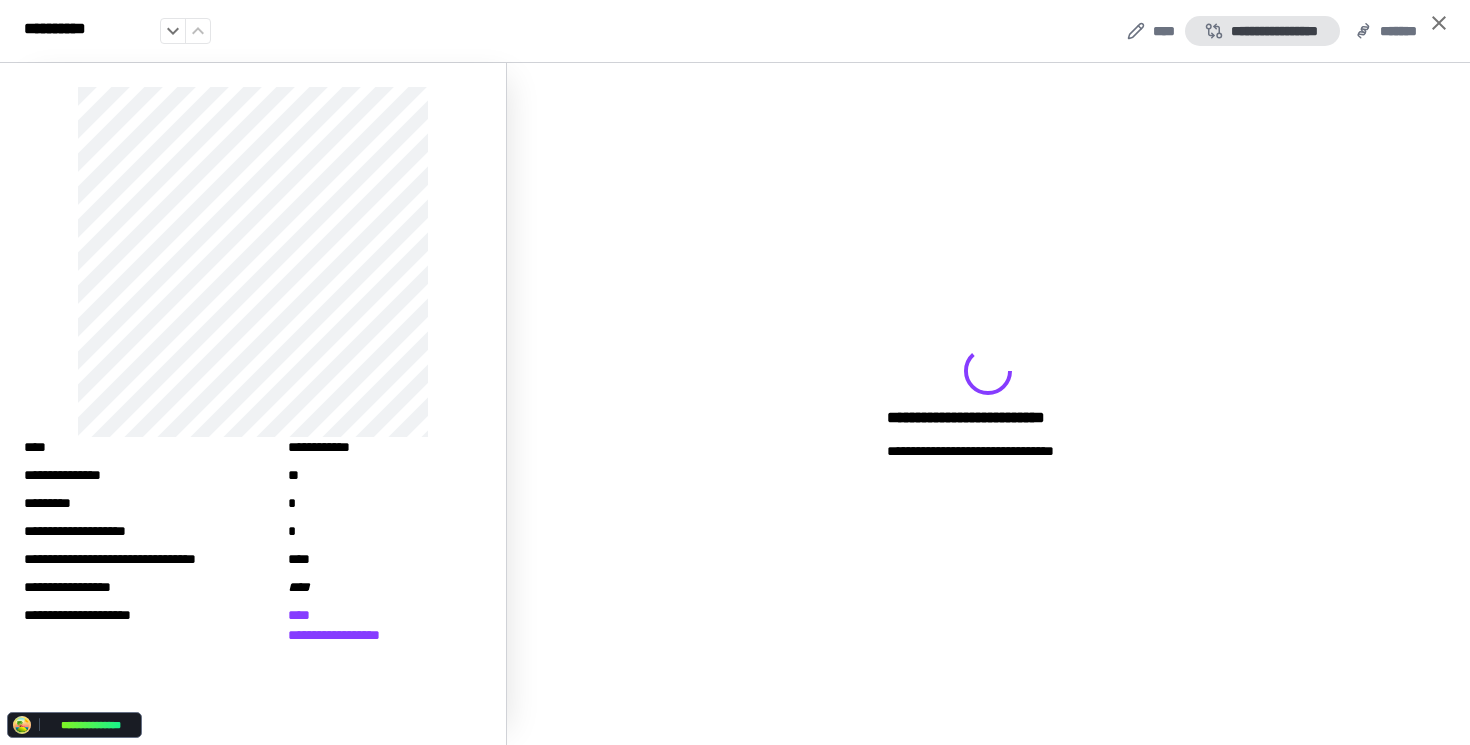 click on "**********" at bounding box center [1262, 31] 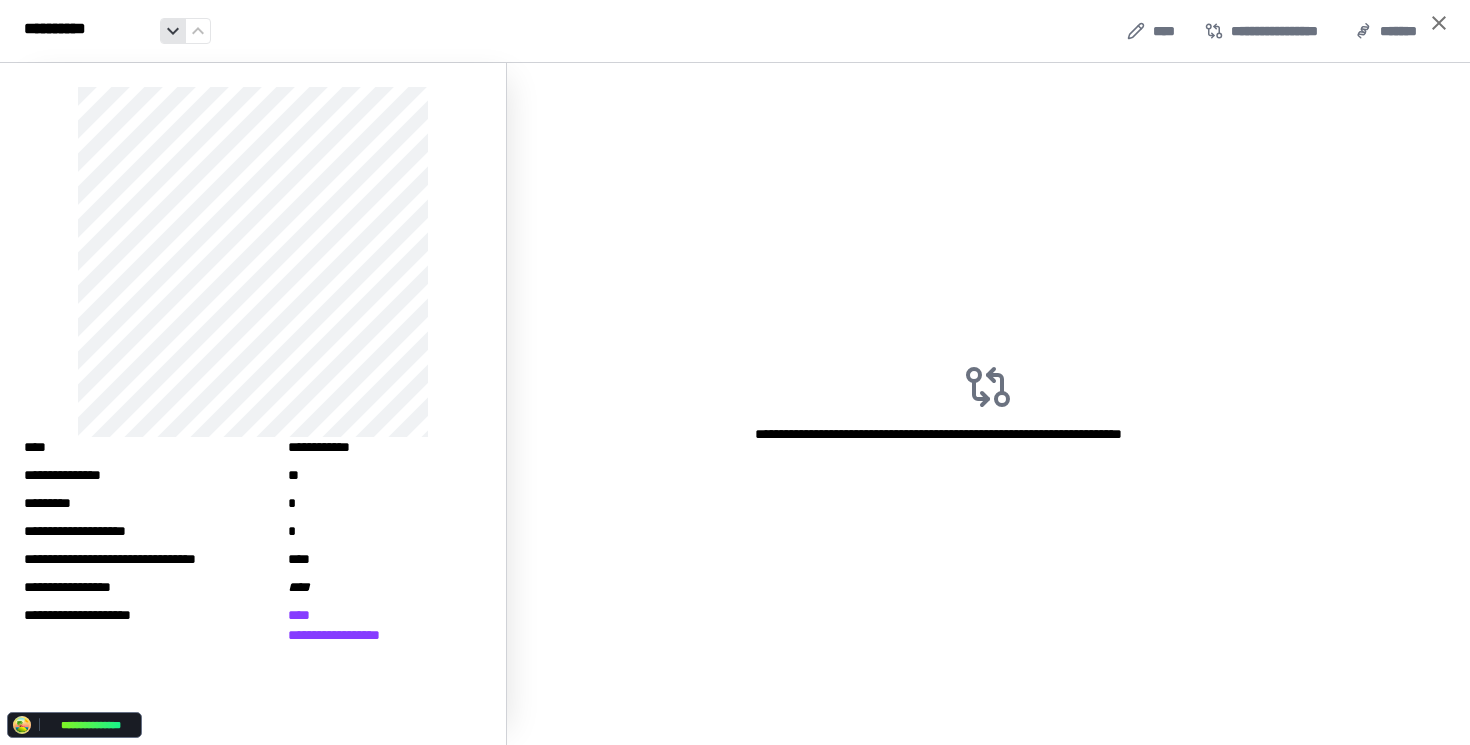click 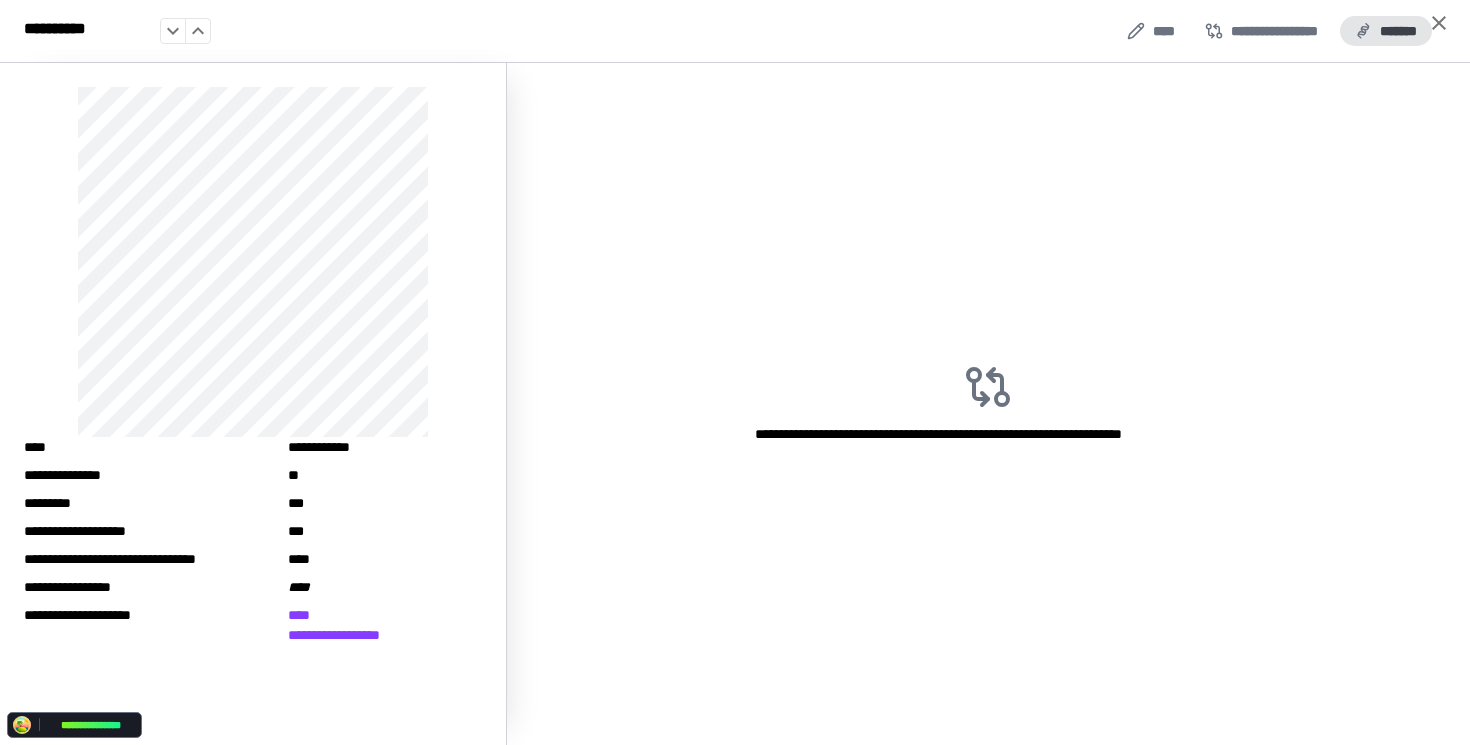 click on "*******" at bounding box center [1386, 31] 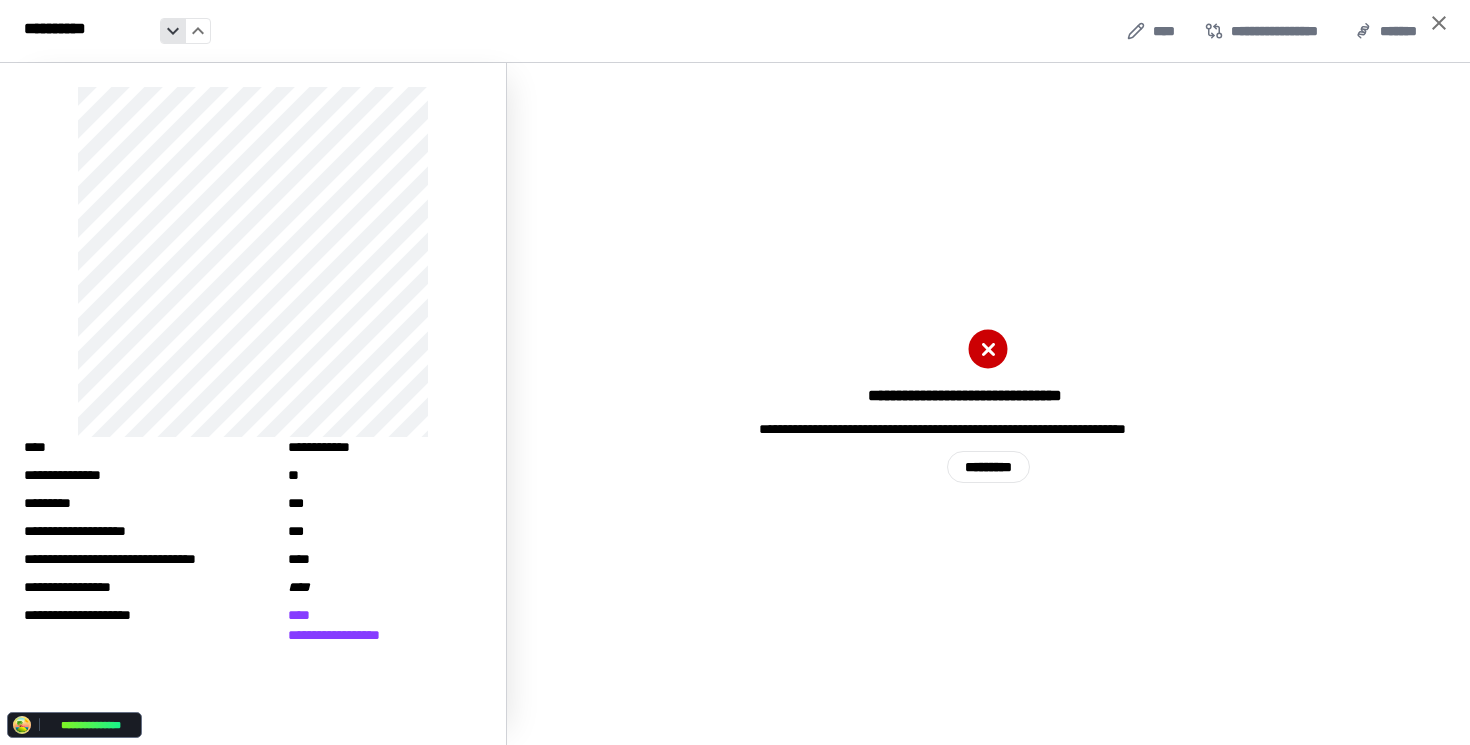 click 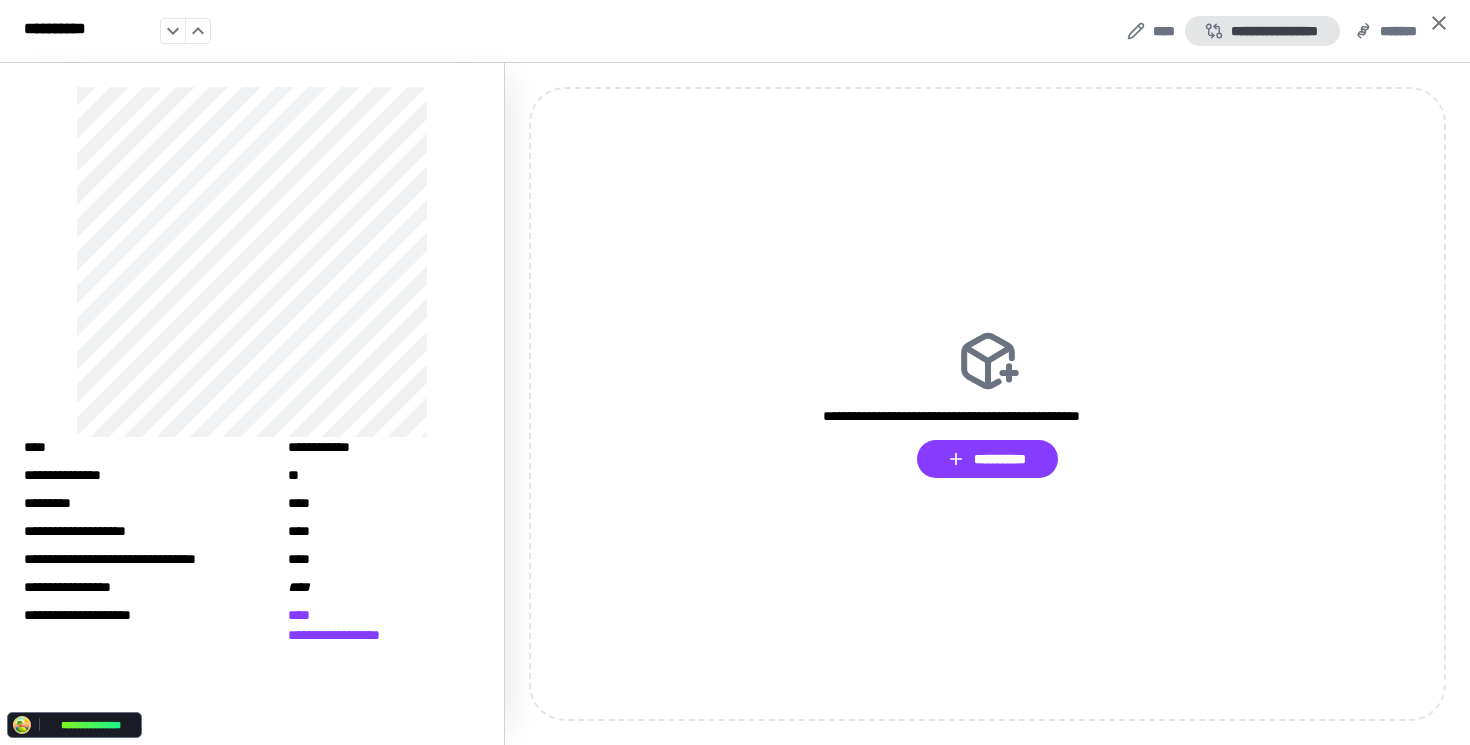 click on "**********" at bounding box center (1262, 31) 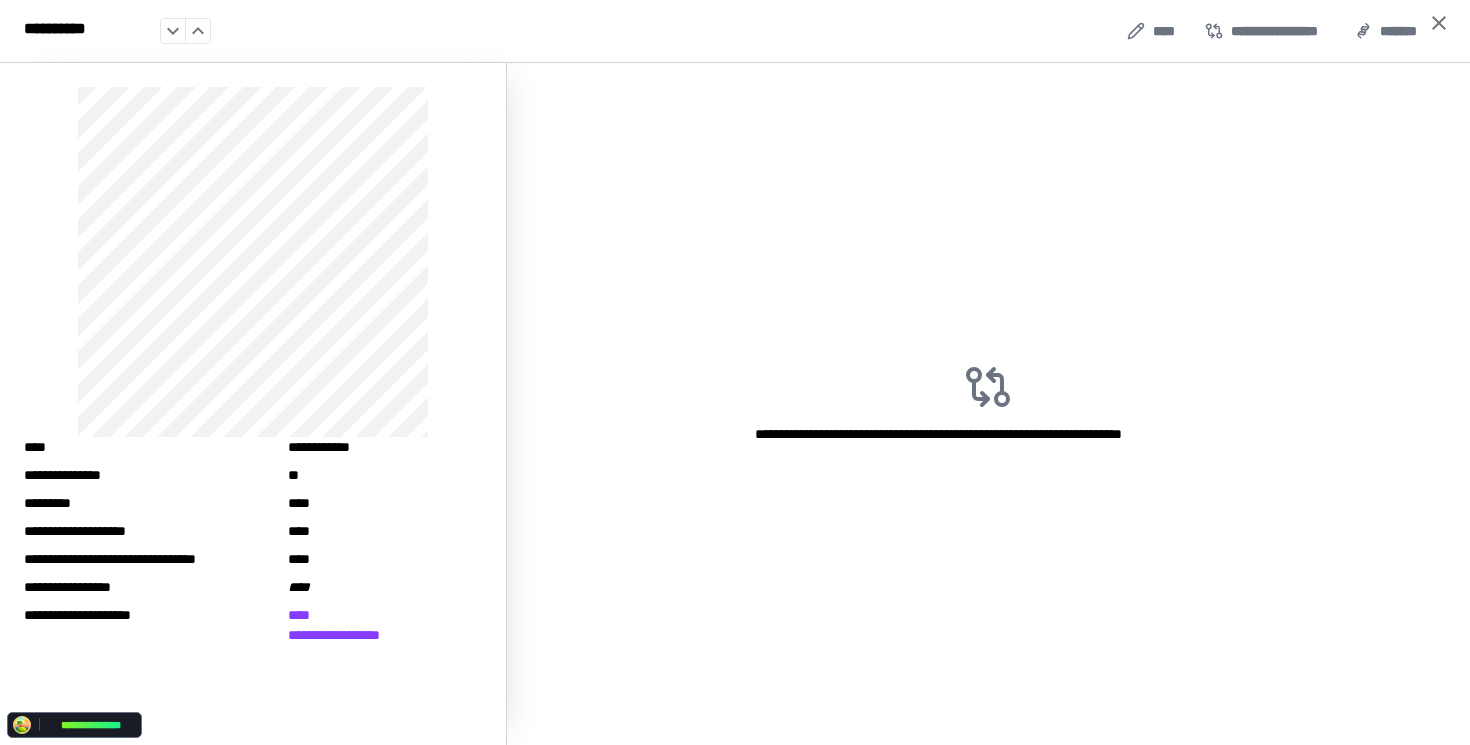 drag, startPoint x: 1446, startPoint y: 19, endPoint x: 550, endPoint y: 244, distance: 923.8187 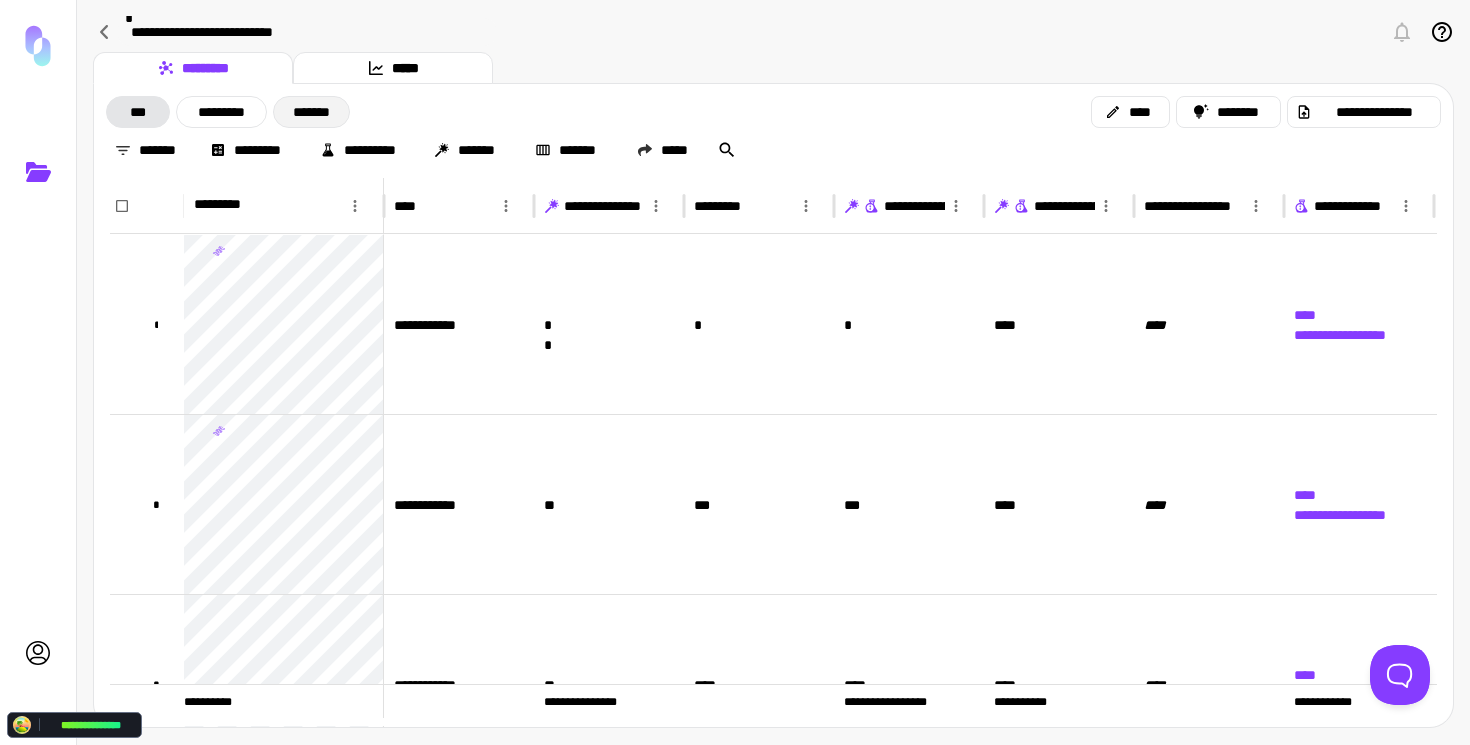click on "*******" at bounding box center (311, 112) 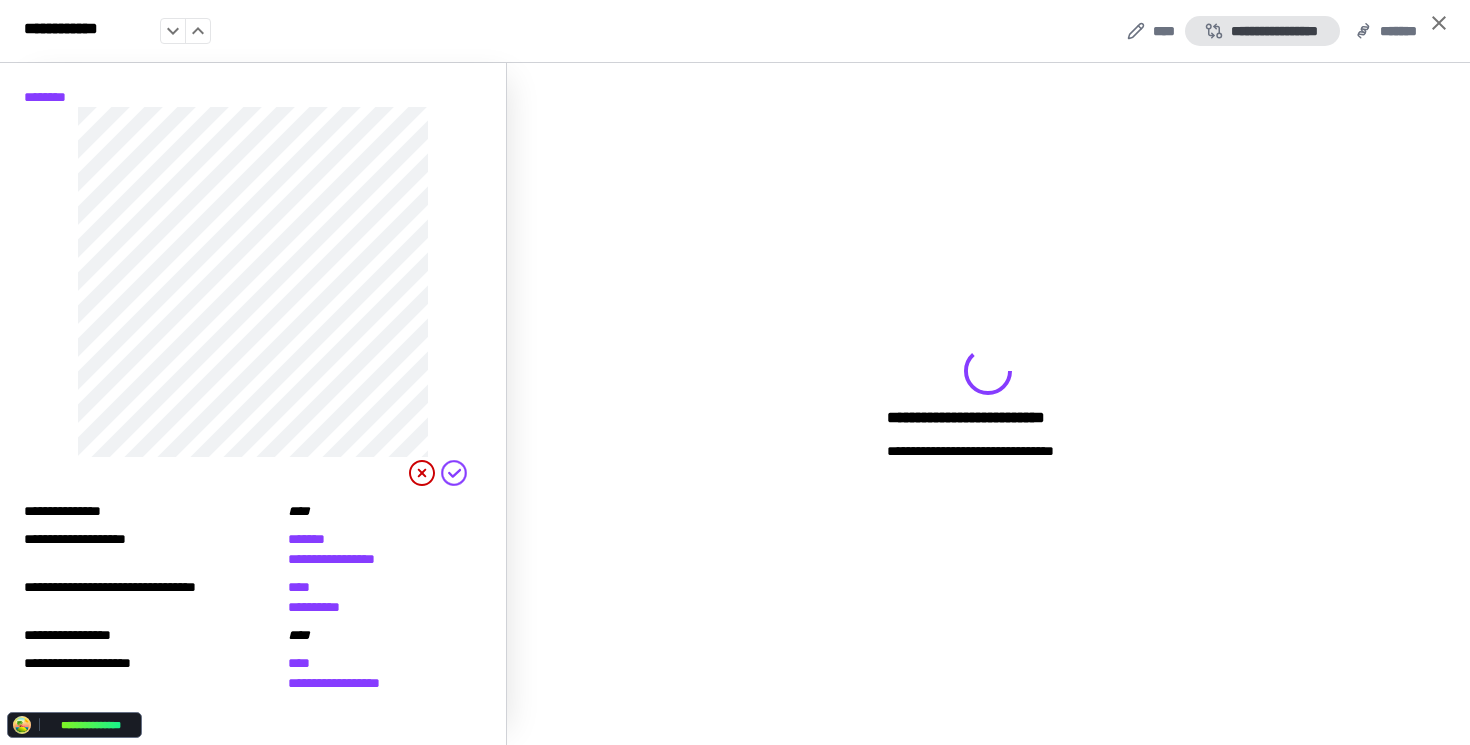click on "**********" at bounding box center (1262, 31) 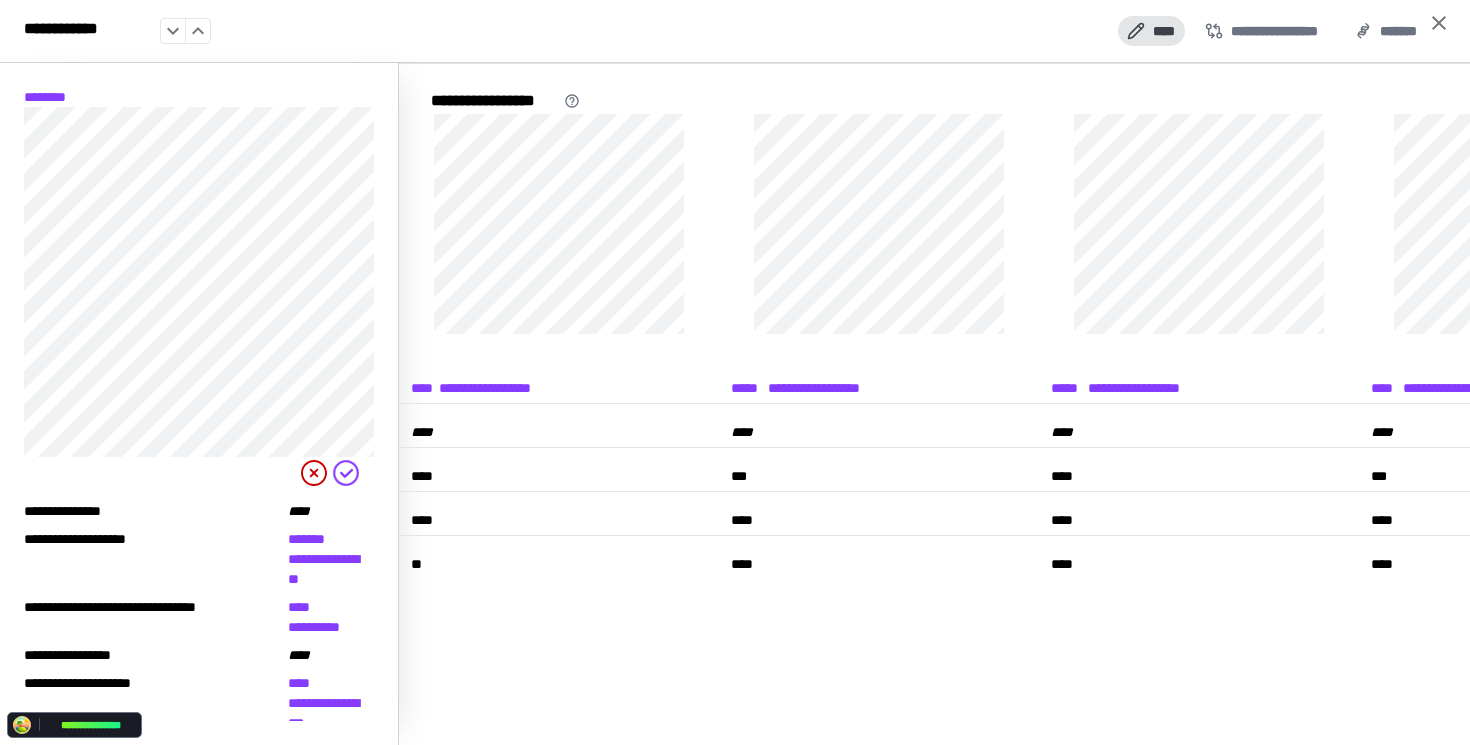 click 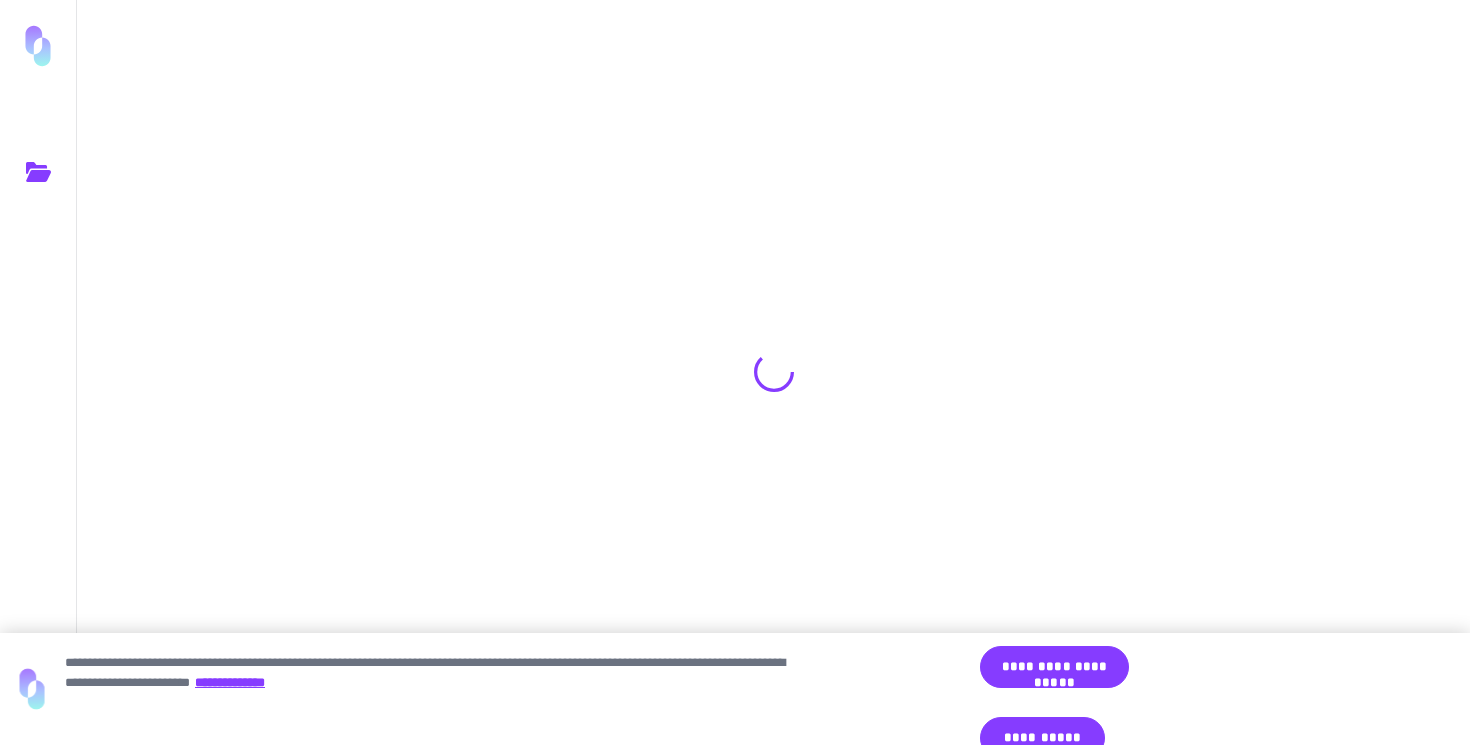 scroll, scrollTop: 0, scrollLeft: 0, axis: both 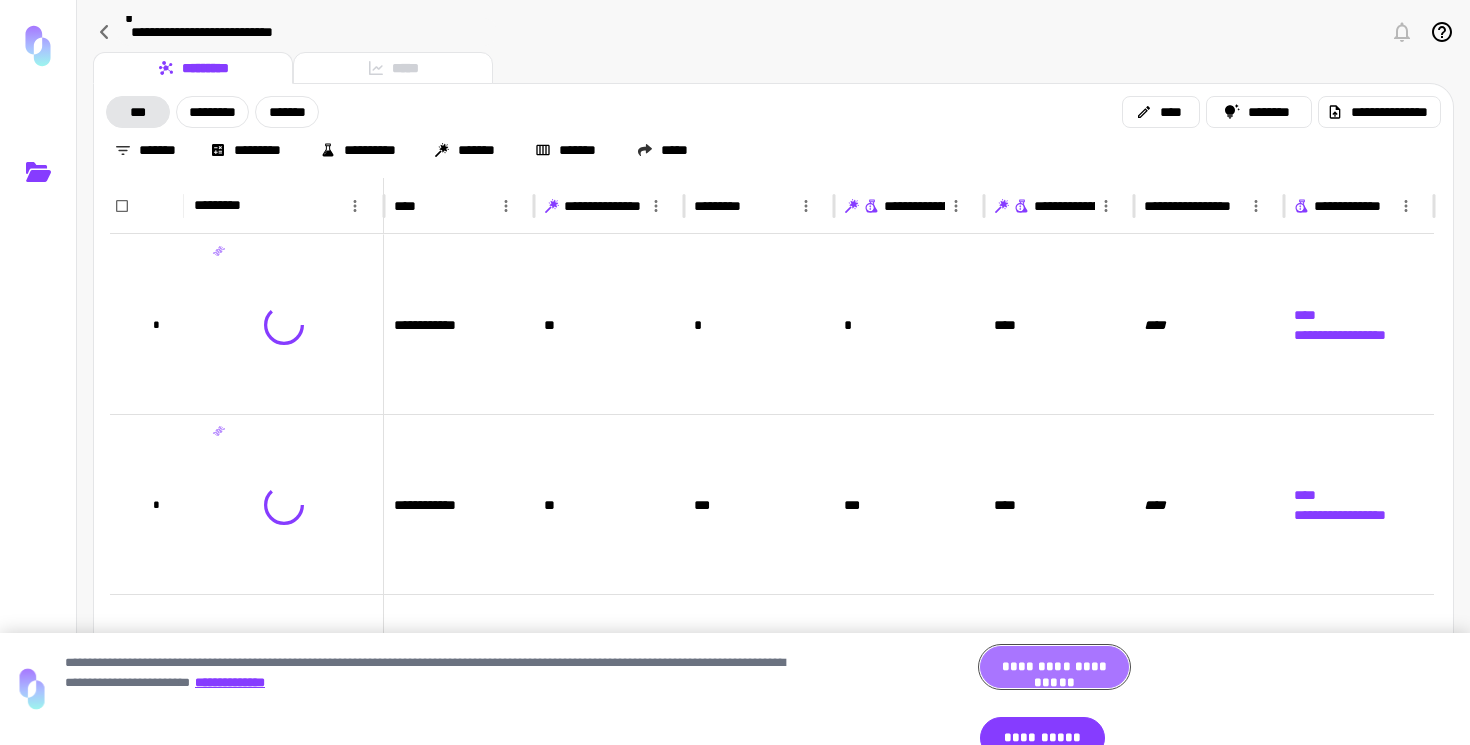 click on "**********" at bounding box center [1054, 667] 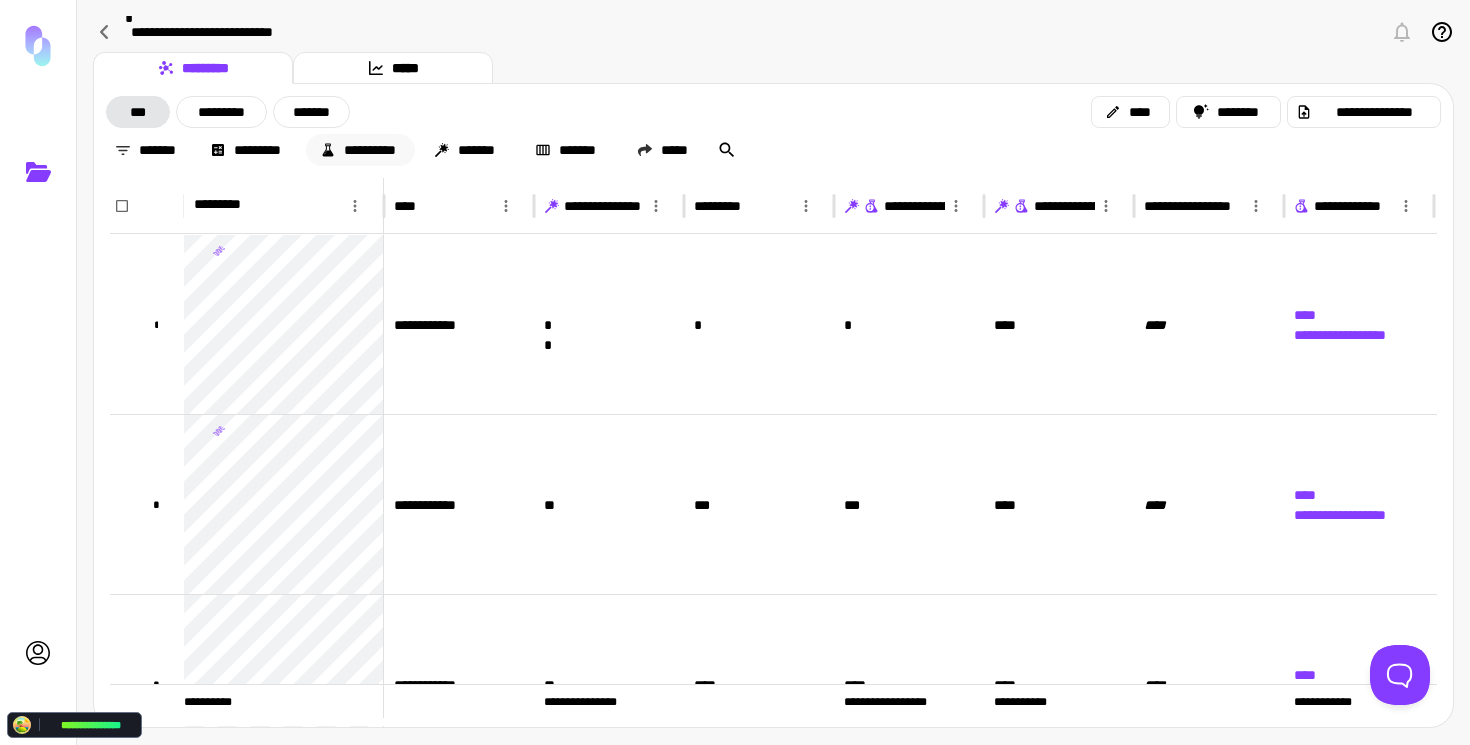click on "*******" at bounding box center [311, 112] 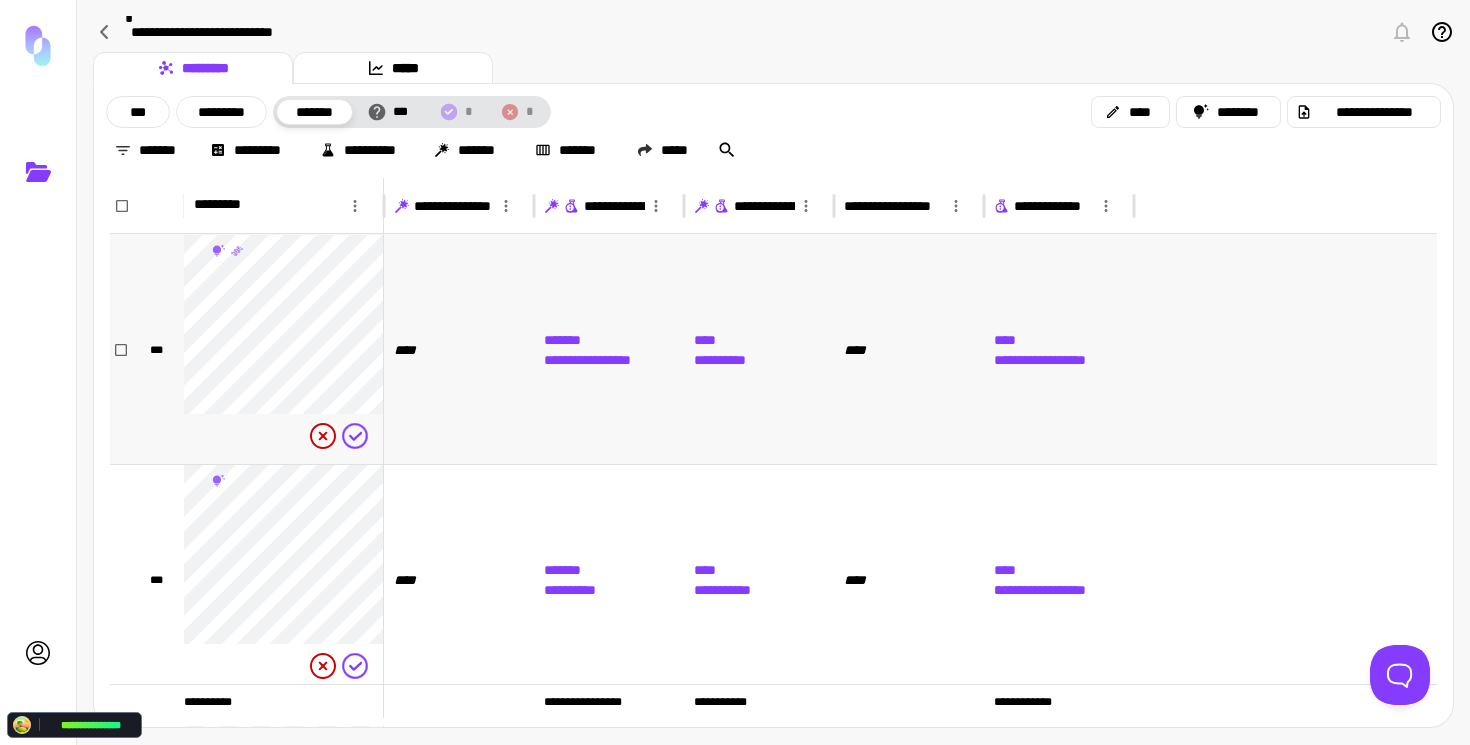 click on "****" at bounding box center (459, 349) 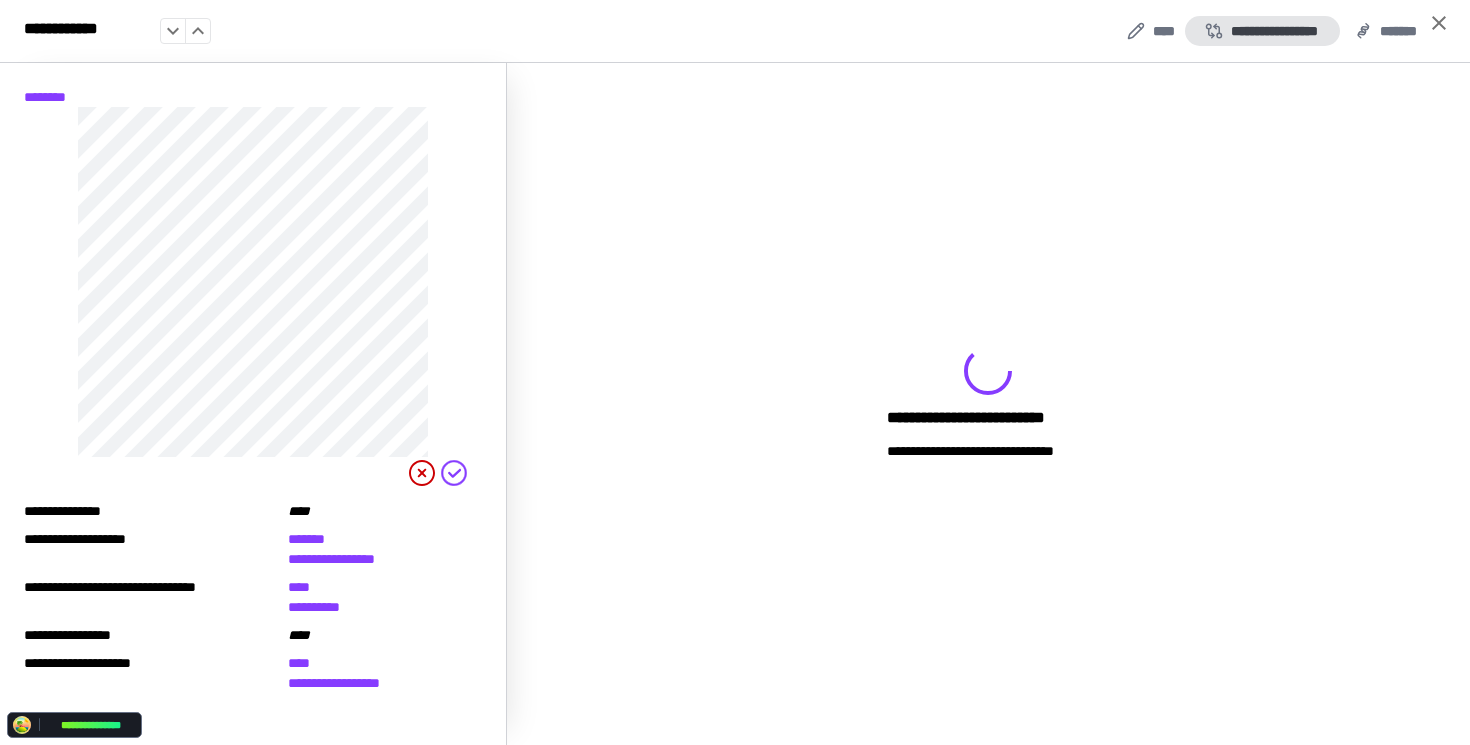 click on "**********" at bounding box center [1262, 31] 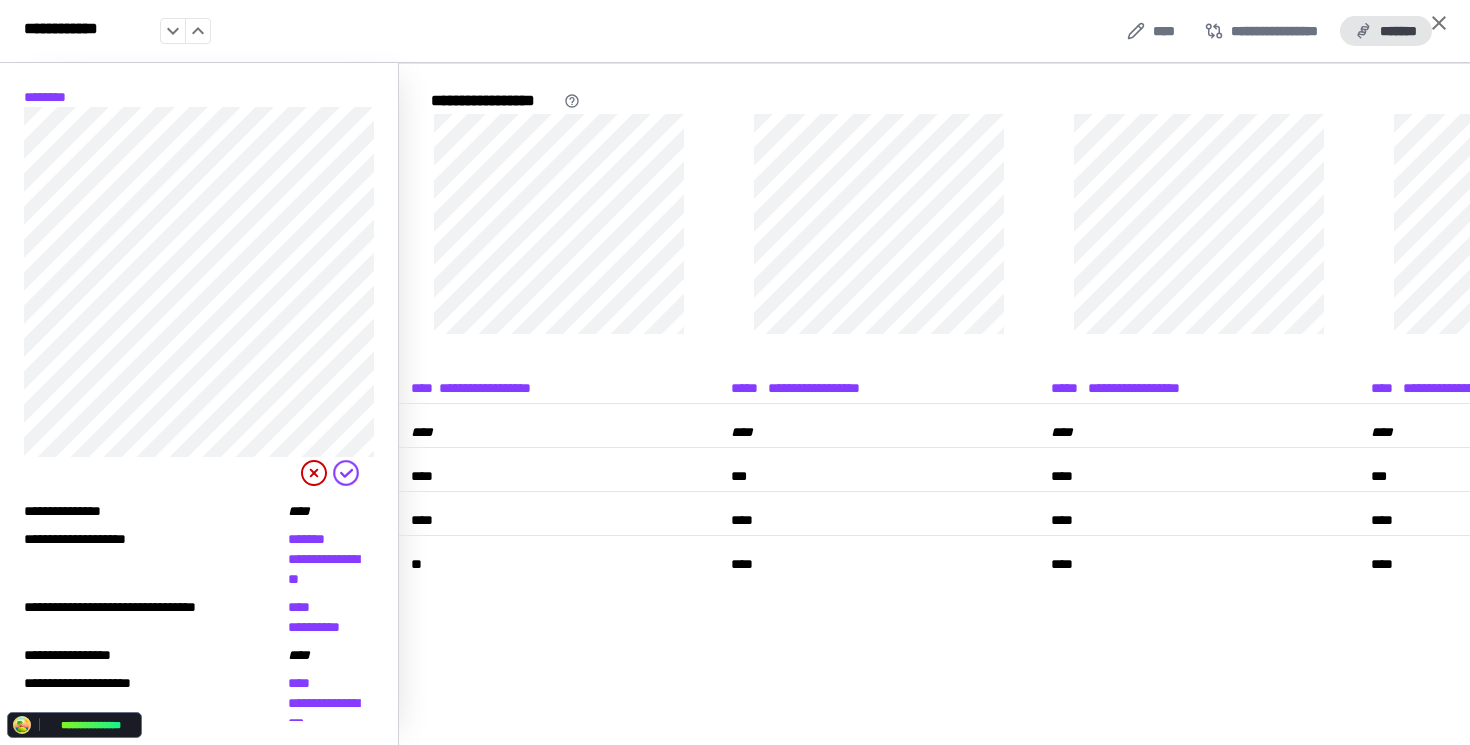 click on "*******" at bounding box center [1386, 31] 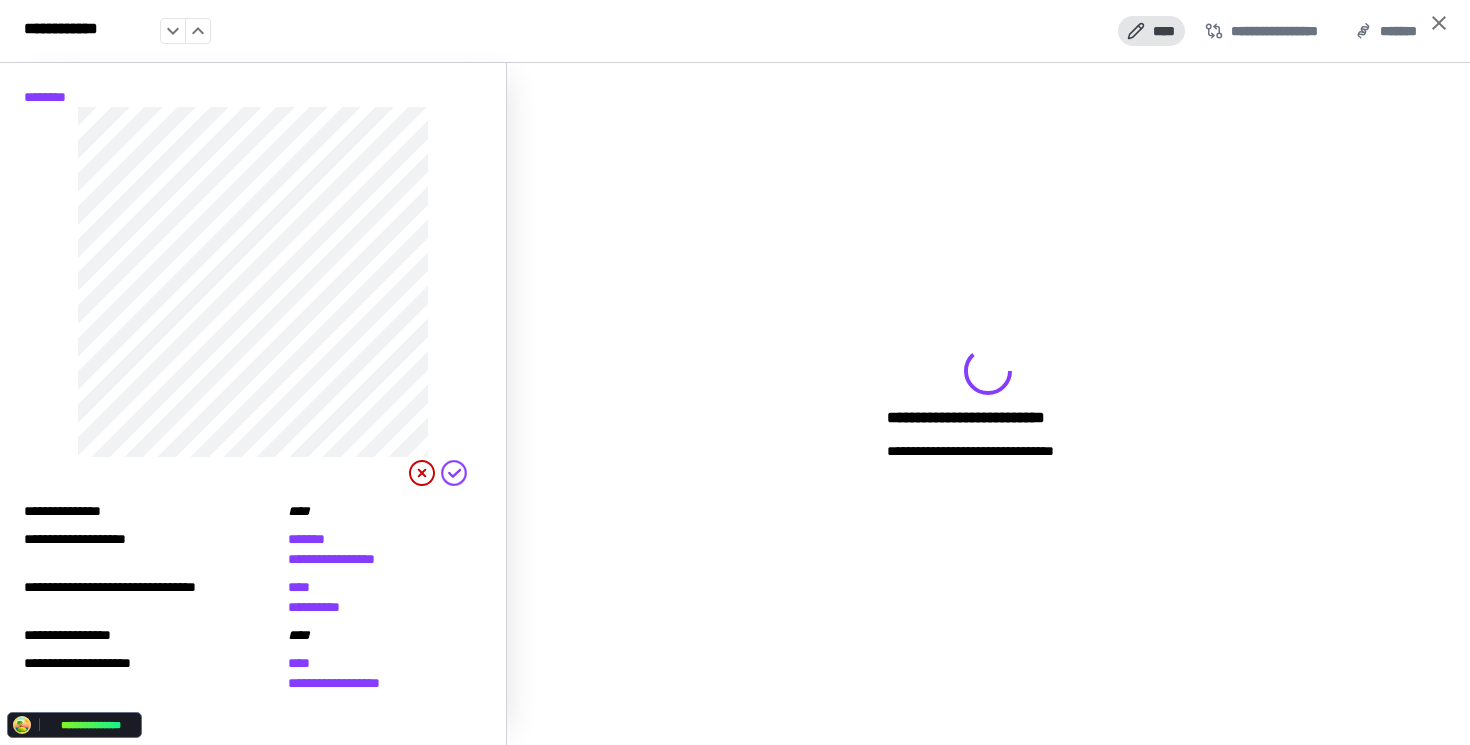 click 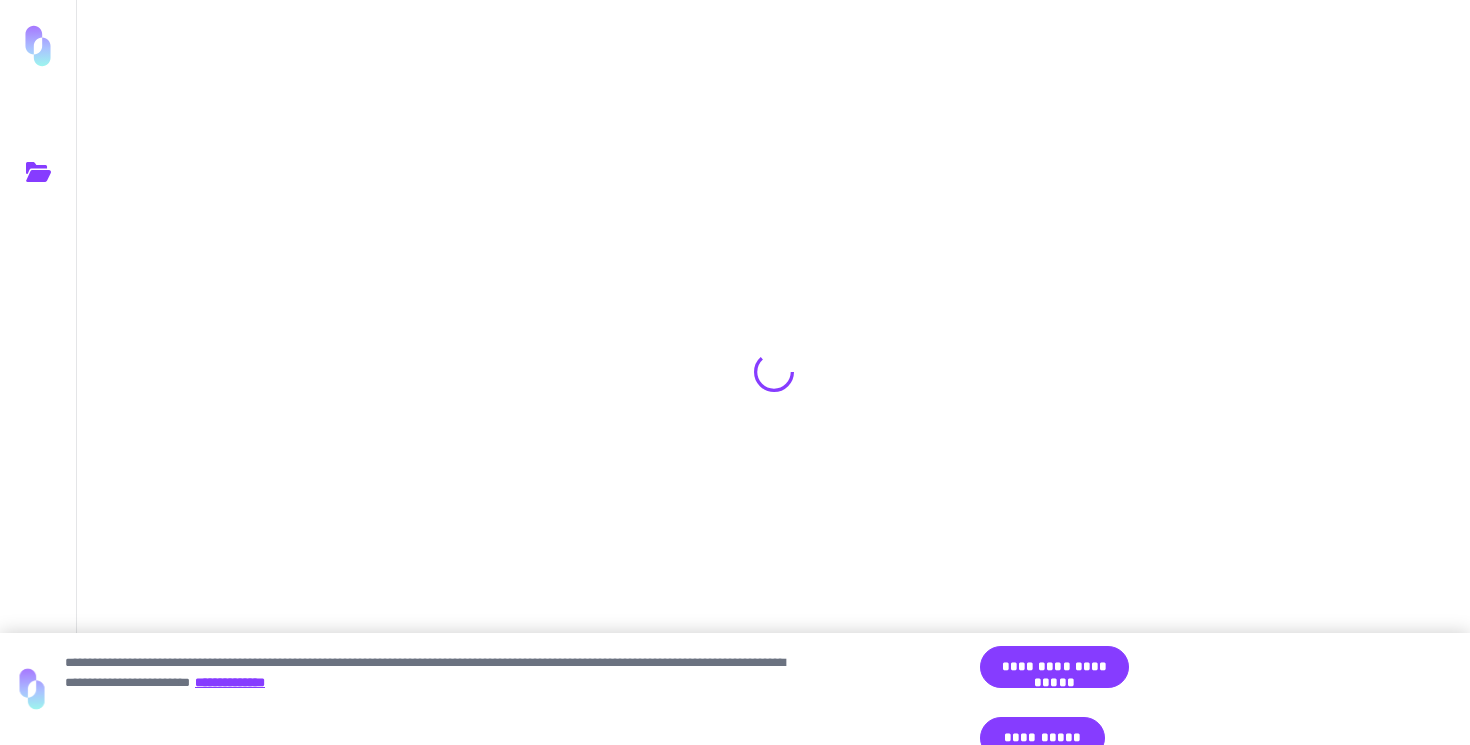 scroll, scrollTop: 0, scrollLeft: 0, axis: both 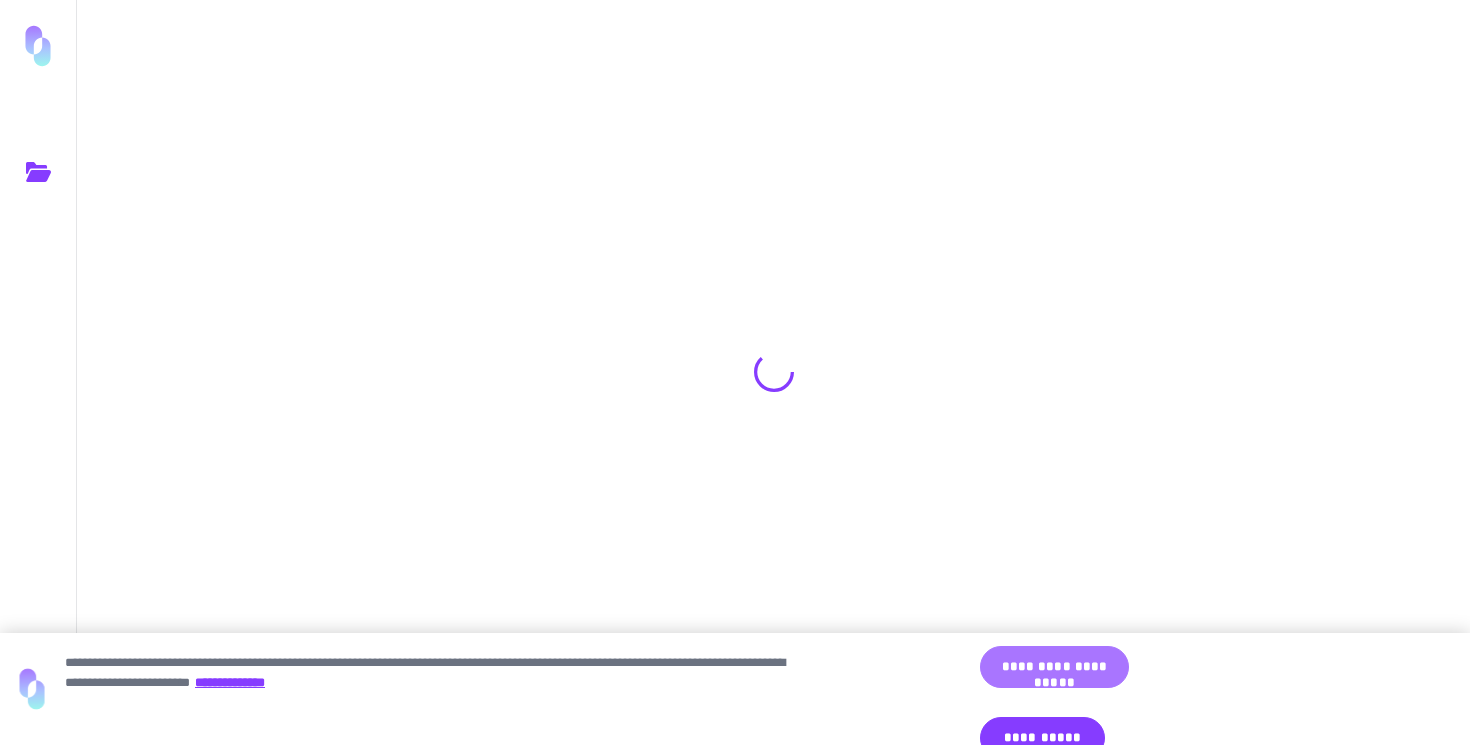 click on "**********" at bounding box center [1132, 668] 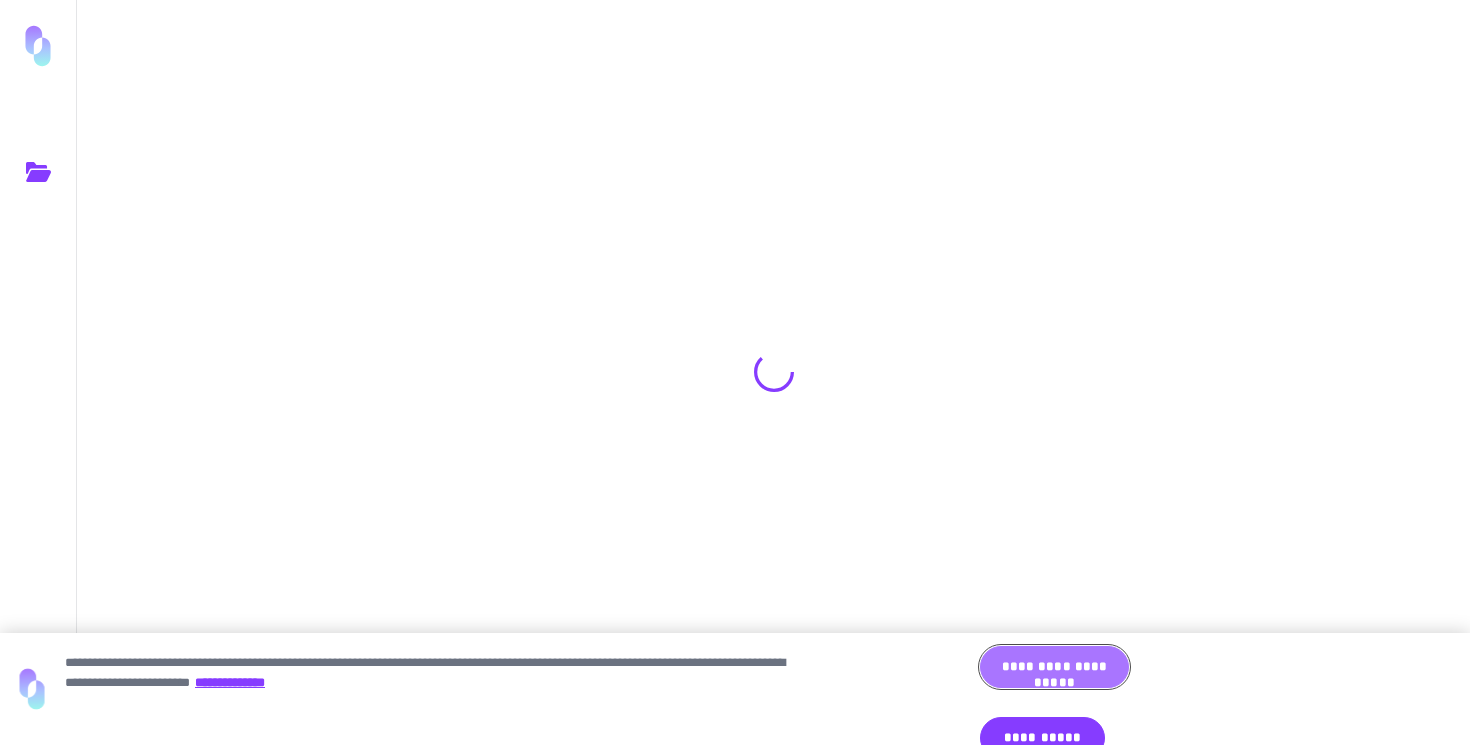 click on "**********" at bounding box center [1054, 667] 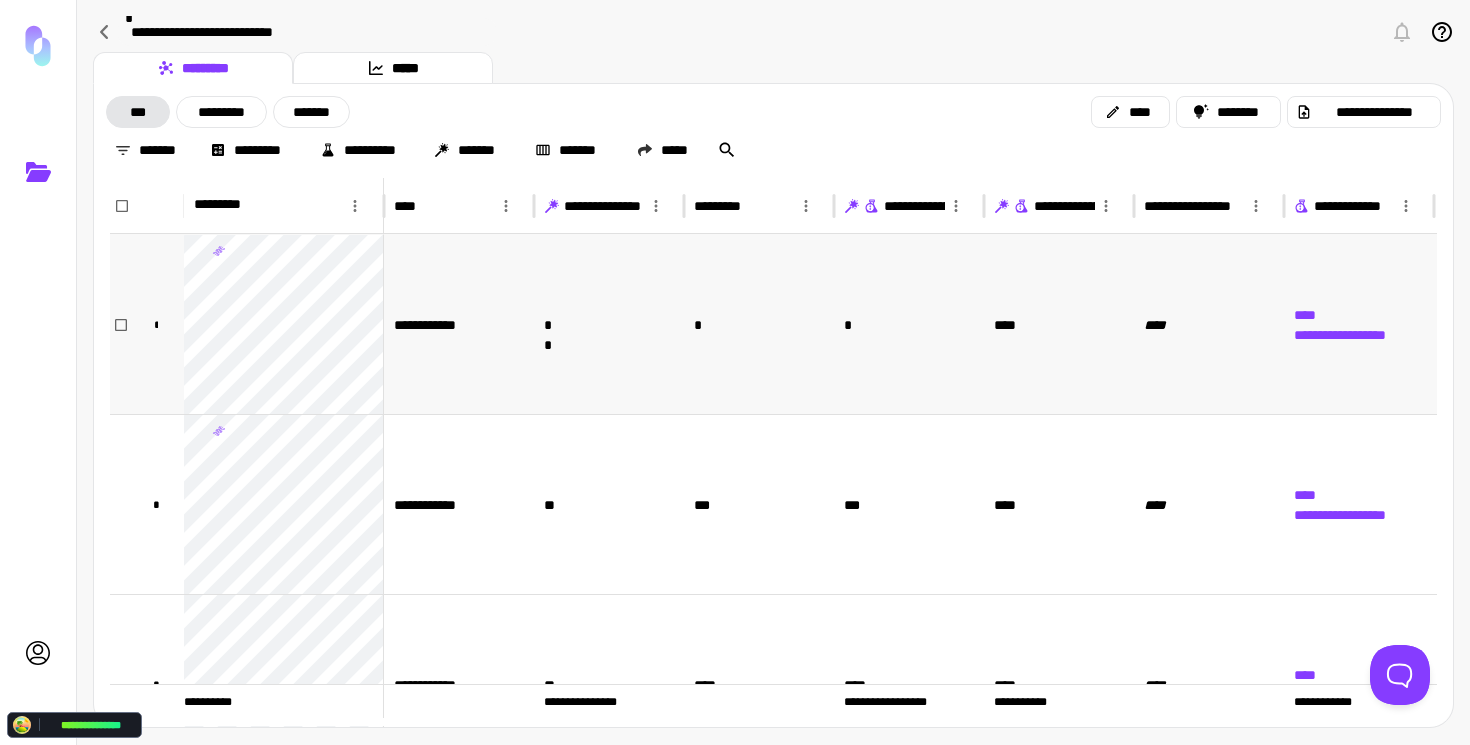 click on "**********" at bounding box center (459, 324) 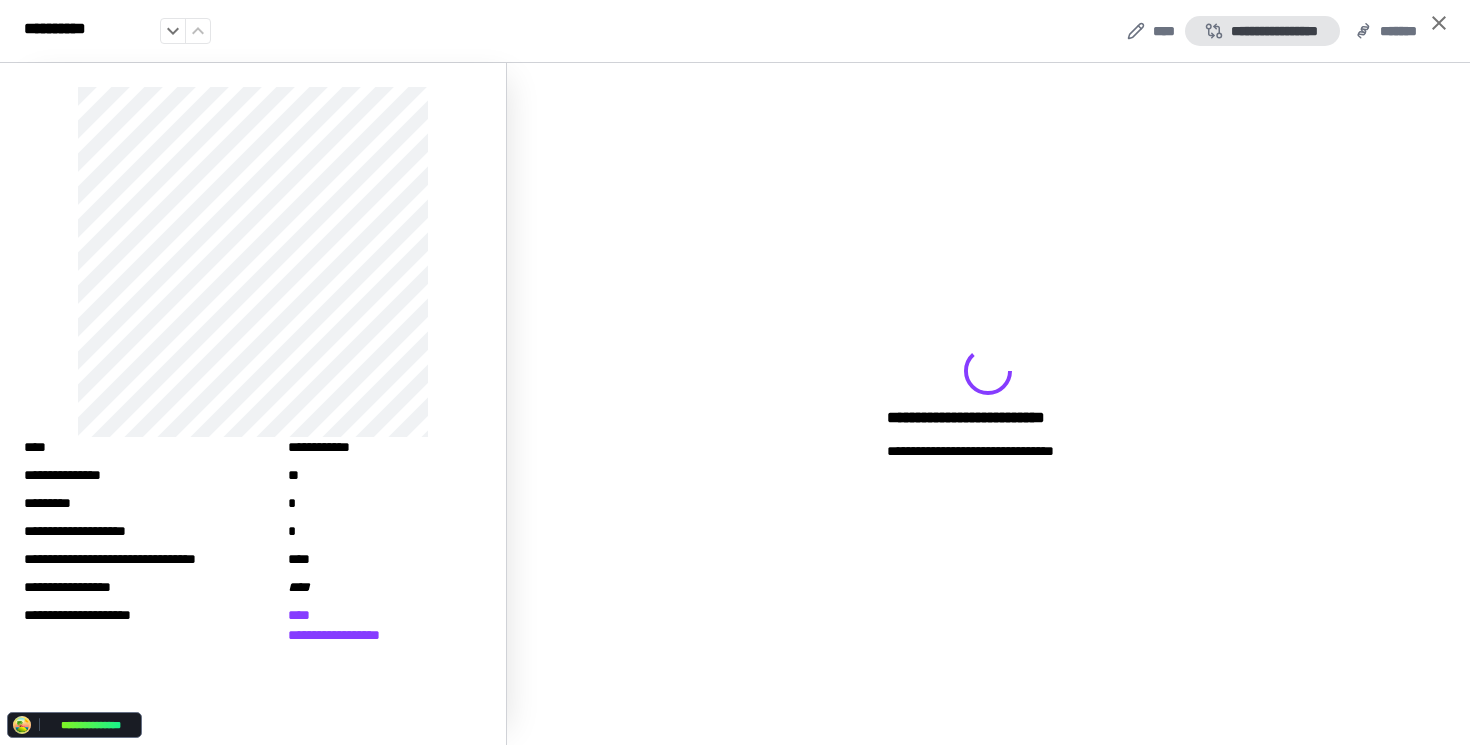 click on "**********" at bounding box center [1262, 31] 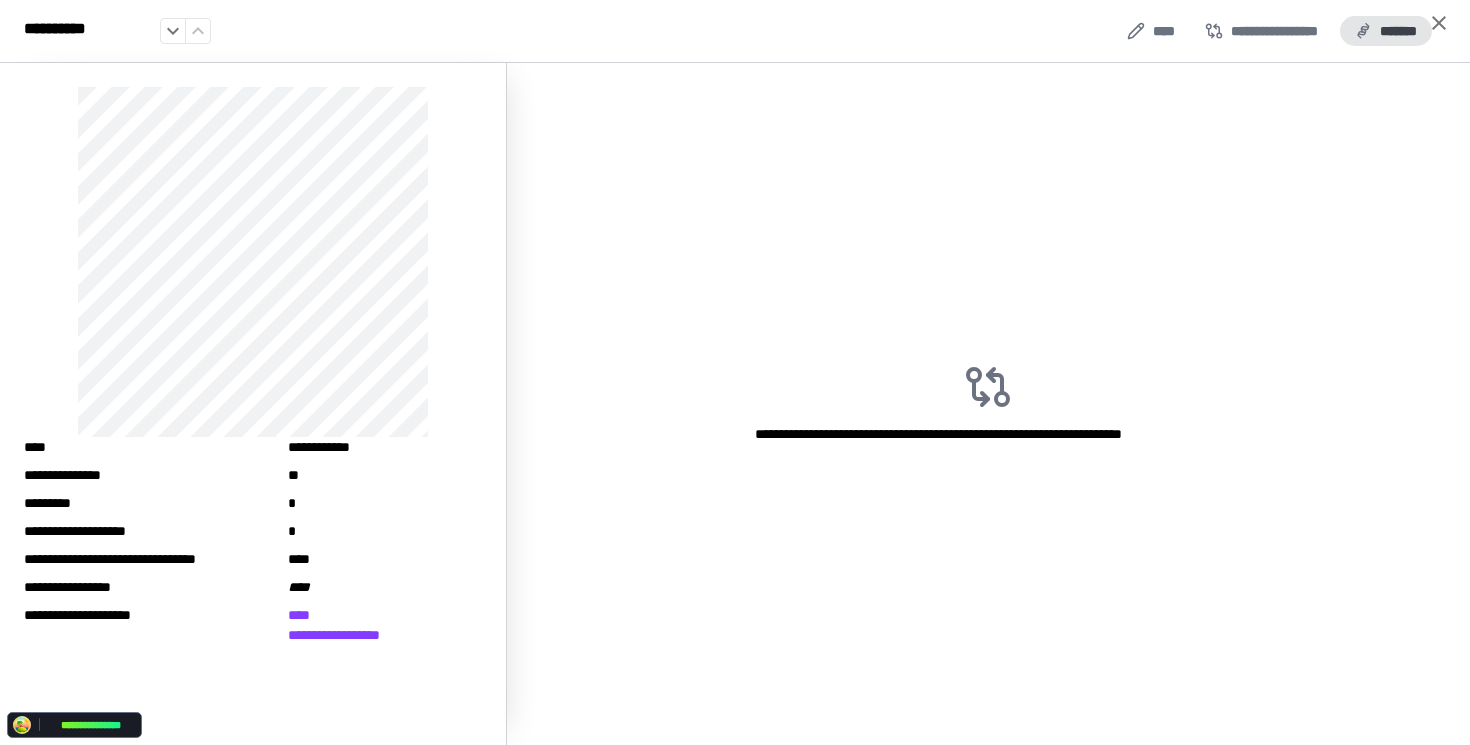 click on "*******" at bounding box center (1386, 31) 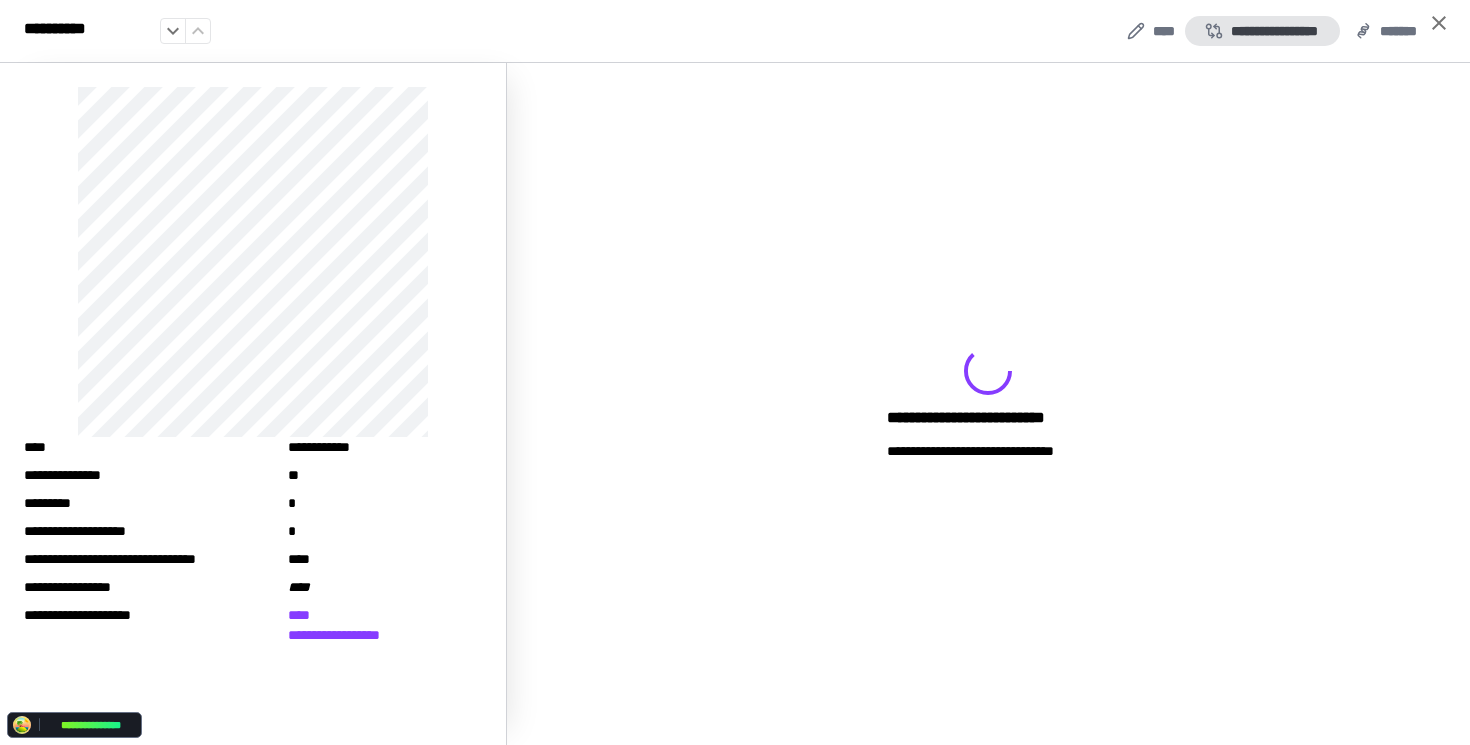 click on "**********" at bounding box center (1262, 31) 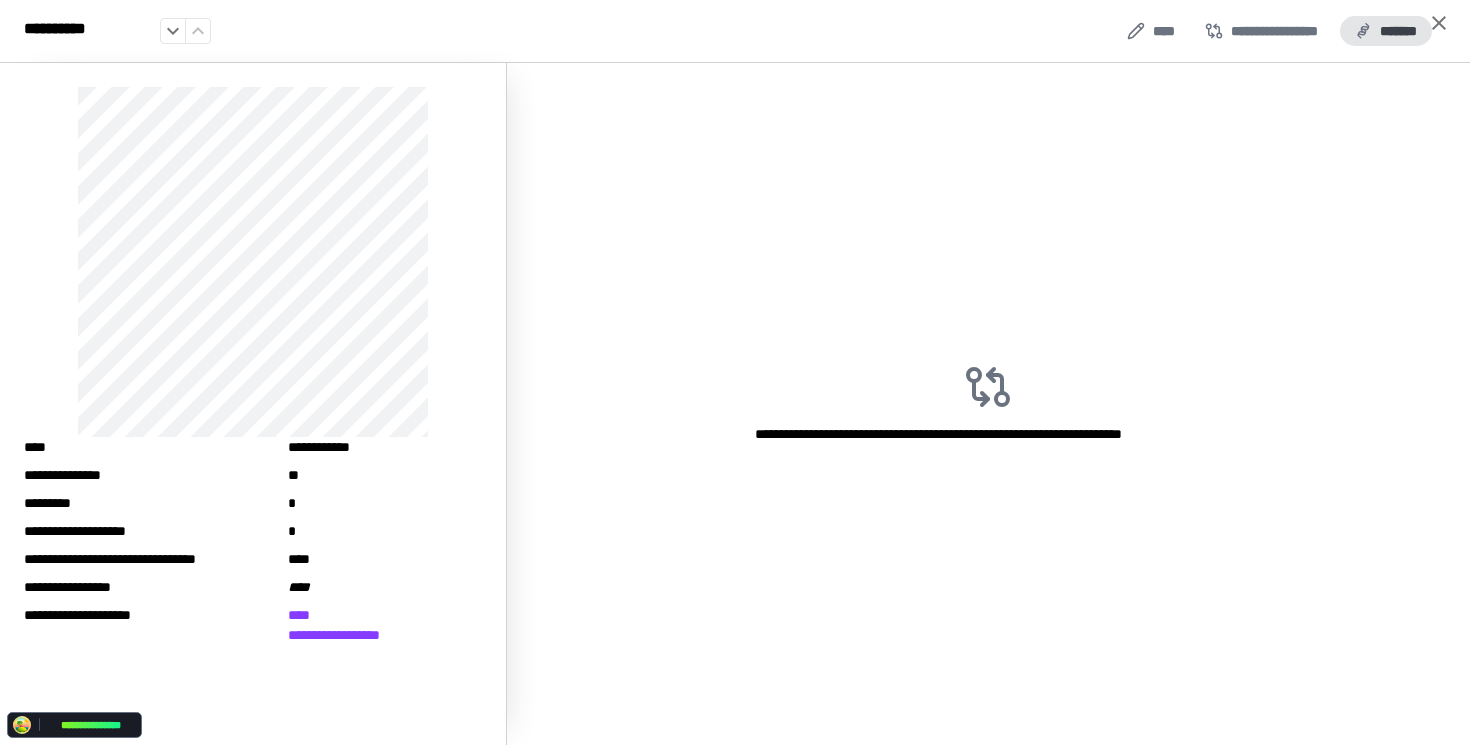 click on "*******" at bounding box center (1386, 31) 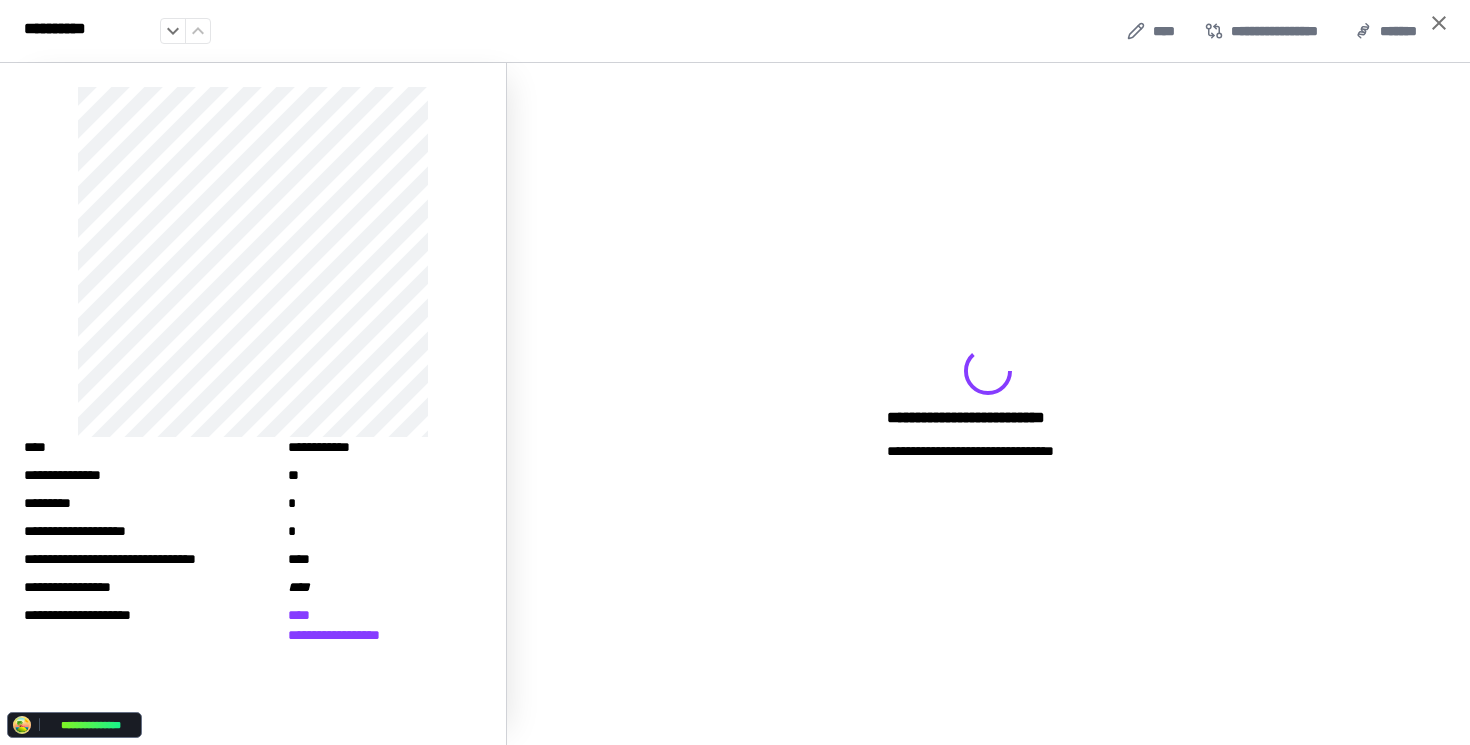click 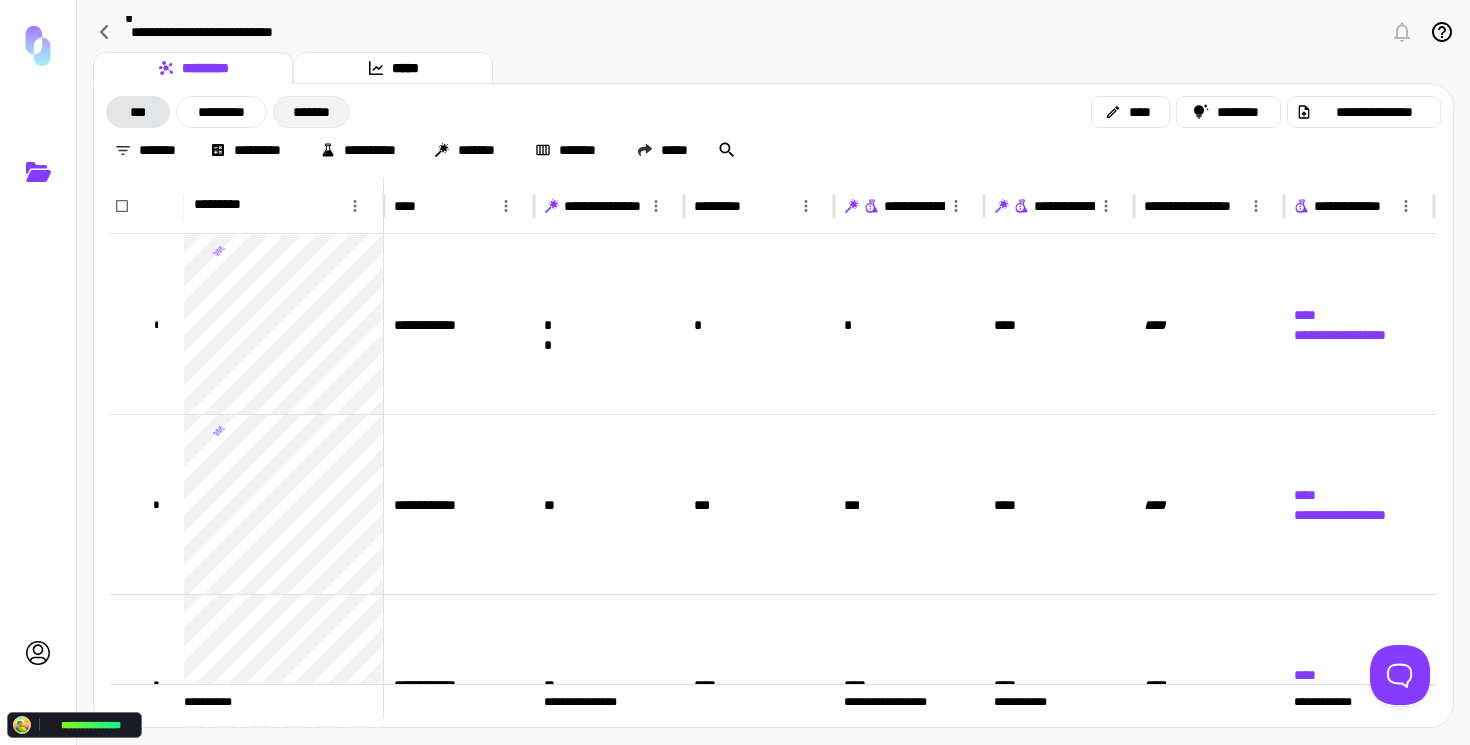 click on "*******" at bounding box center (311, 112) 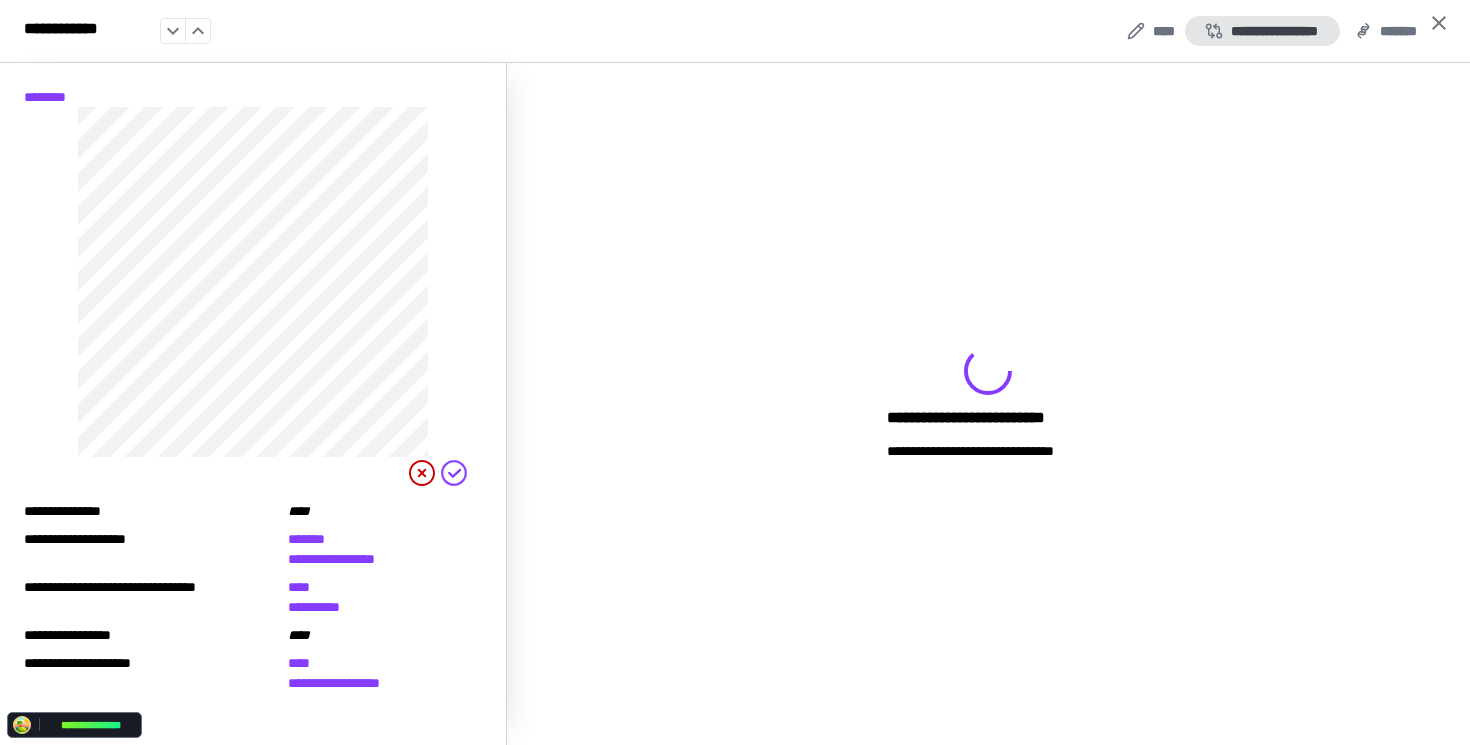 click on "**********" at bounding box center [1262, 31] 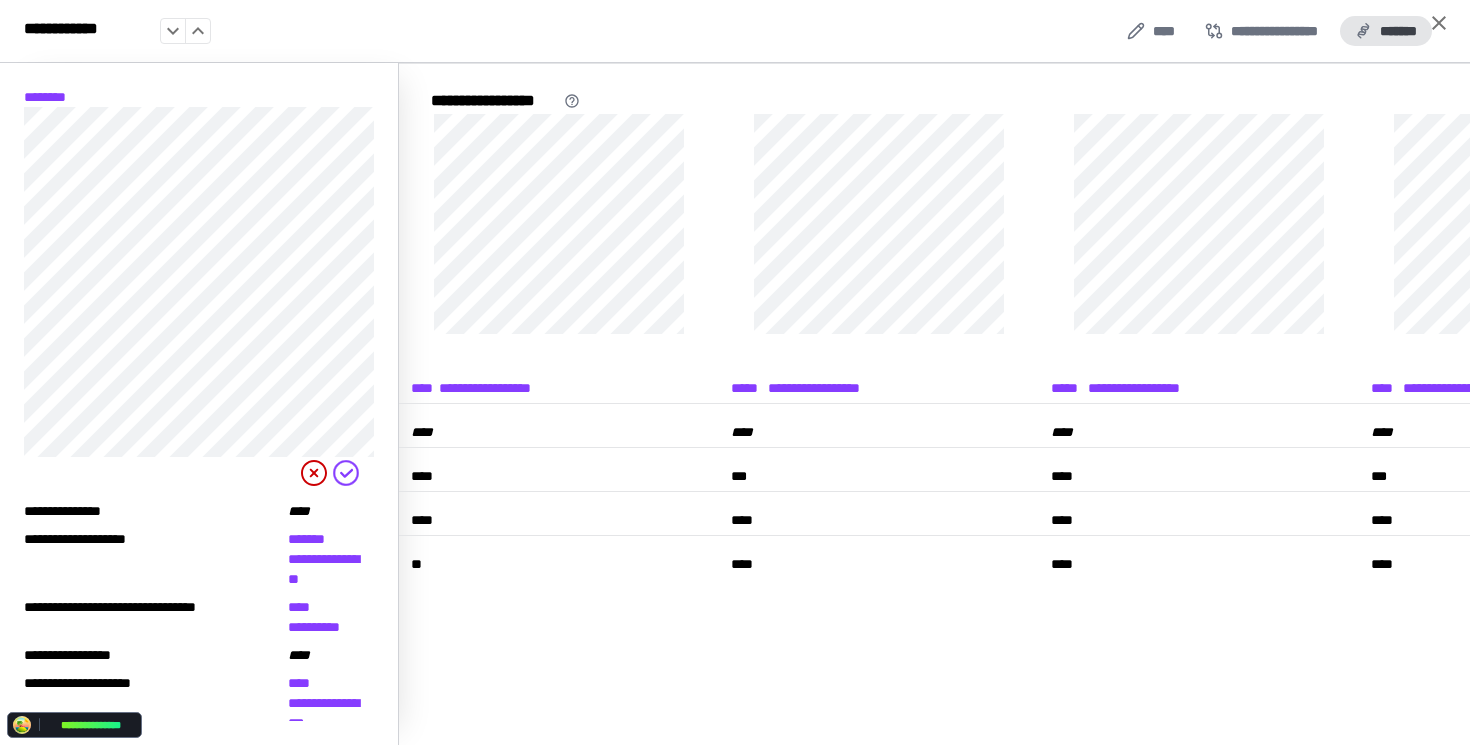 click on "*******" at bounding box center [1386, 31] 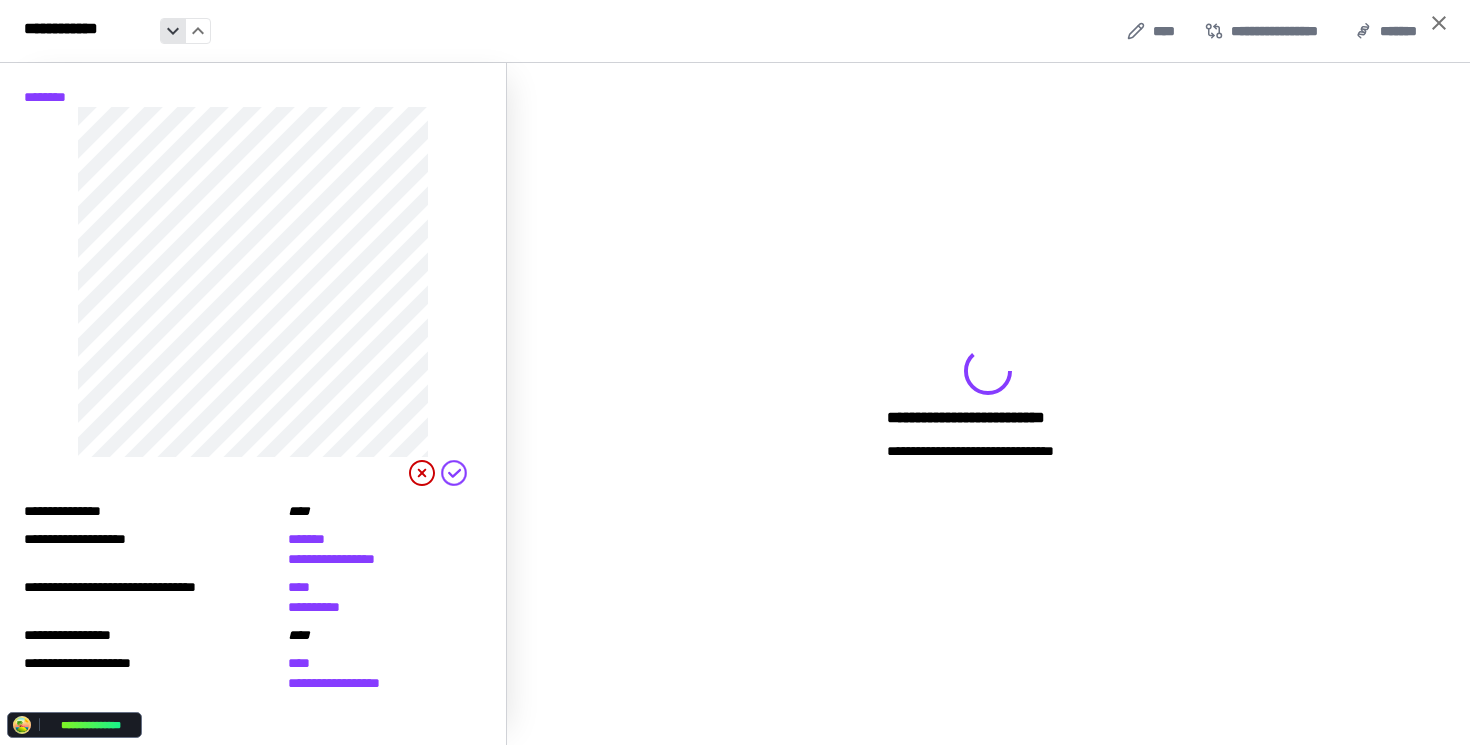 click 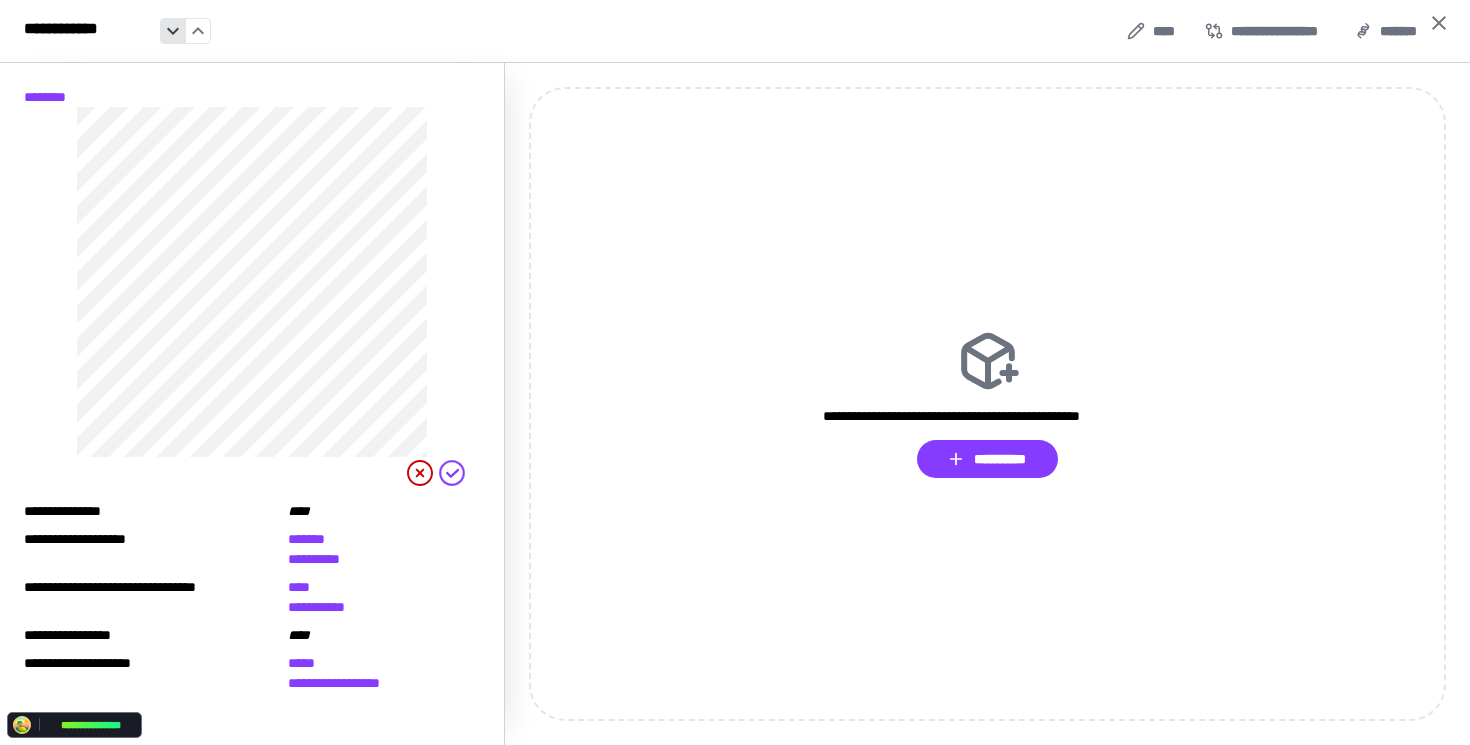 click 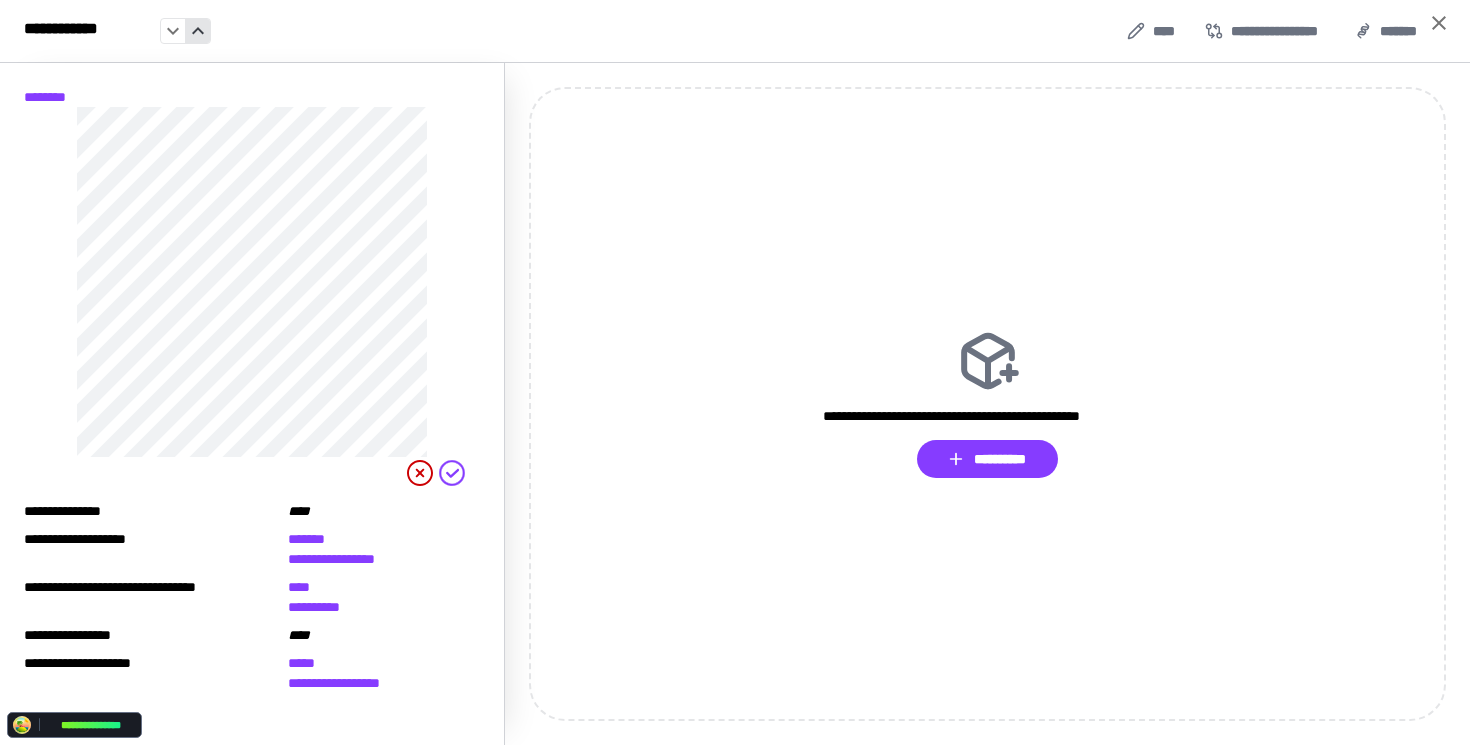 click 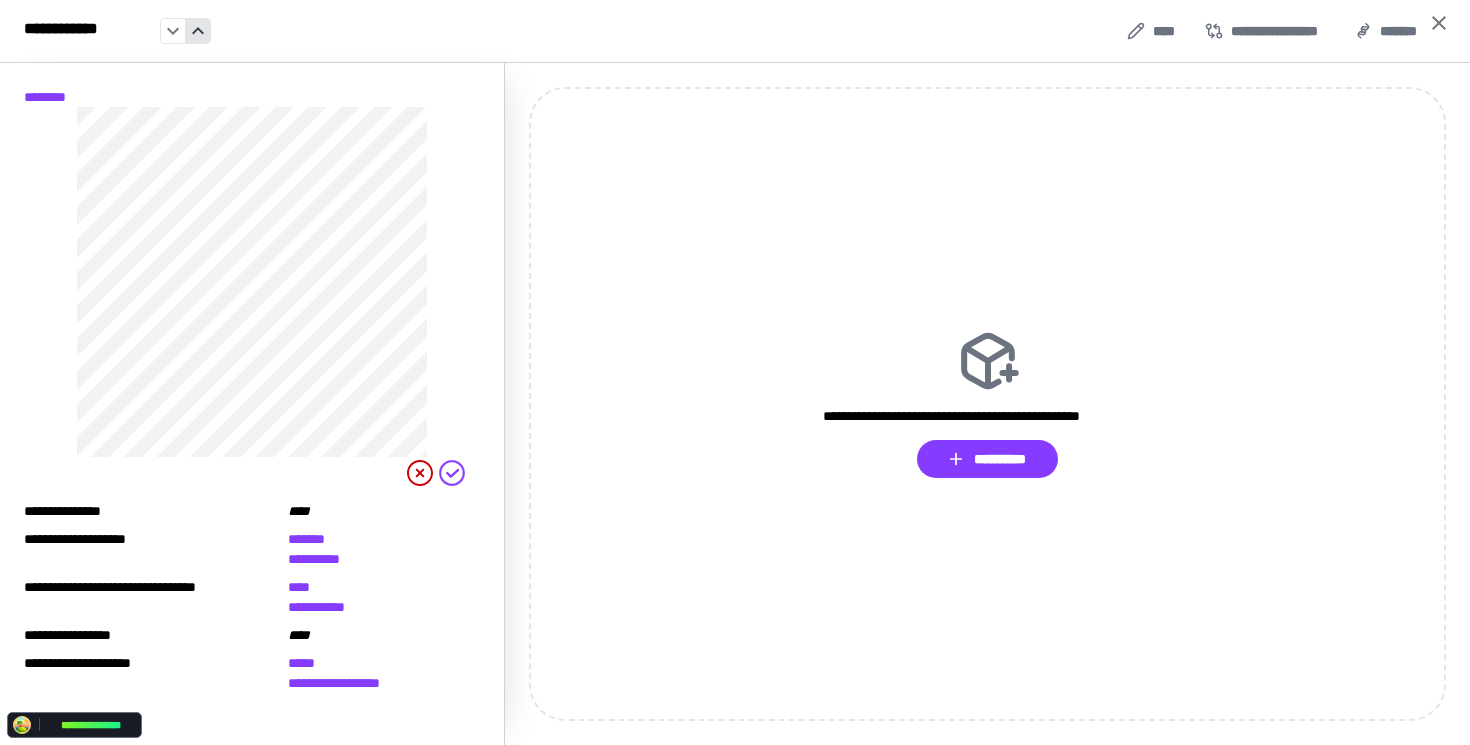 click 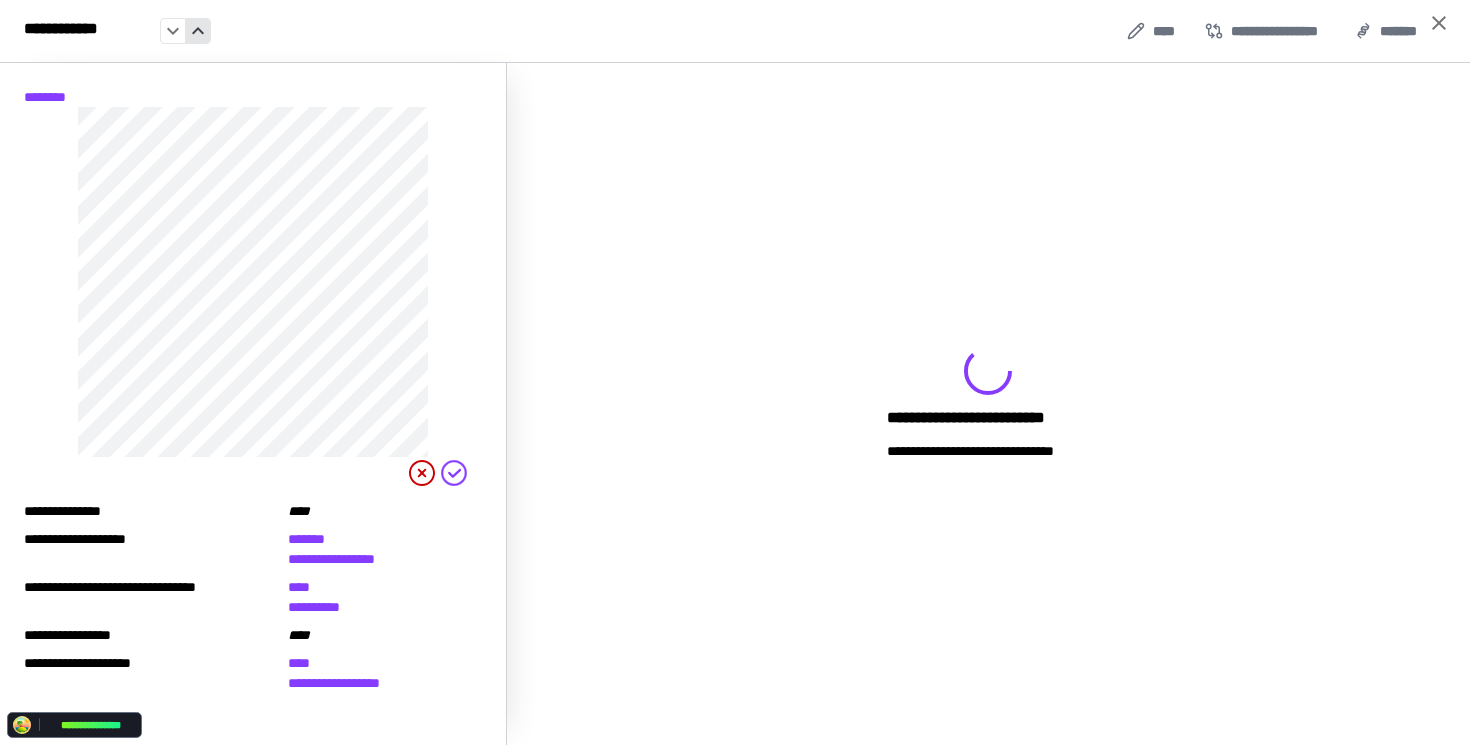click 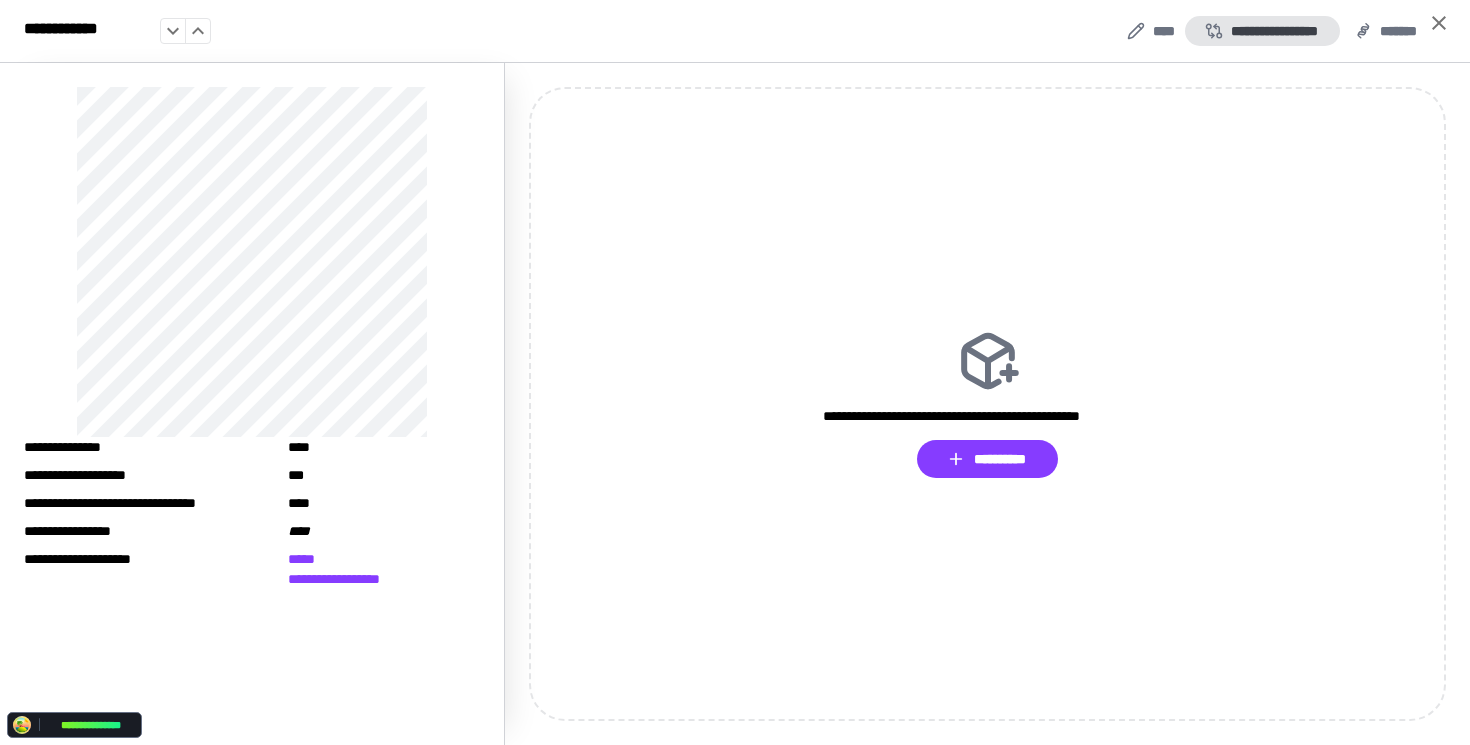 click on "**********" at bounding box center [1262, 31] 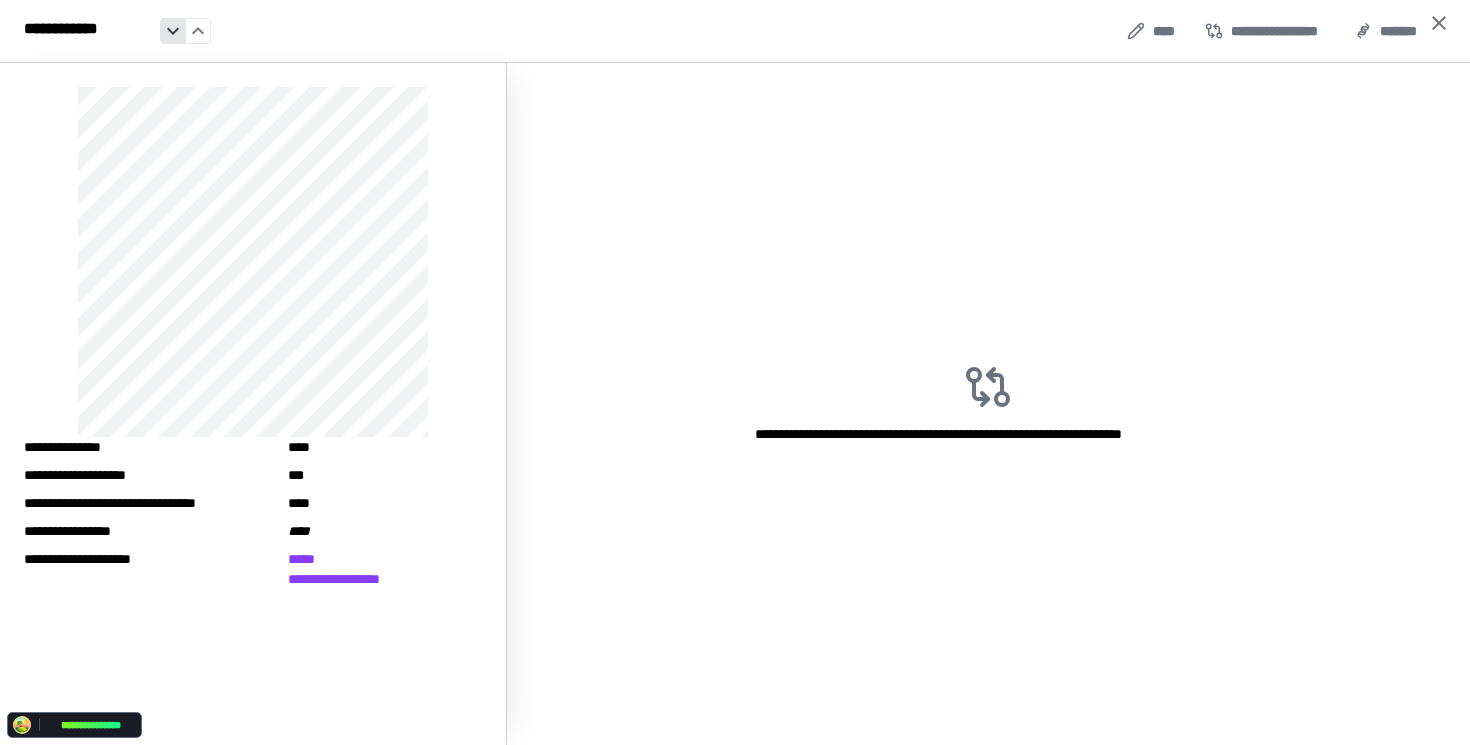 click 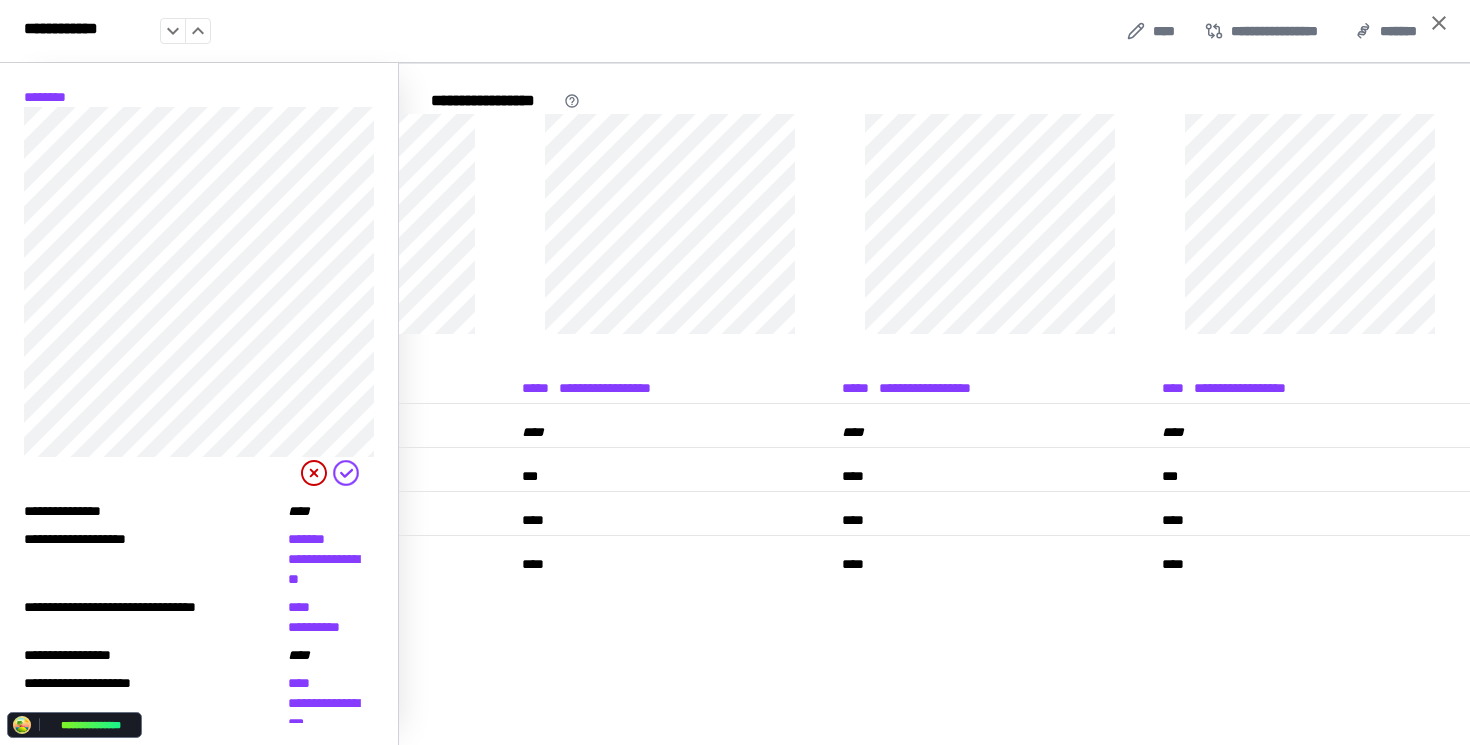 scroll, scrollTop: 0, scrollLeft: 0, axis: both 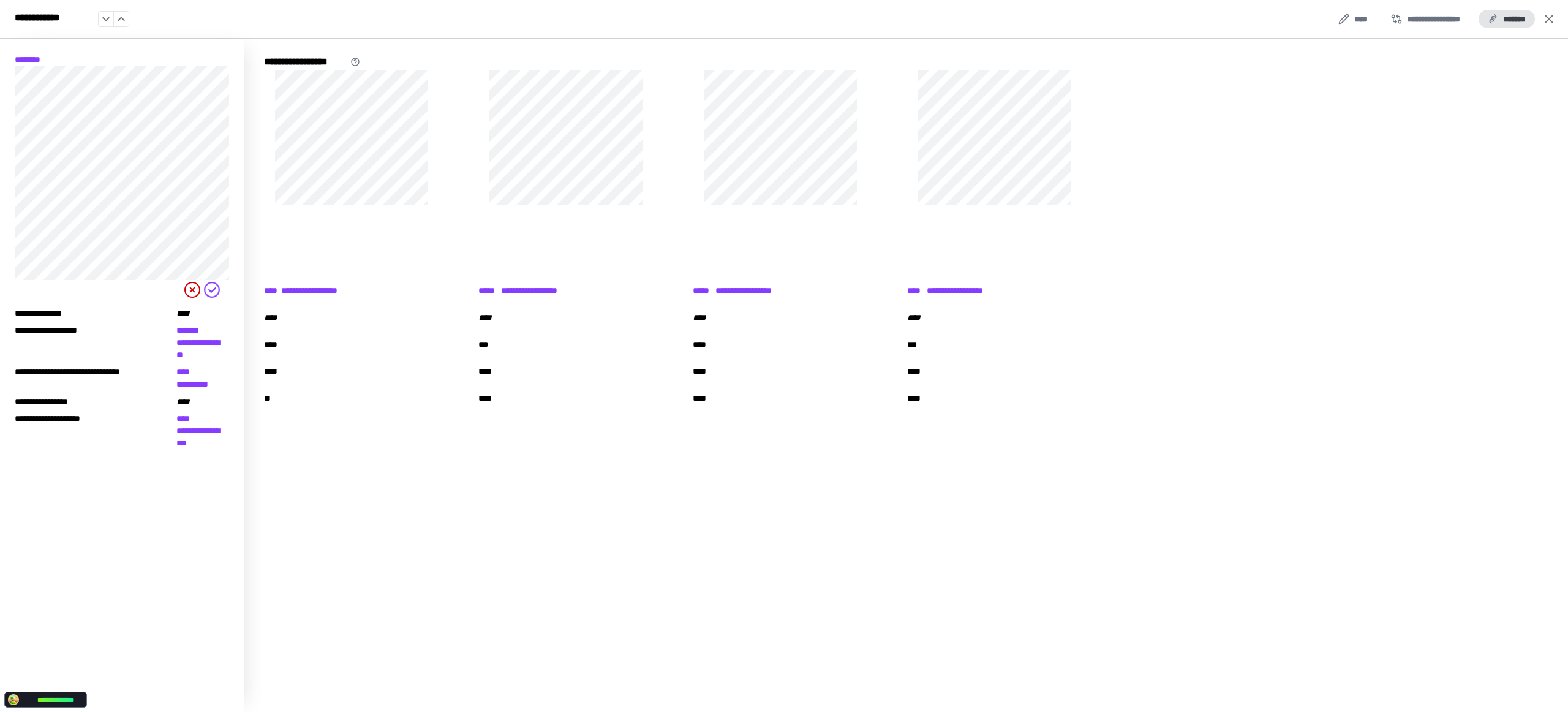 click on "*******" at bounding box center [1507, 19] 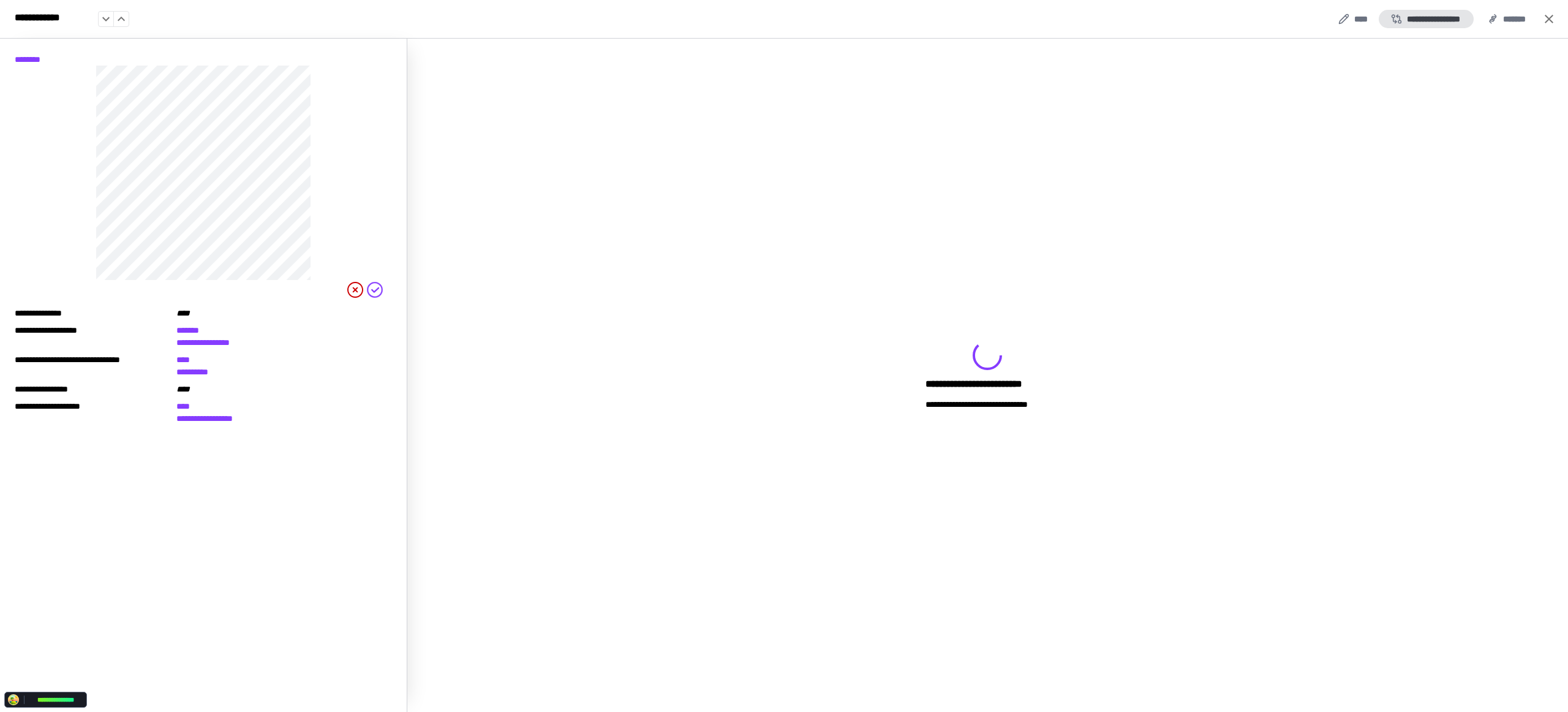 click on "**********" at bounding box center (1426, 19) 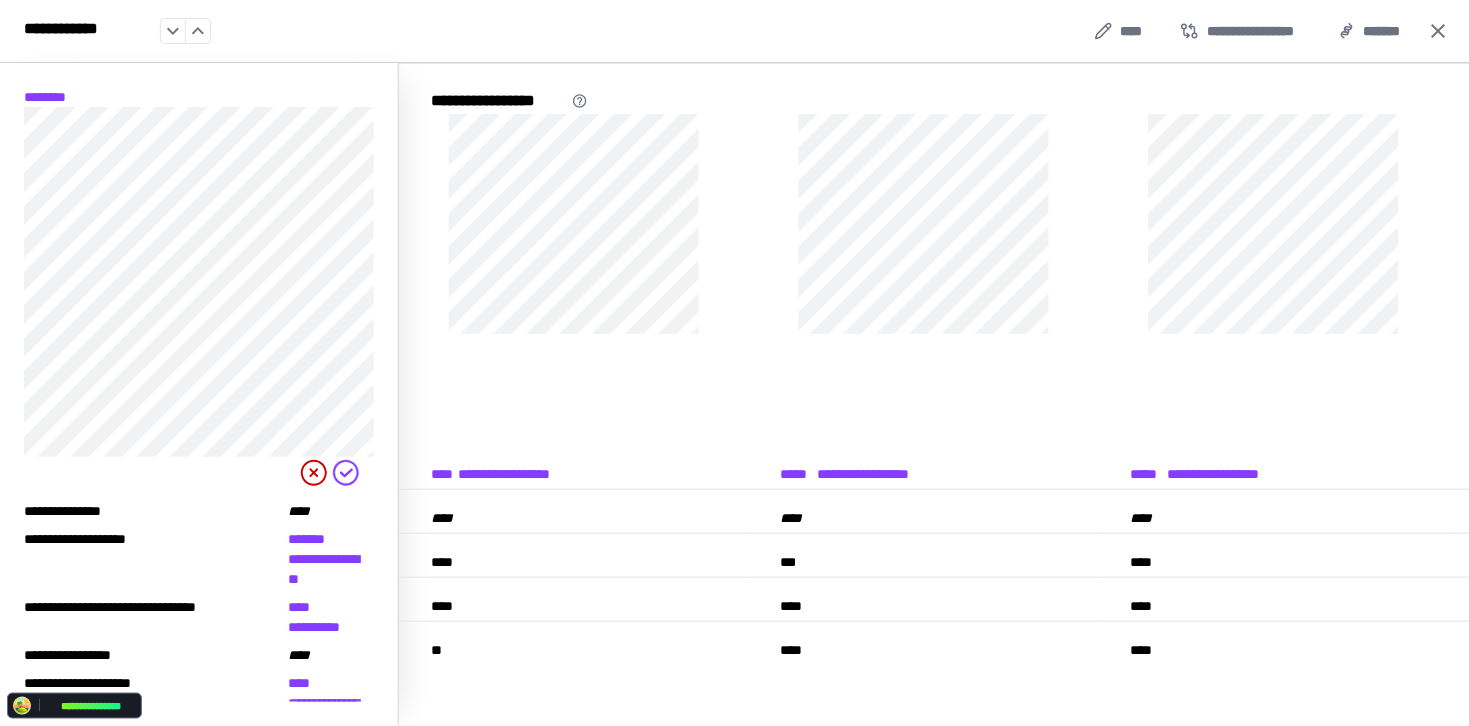 scroll, scrollTop: 2, scrollLeft: 0, axis: vertical 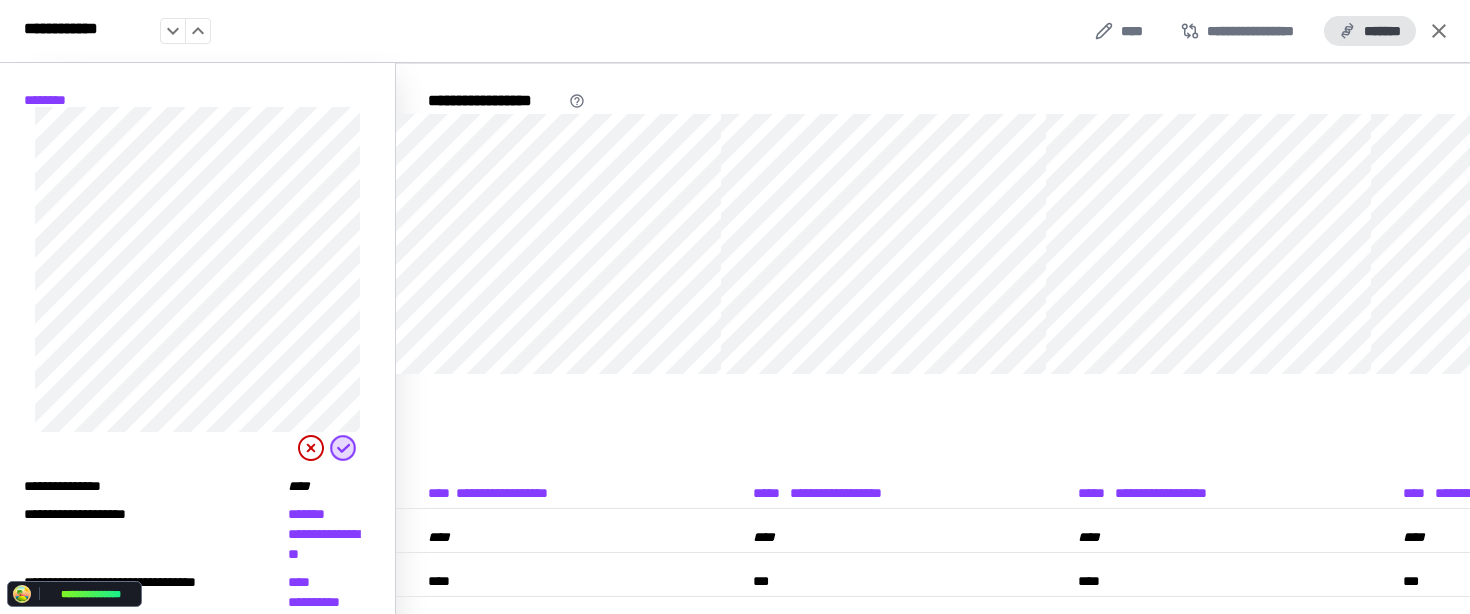 click on "*******" at bounding box center [1370, 31] 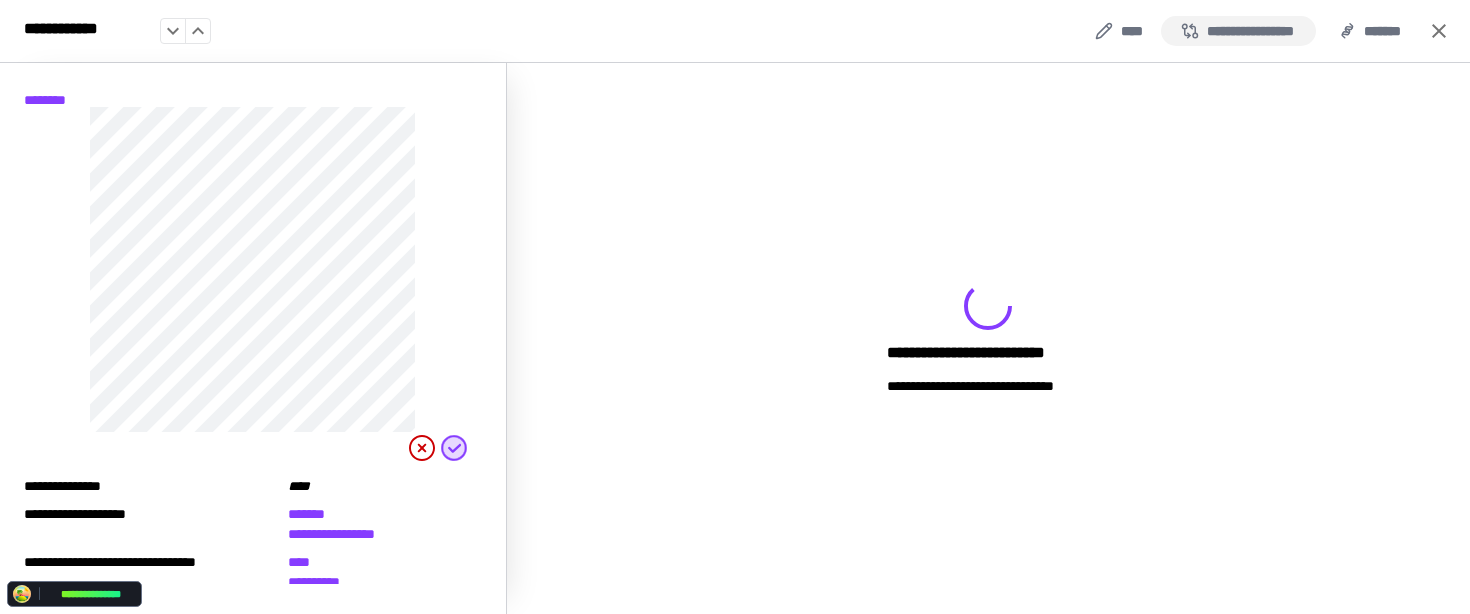 click on "**********" at bounding box center (1238, 31) 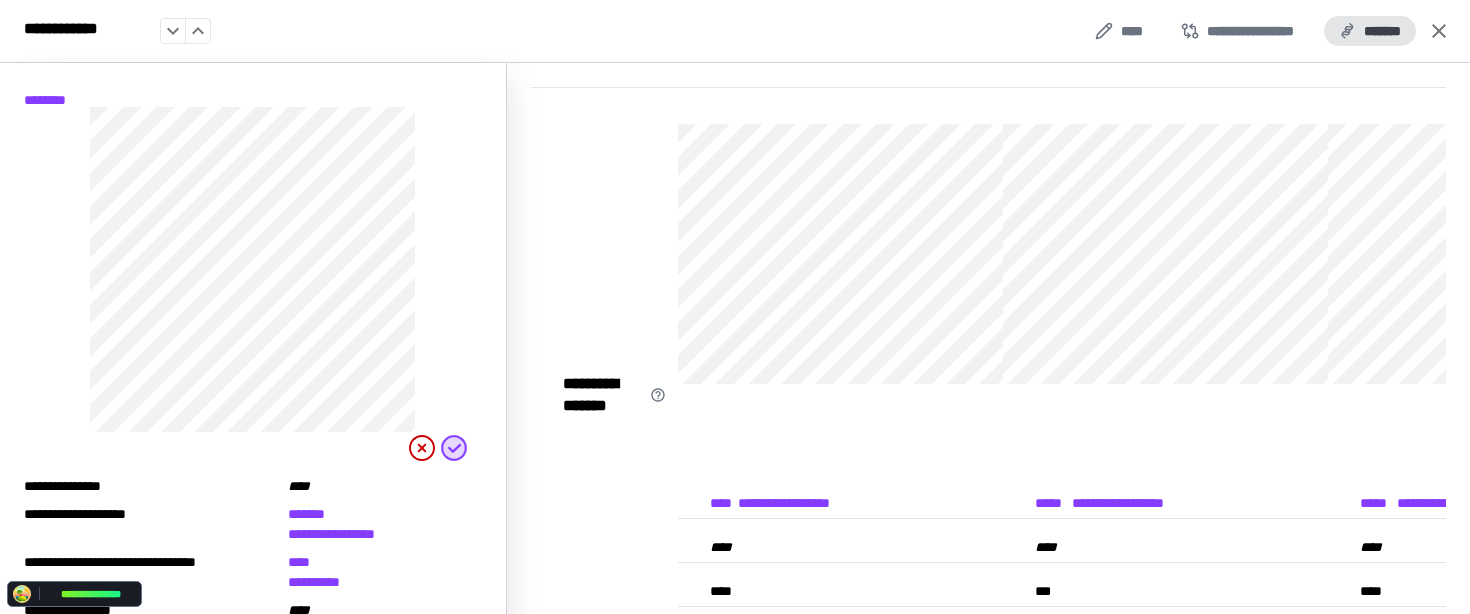 click on "*******" at bounding box center [1370, 31] 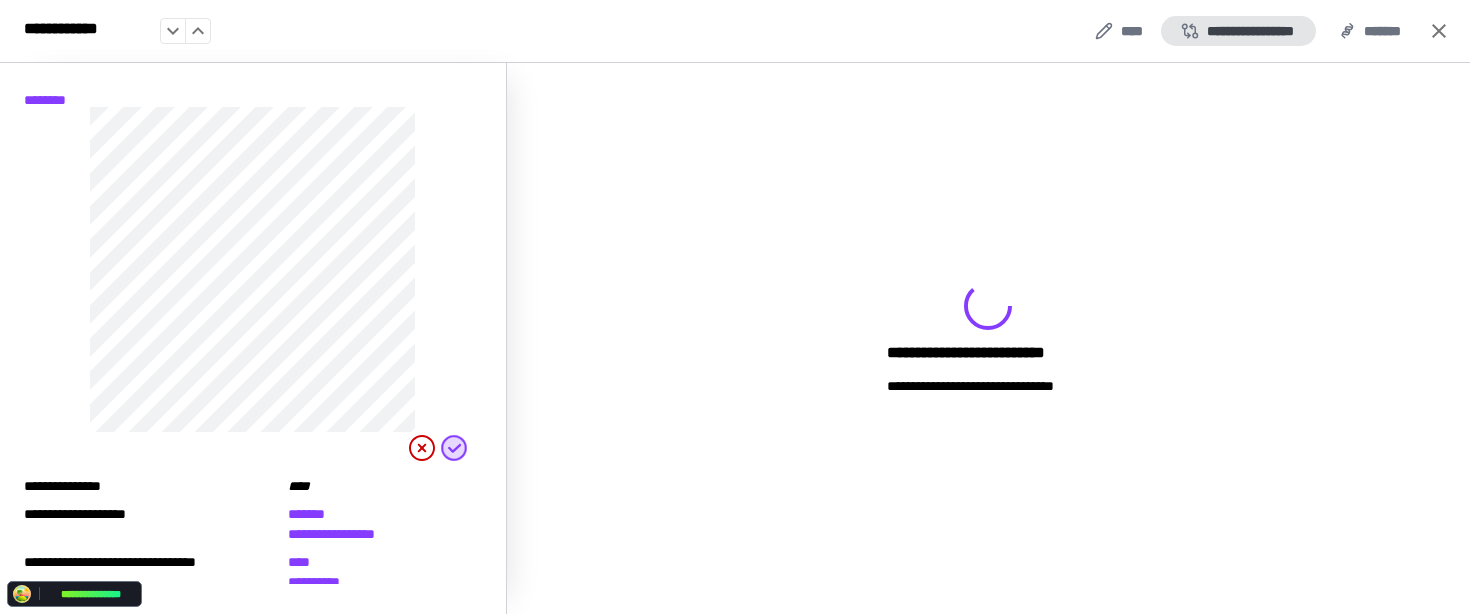 click on "**********" at bounding box center [1238, 31] 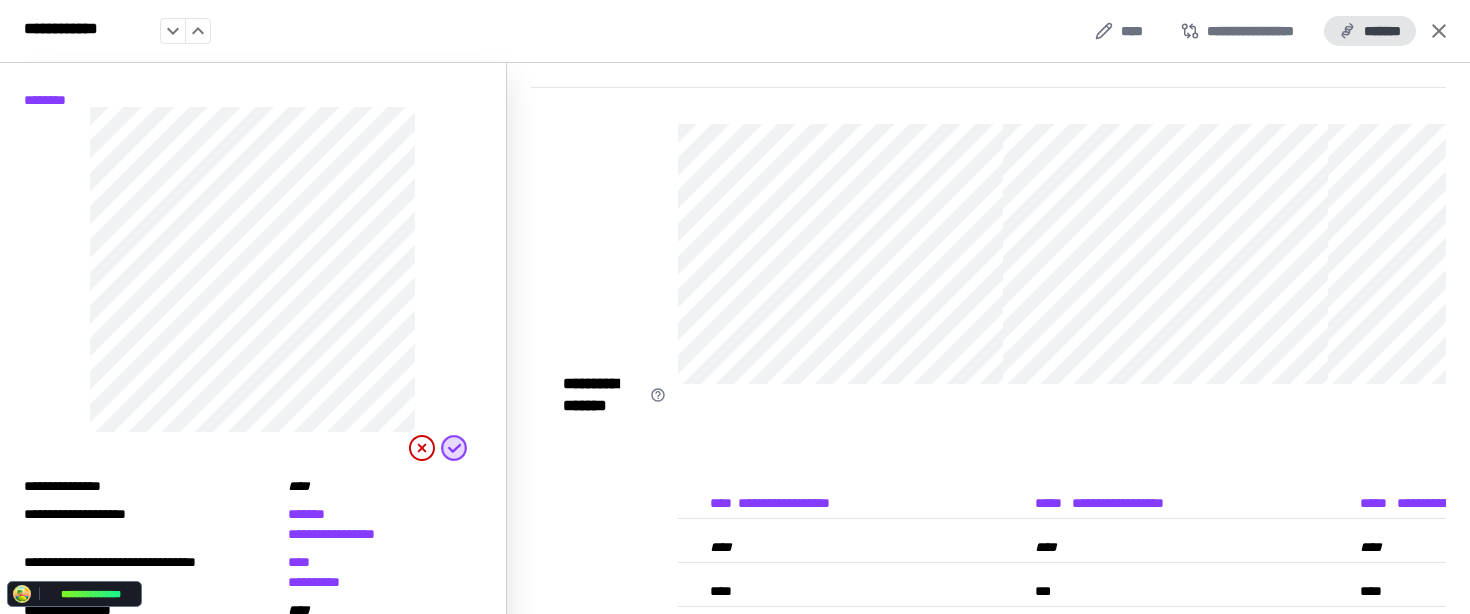 click on "*******" at bounding box center [1370, 31] 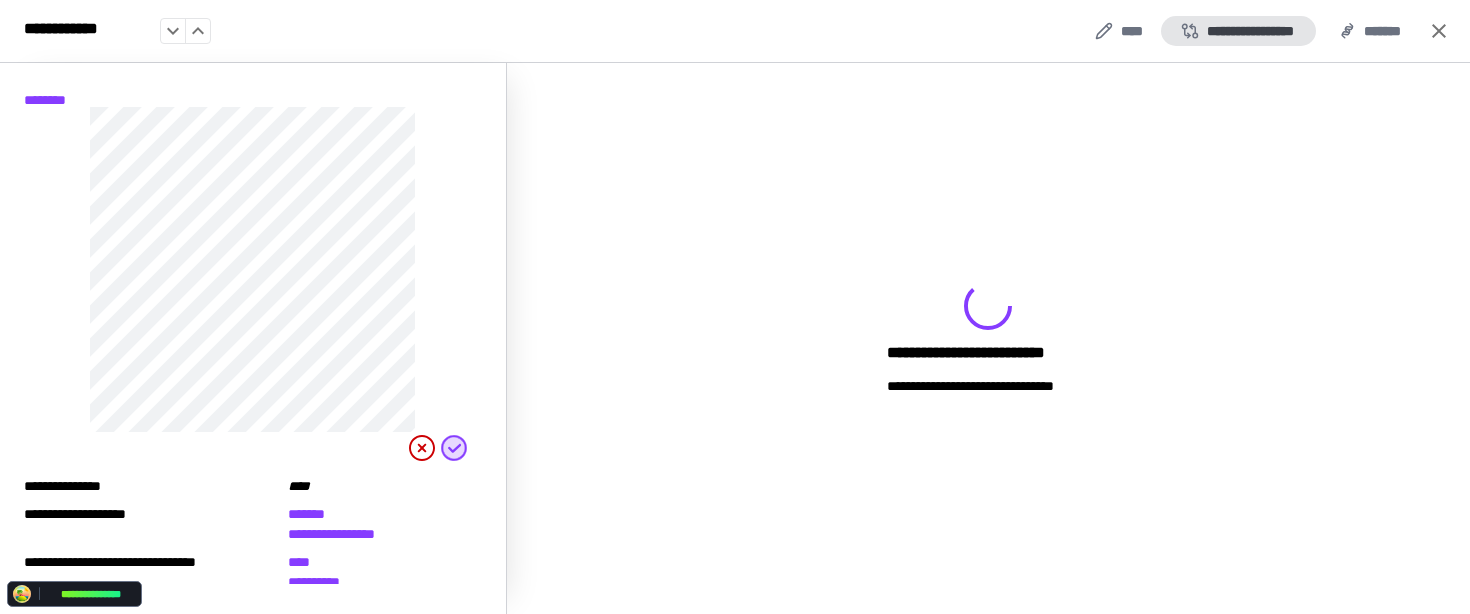 click on "**********" at bounding box center (1238, 31) 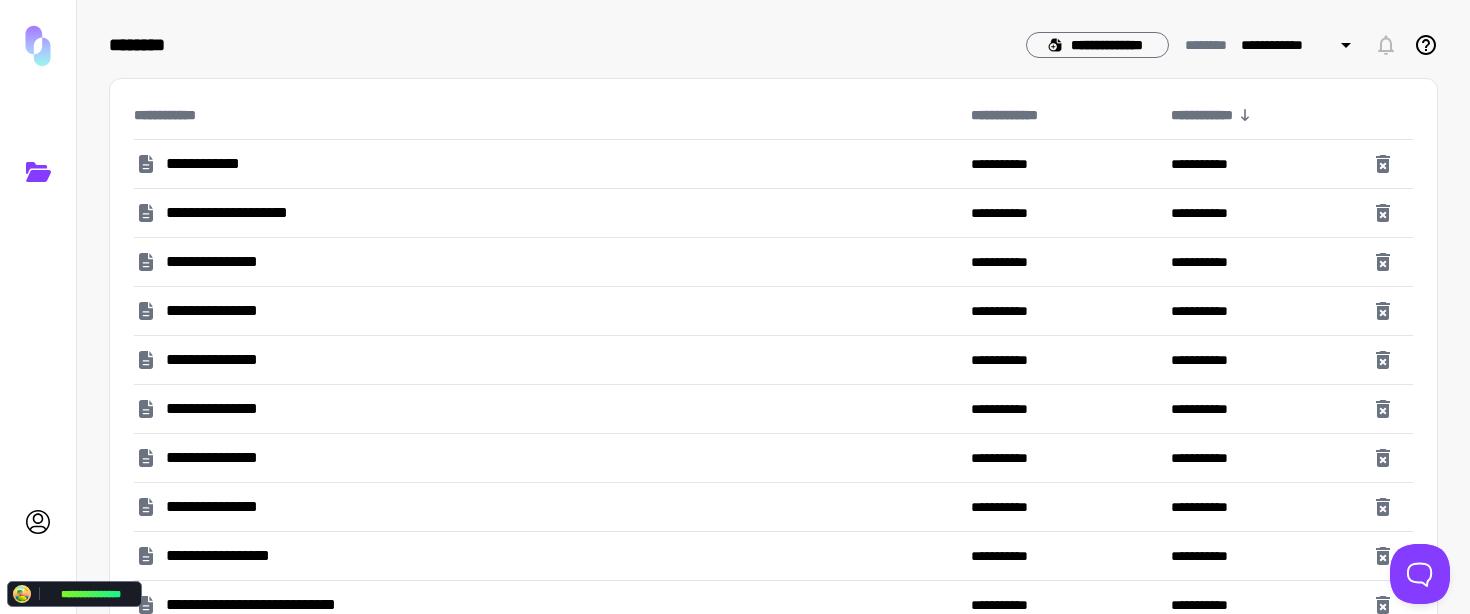 click on "**********" at bounding box center [265, 605] 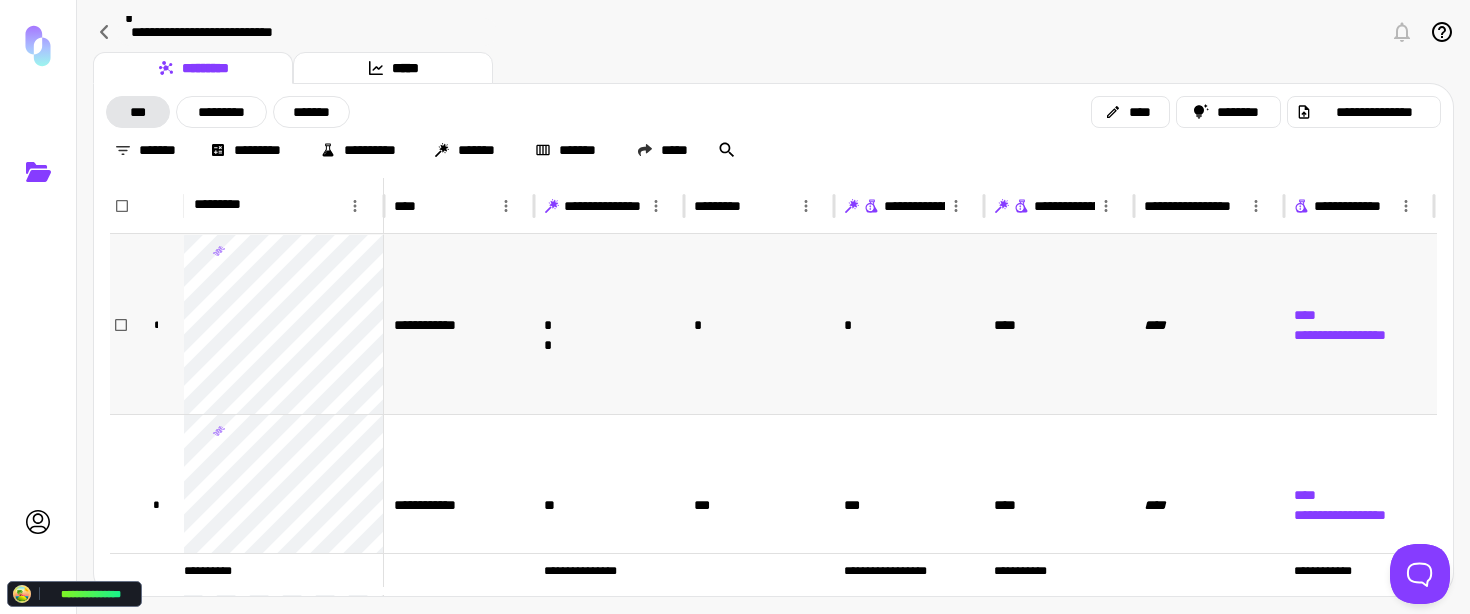 click on "**********" at bounding box center (459, 324) 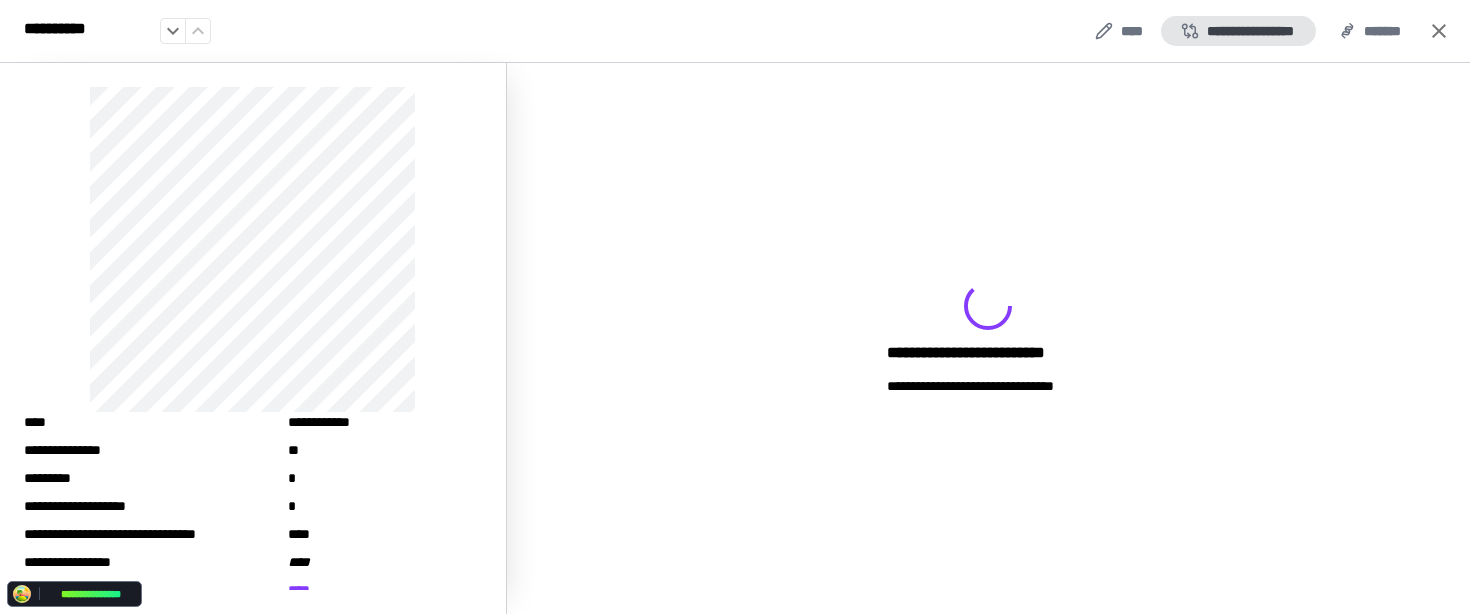 click on "**********" at bounding box center (1238, 31) 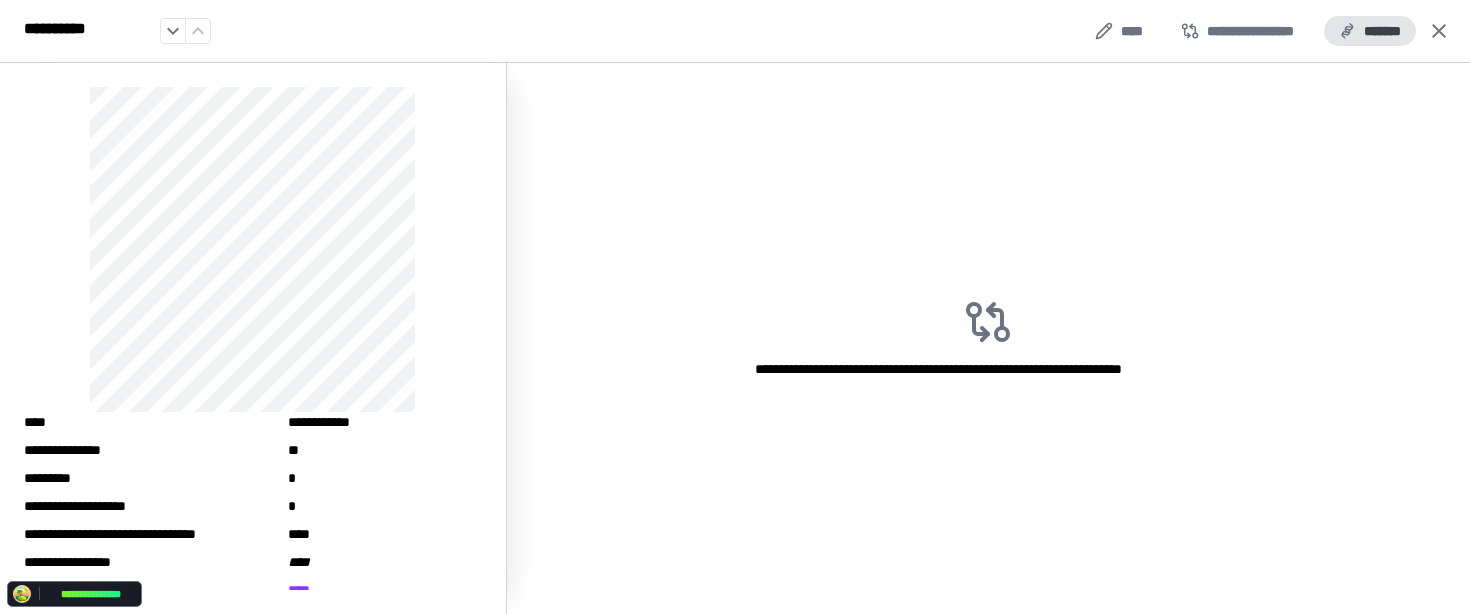 click on "*******" at bounding box center (1370, 31) 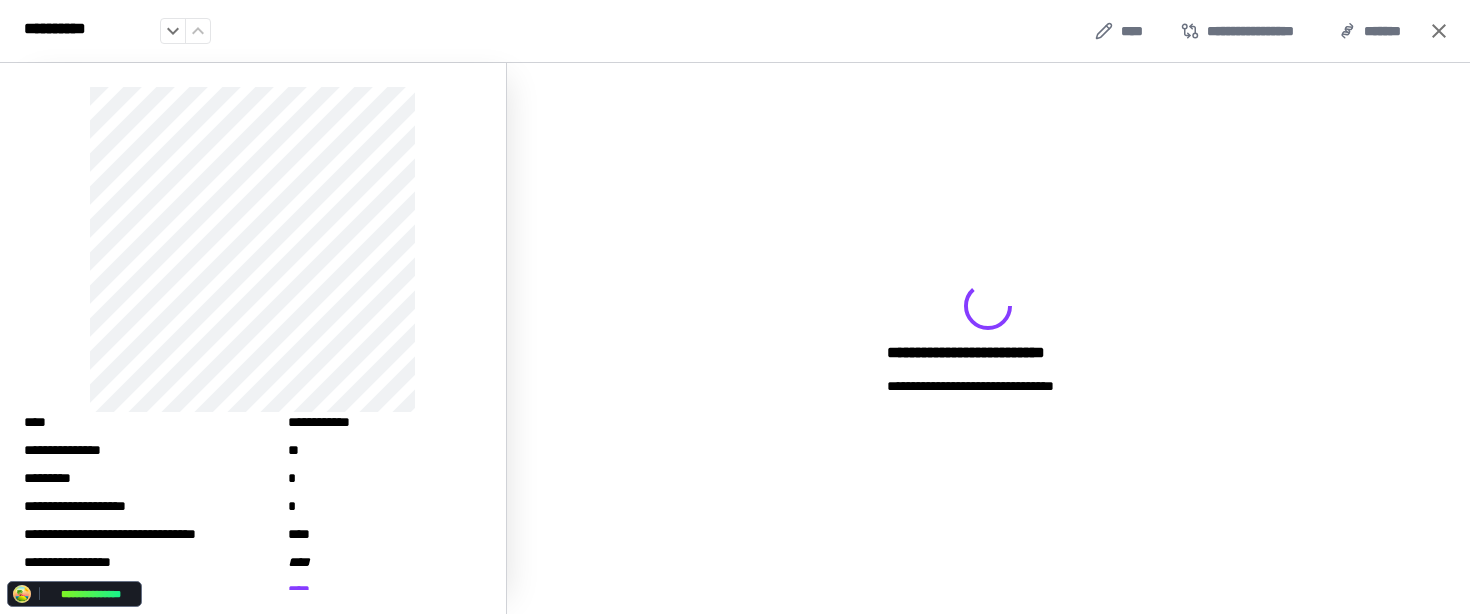 click 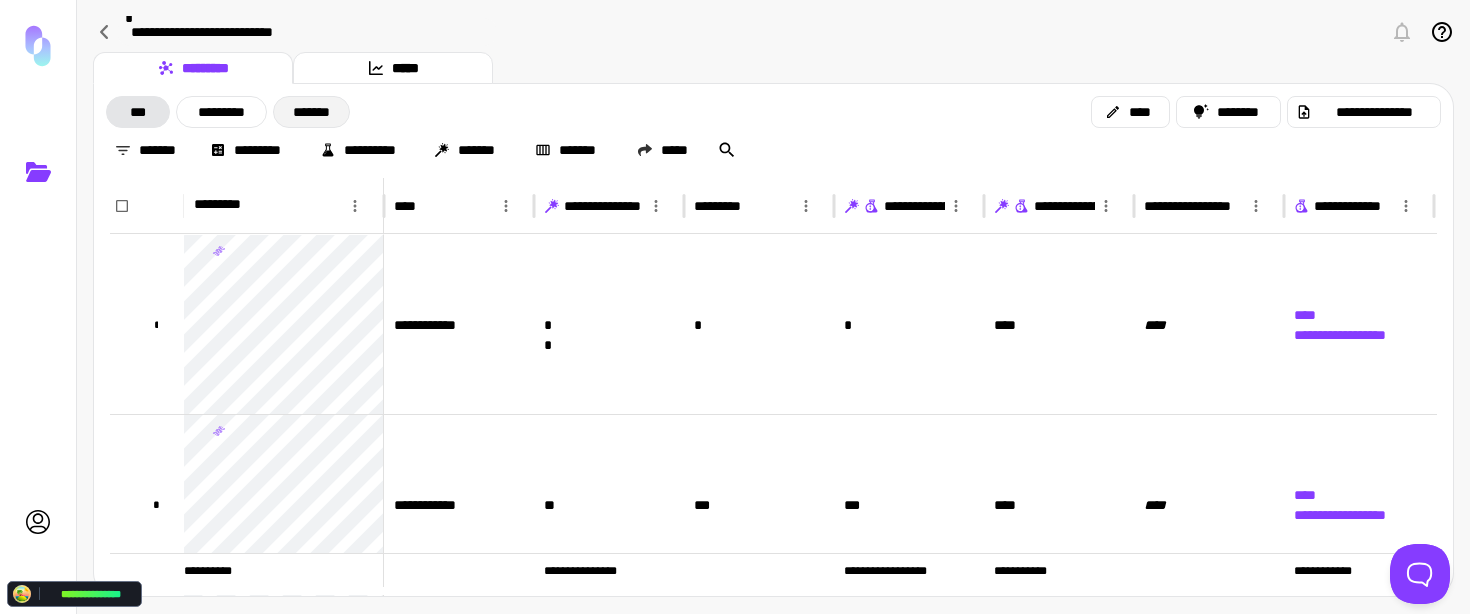 click on "*******" at bounding box center (311, 112) 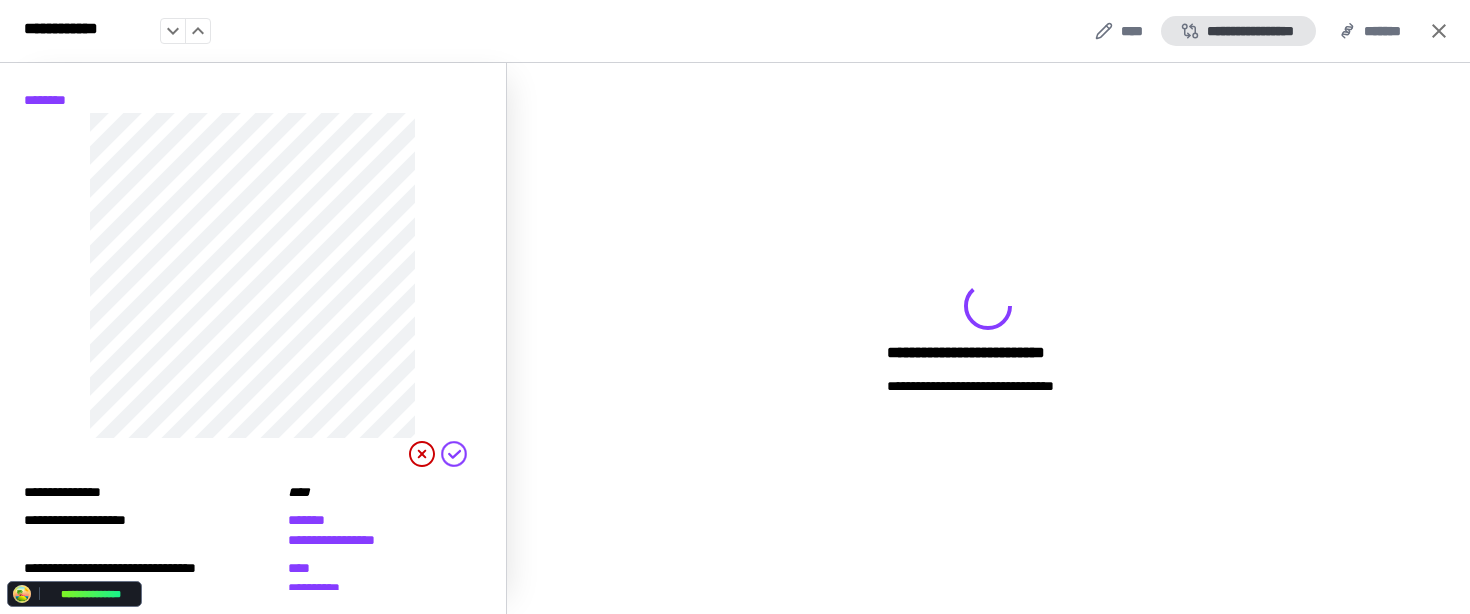 click on "**********" at bounding box center (1238, 31) 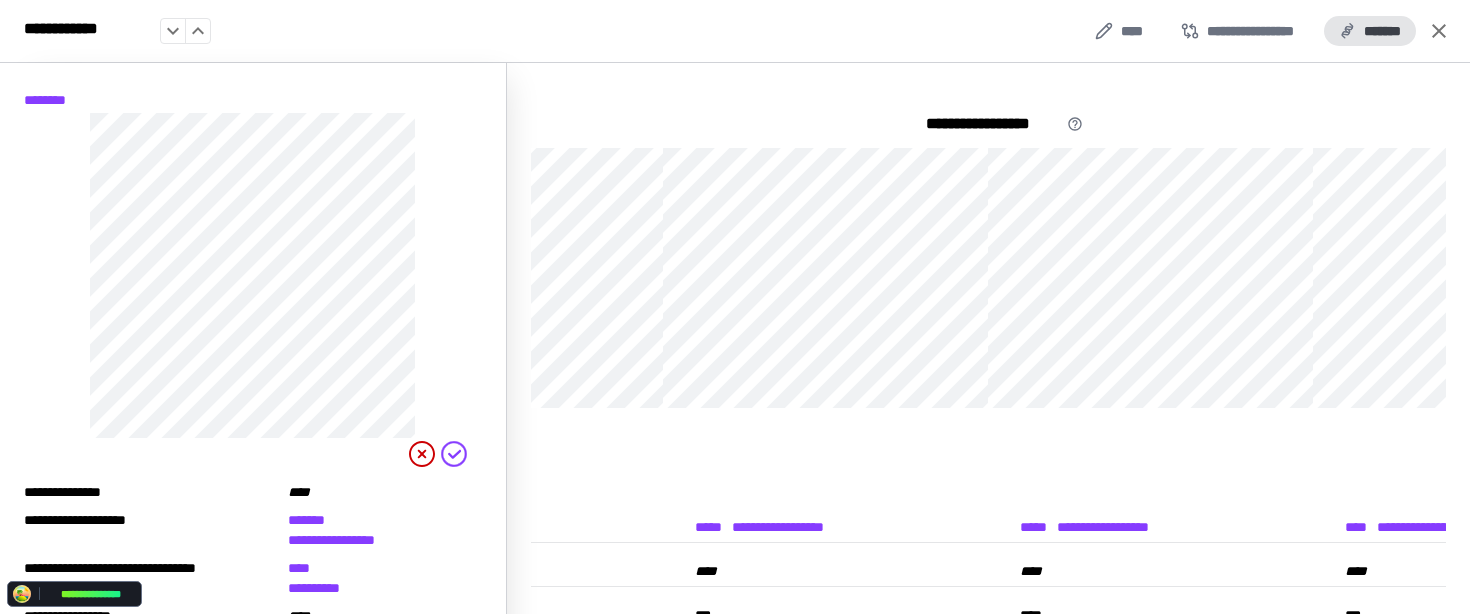 click on "*******" at bounding box center (1370, 31) 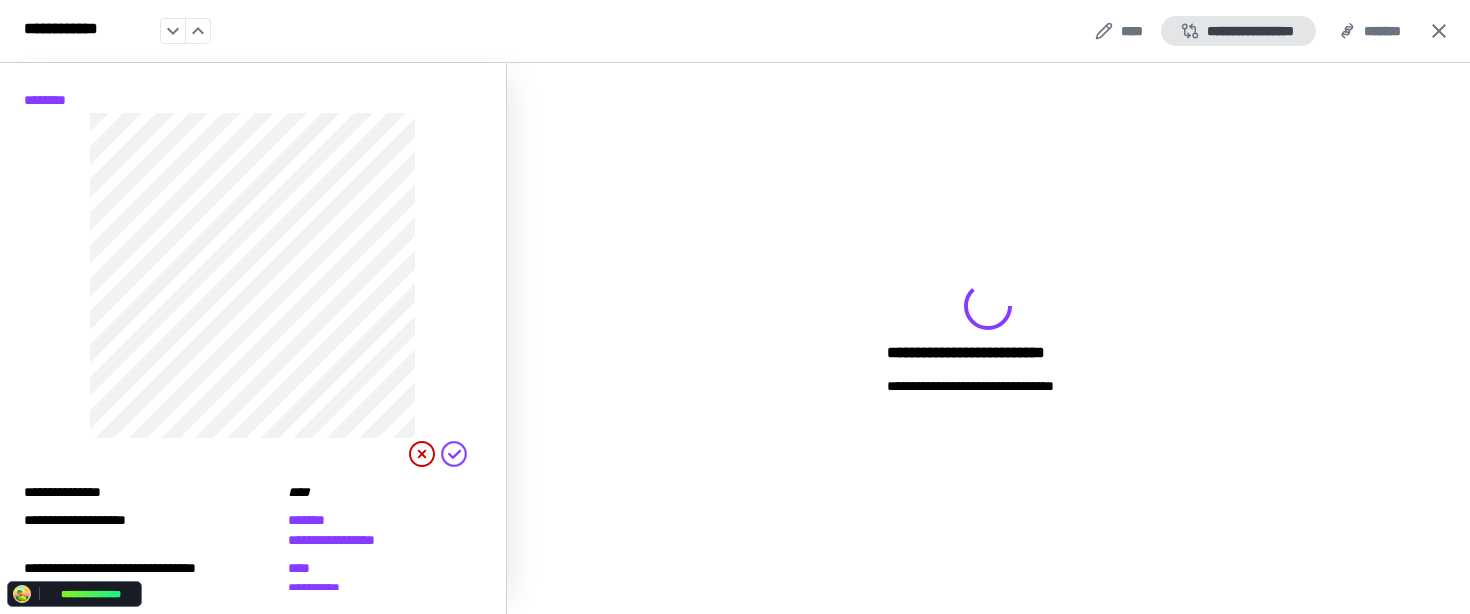 click on "**********" at bounding box center [1238, 31] 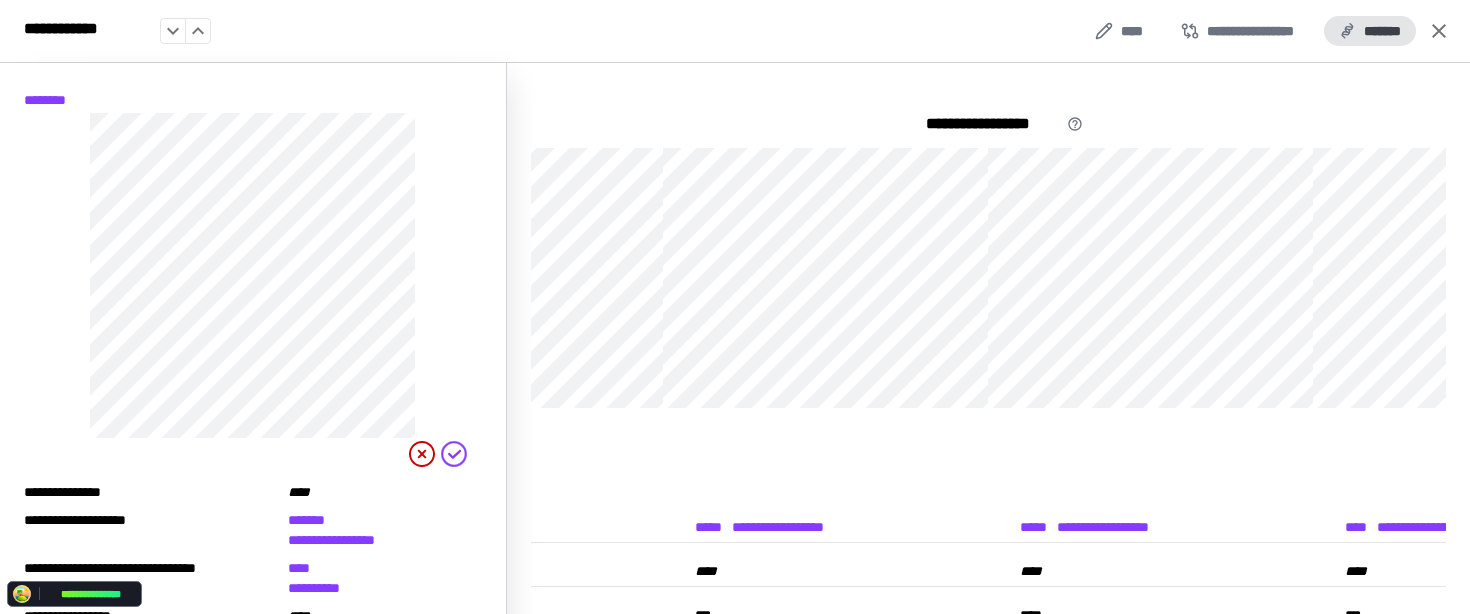 click on "*******" at bounding box center [1370, 31] 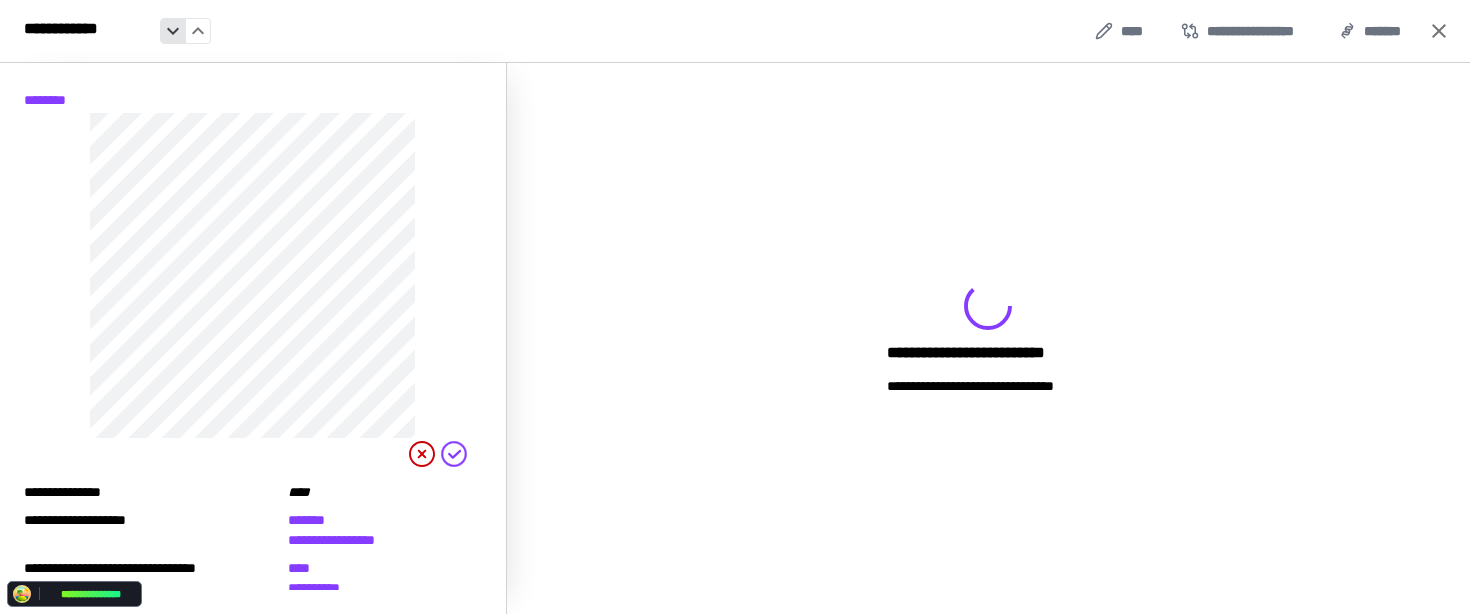 click 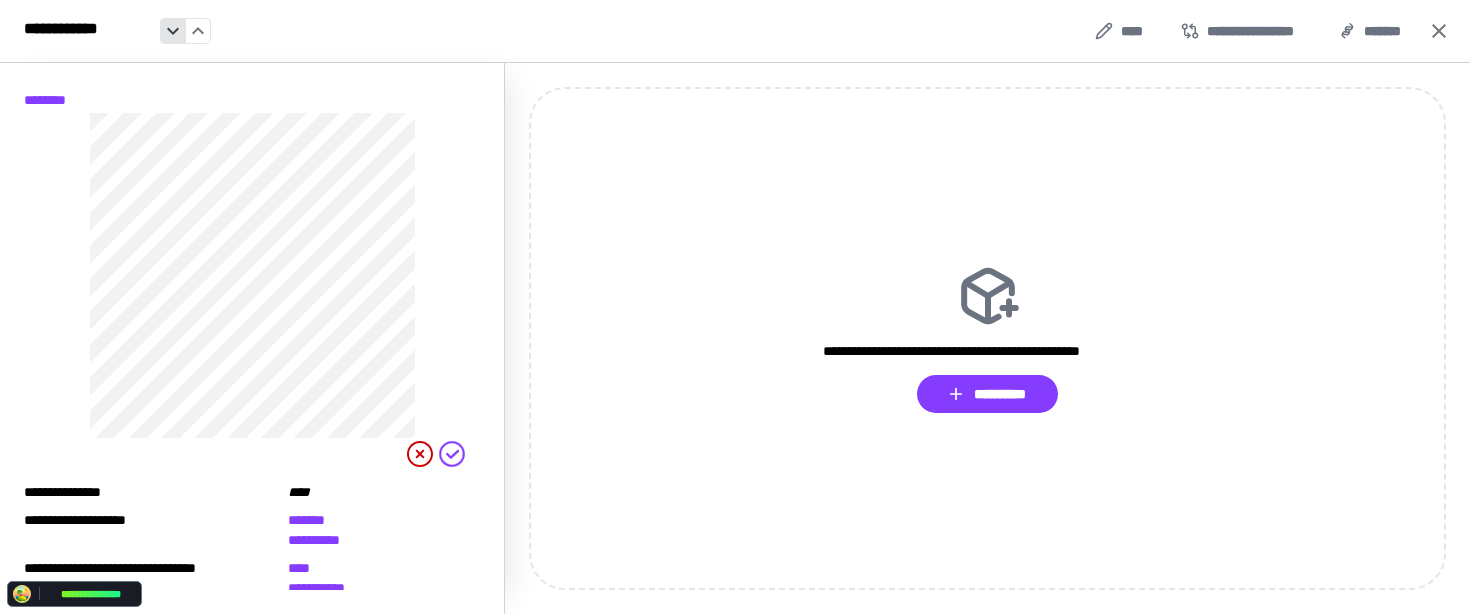 click 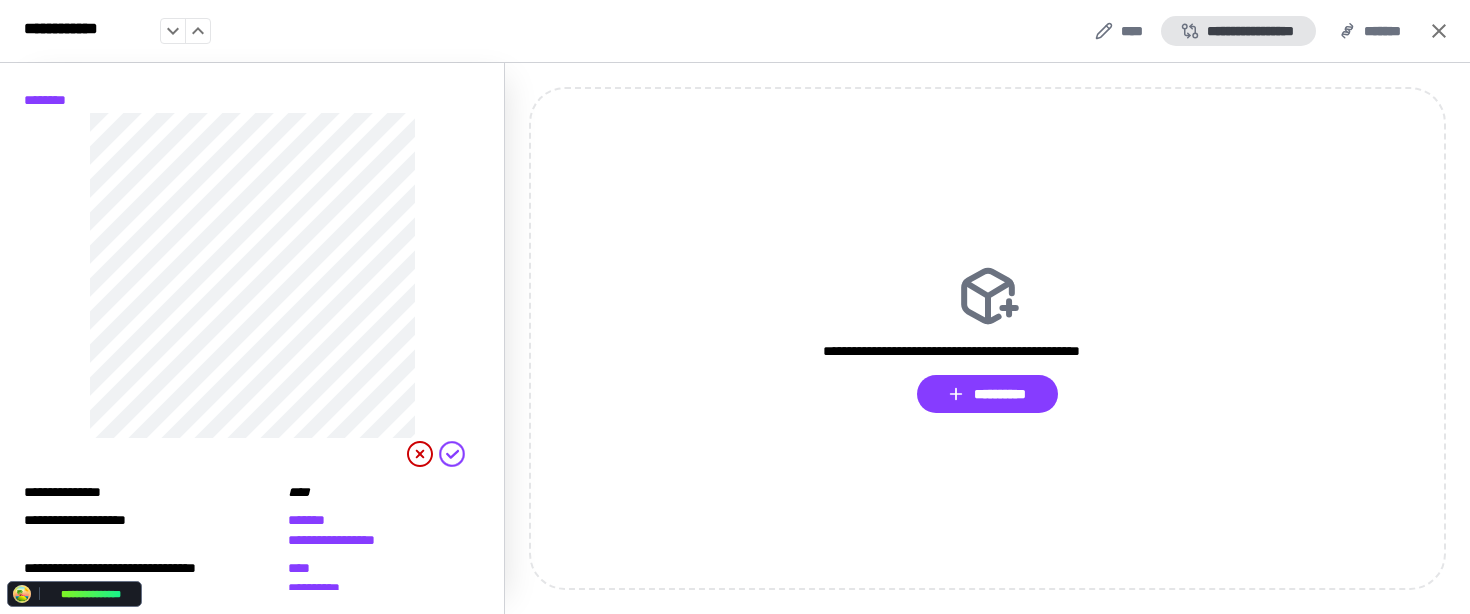 click on "**********" at bounding box center [1238, 31] 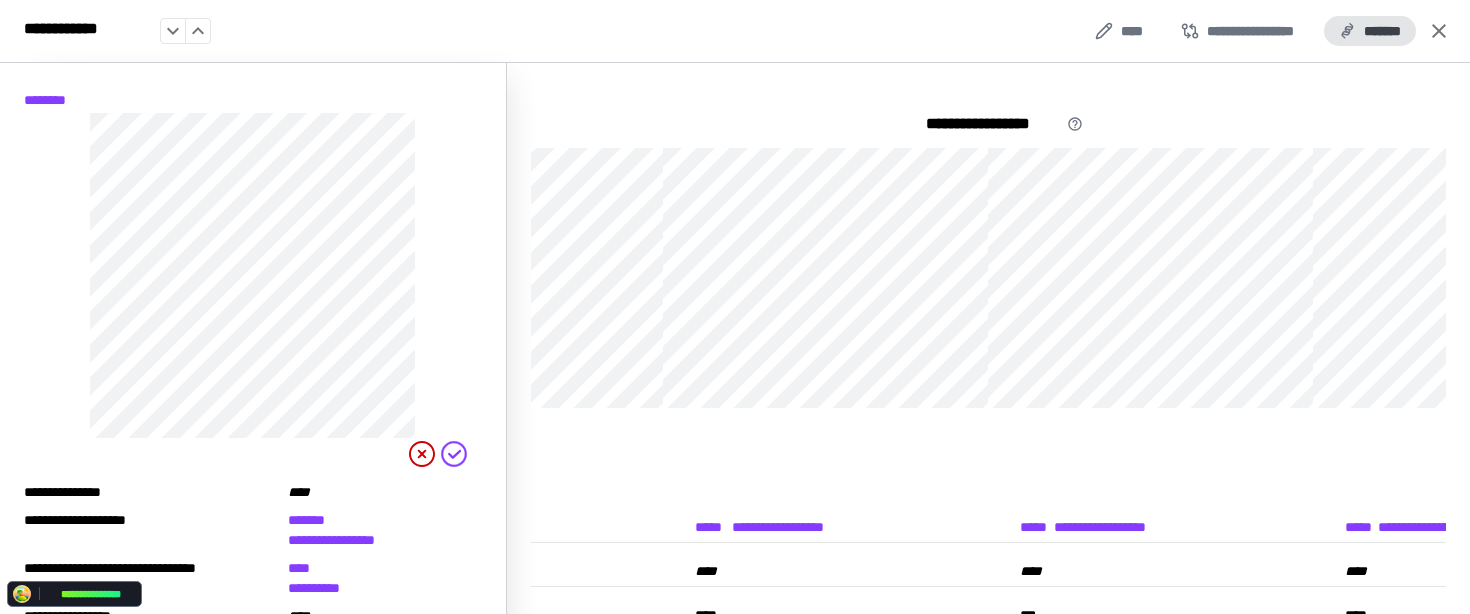 click on "*******" at bounding box center [1370, 31] 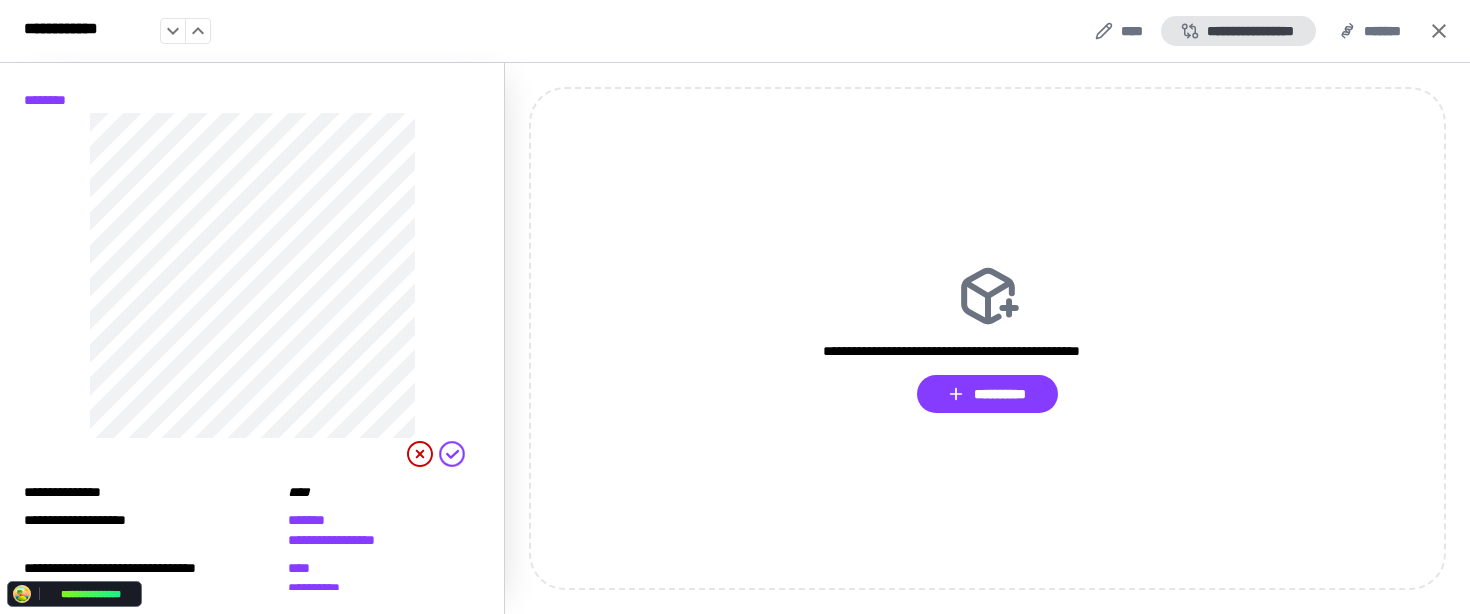 click on "**********" at bounding box center (1238, 31) 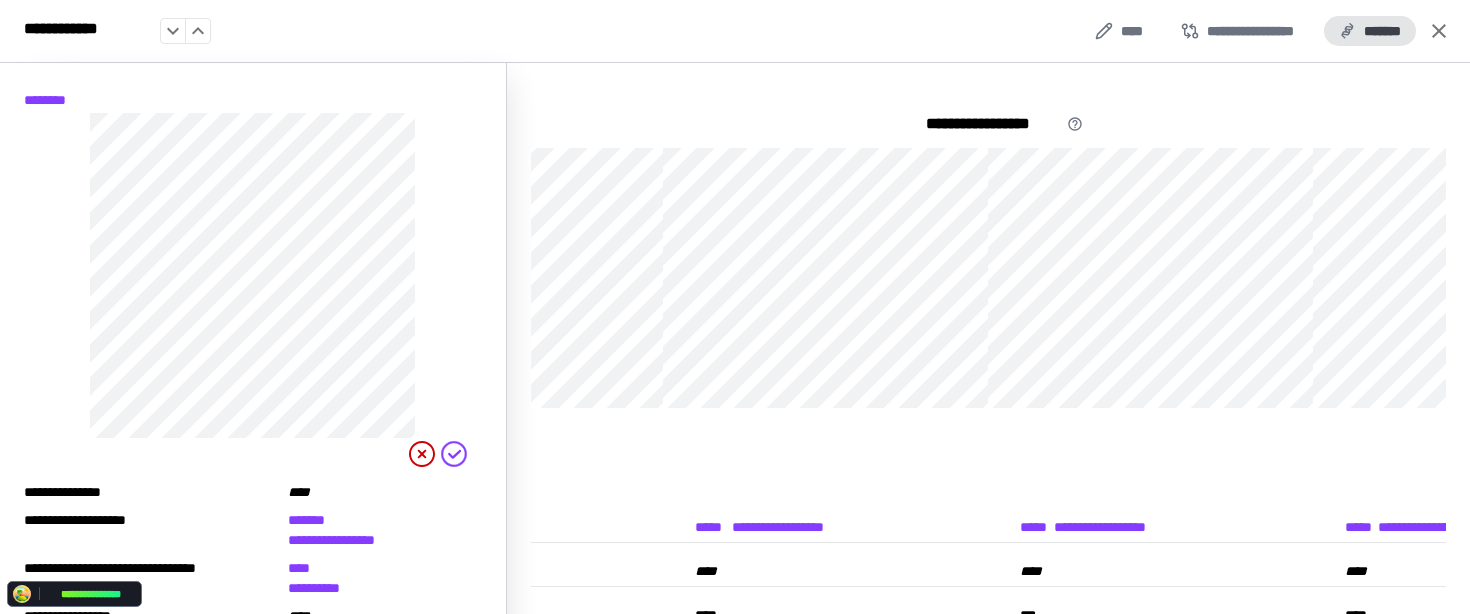 click on "*******" at bounding box center [1370, 31] 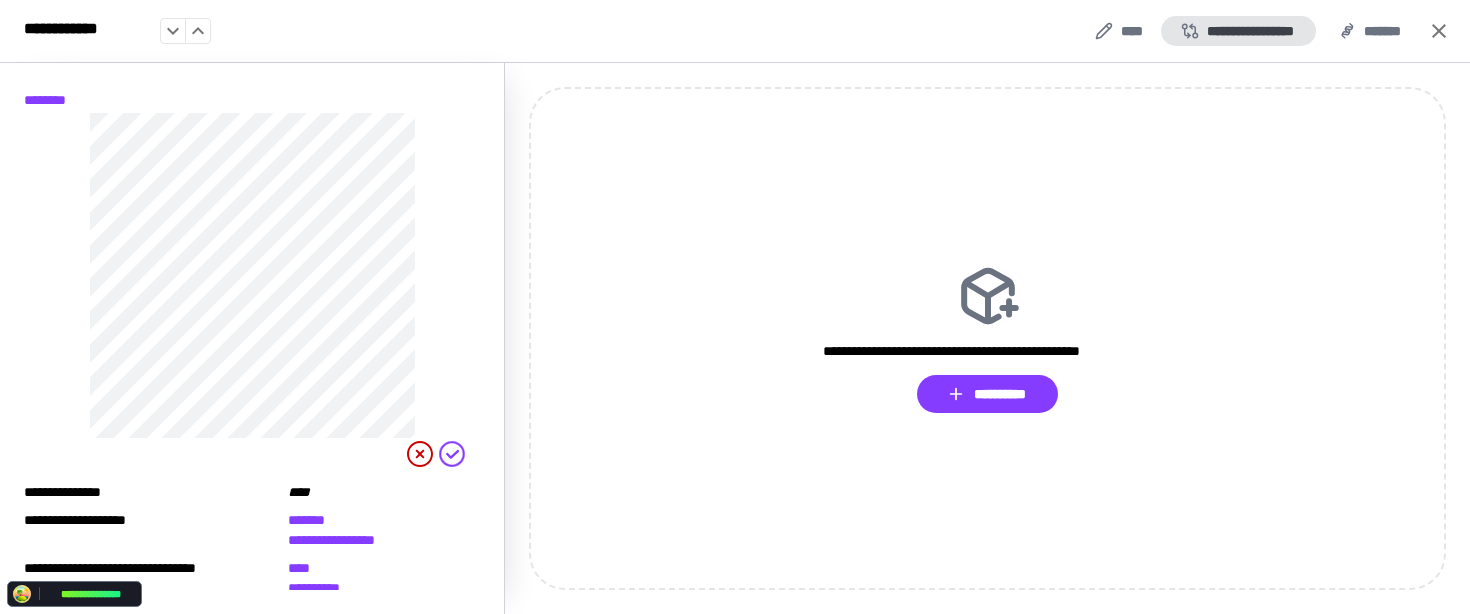 click on "**********" at bounding box center (1238, 31) 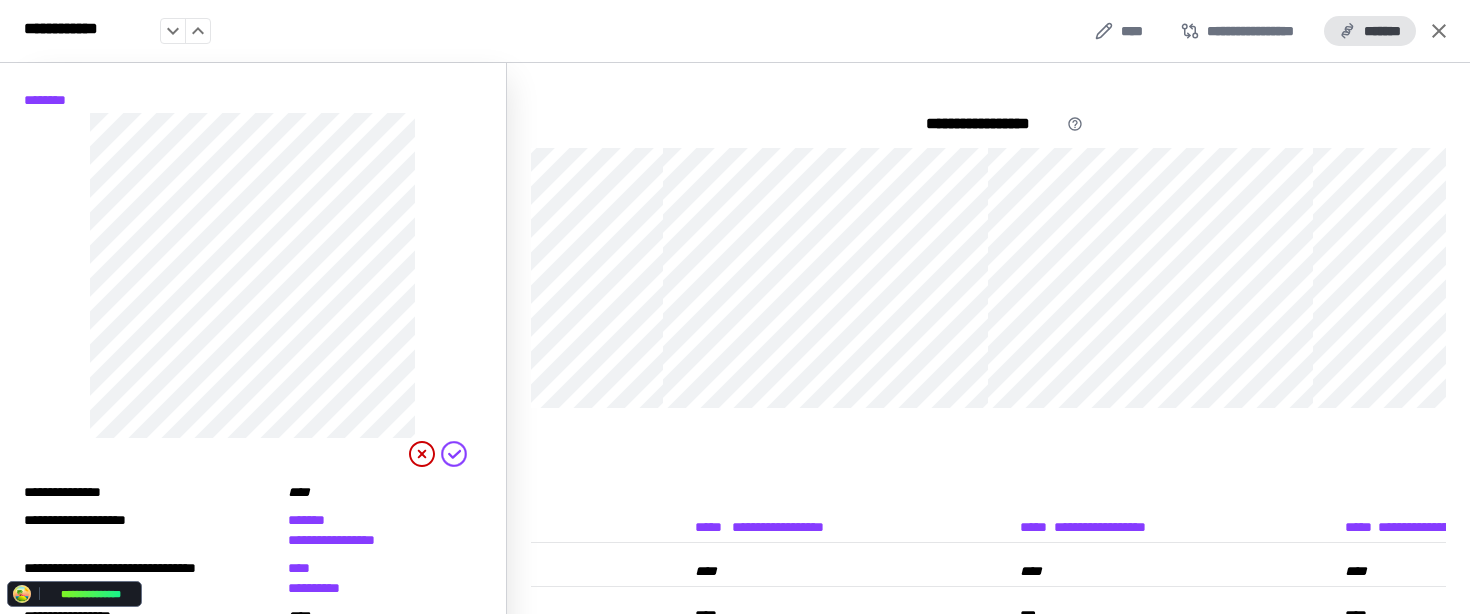 click on "*******" at bounding box center [1370, 31] 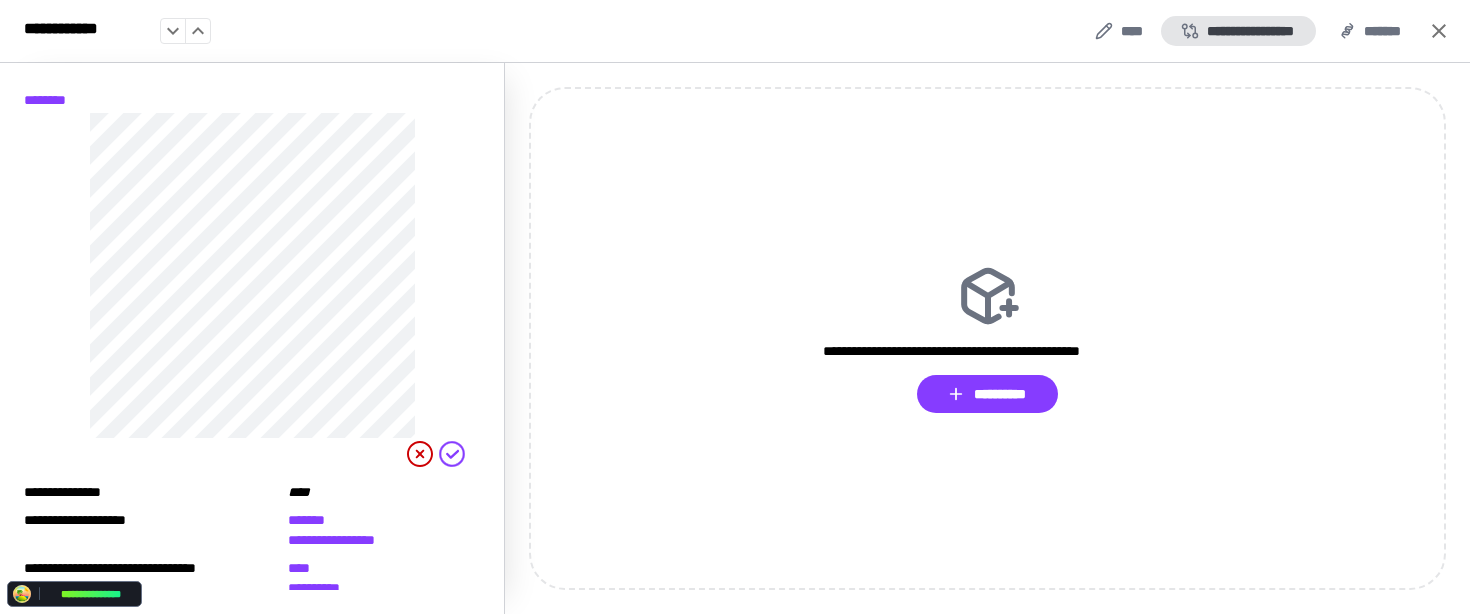 click on "**********" at bounding box center [1238, 31] 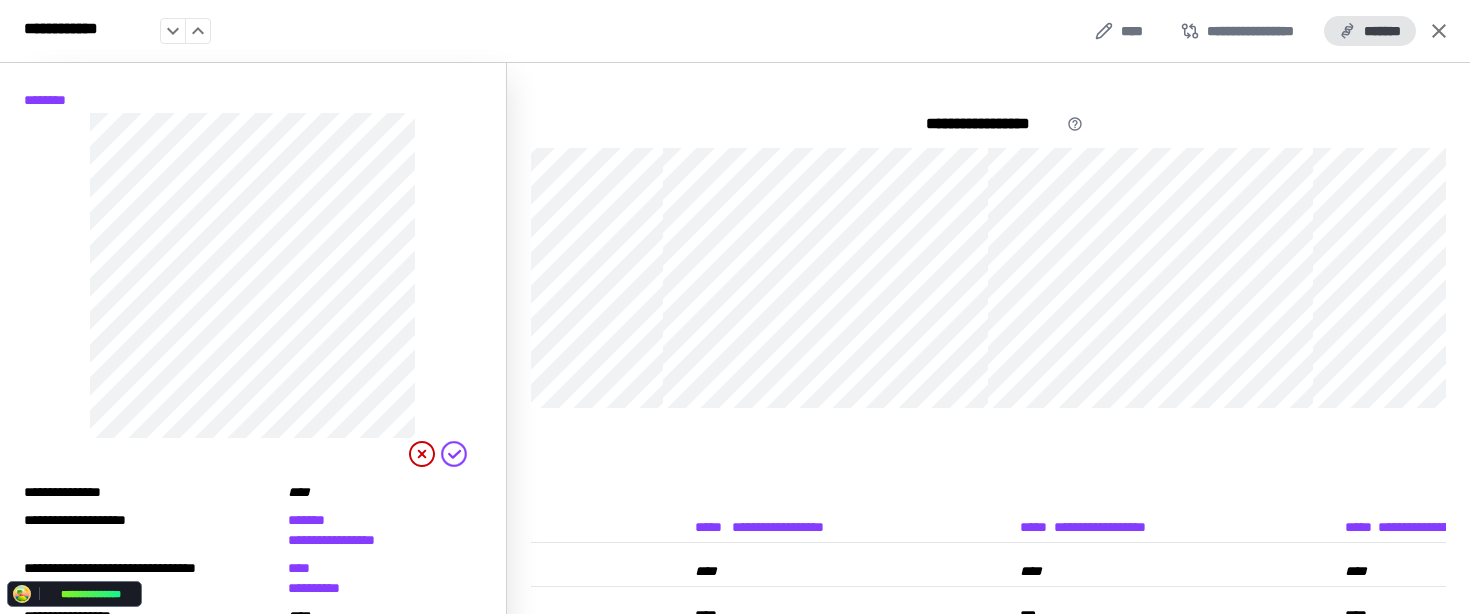 click 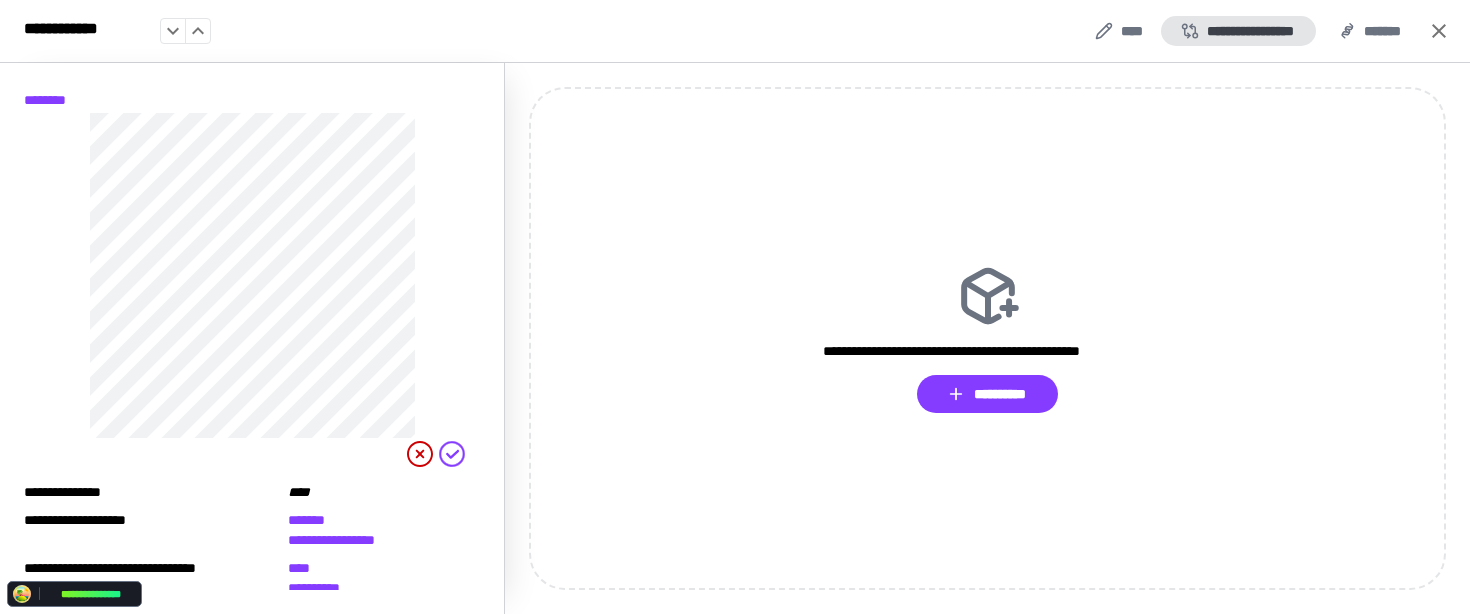 click on "**********" at bounding box center [1238, 31] 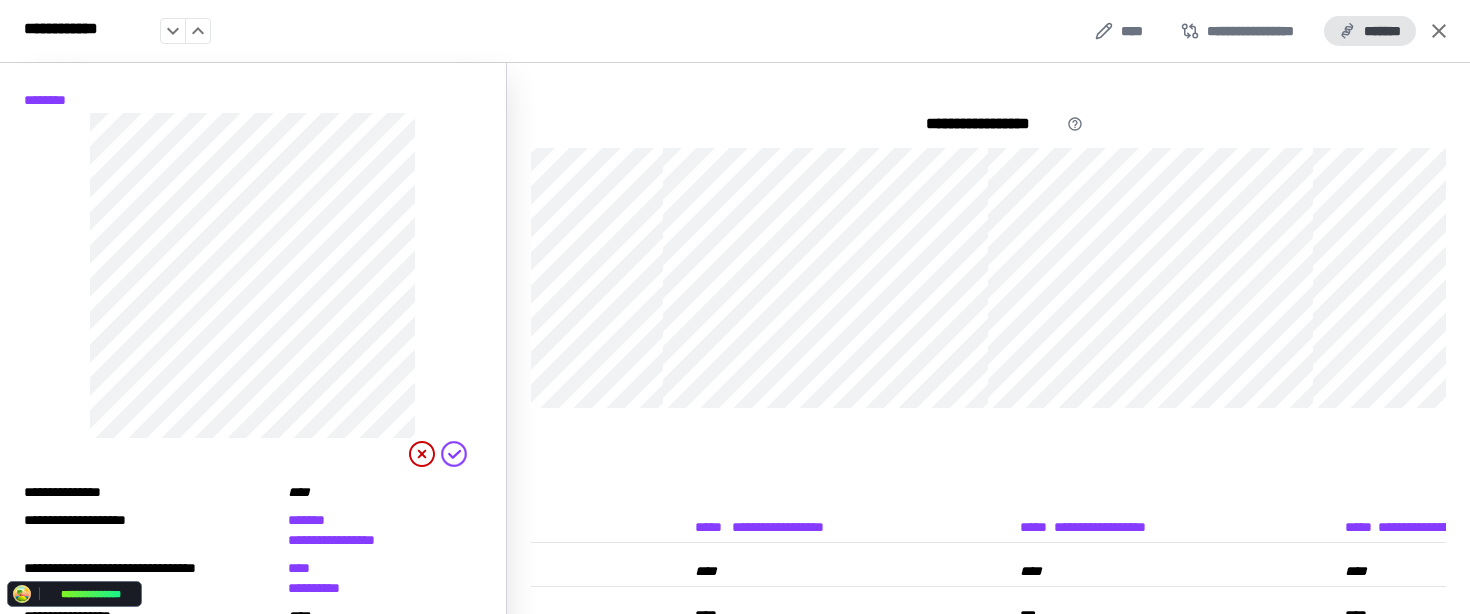 click on "*******" at bounding box center (1370, 31) 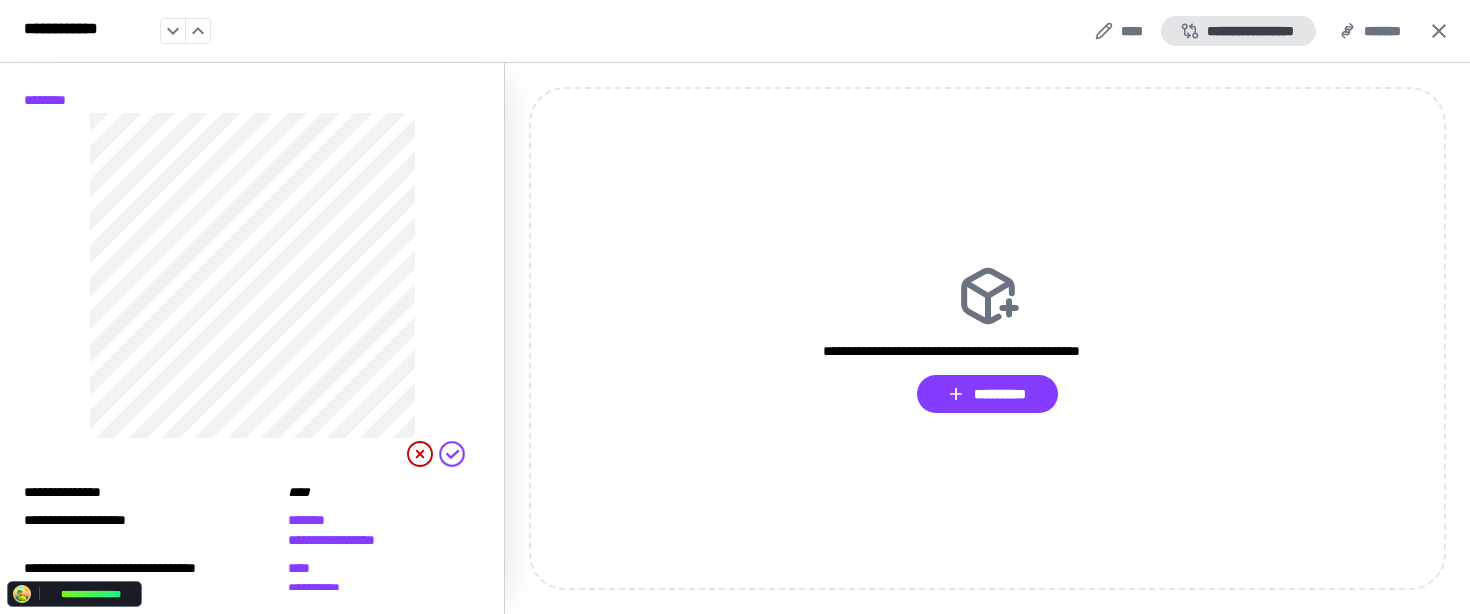 click on "**********" at bounding box center [1238, 31] 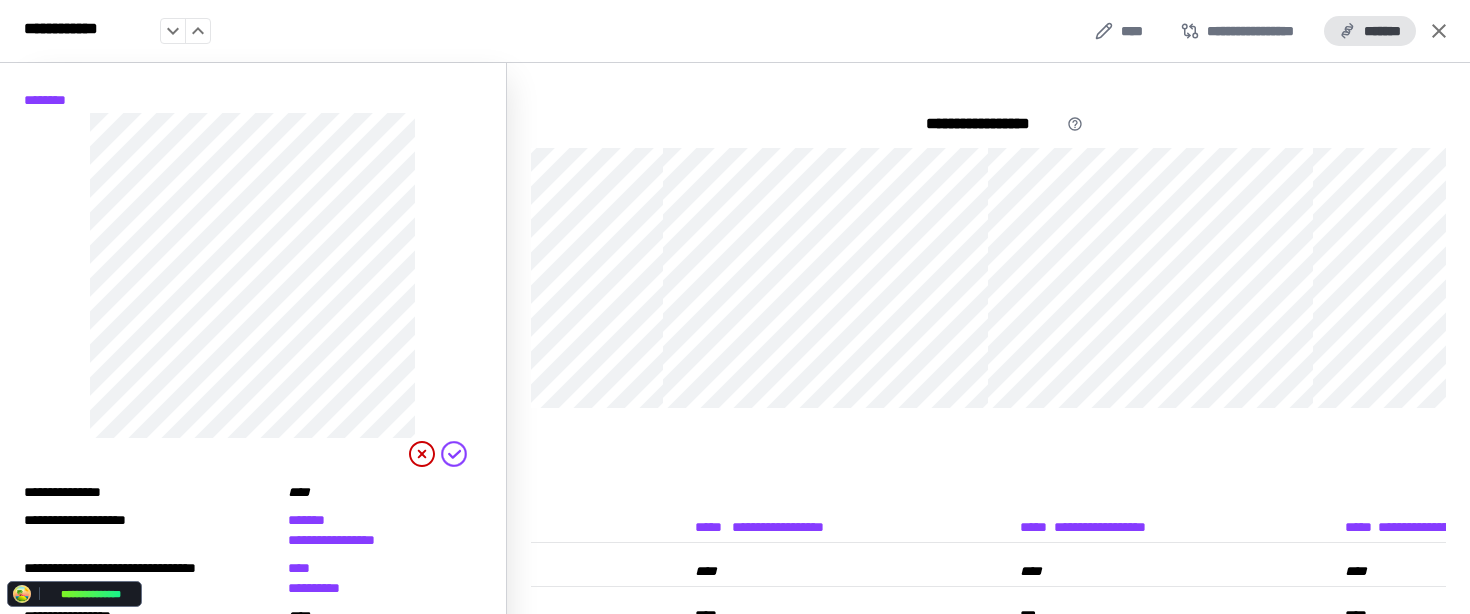 click on "*******" at bounding box center (1370, 31) 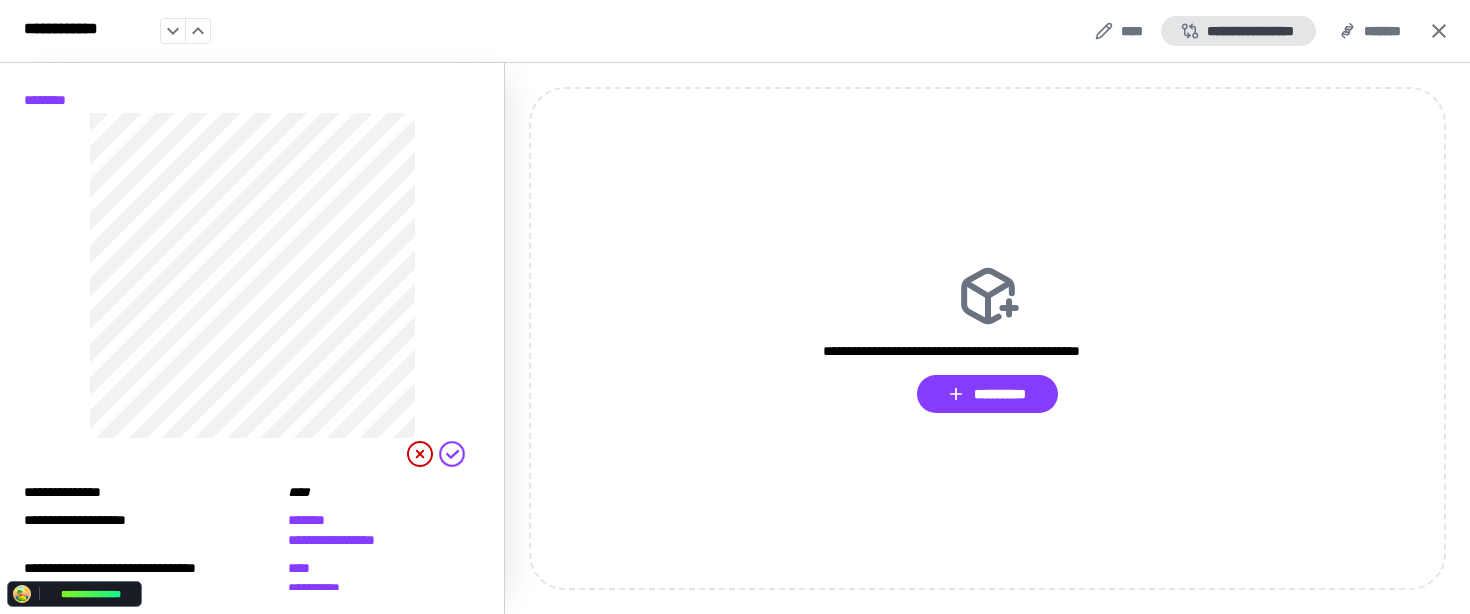 click on "**********" at bounding box center [1238, 31] 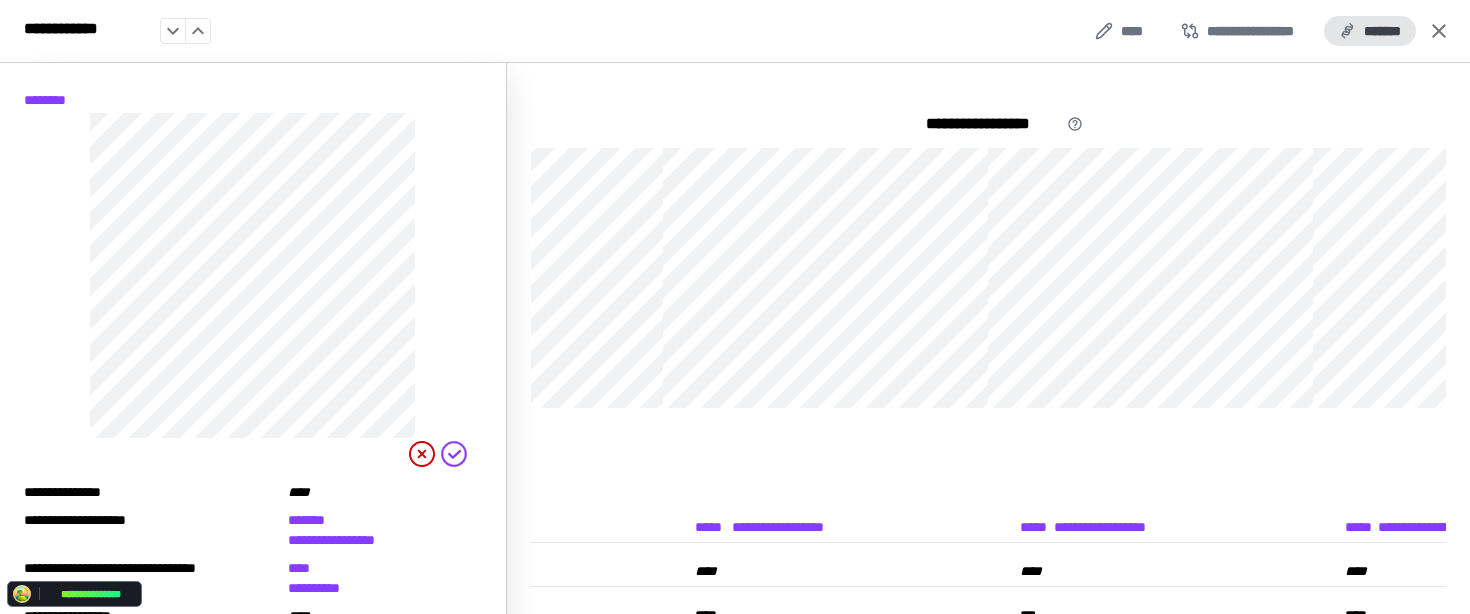 click on "*******" at bounding box center (1370, 31) 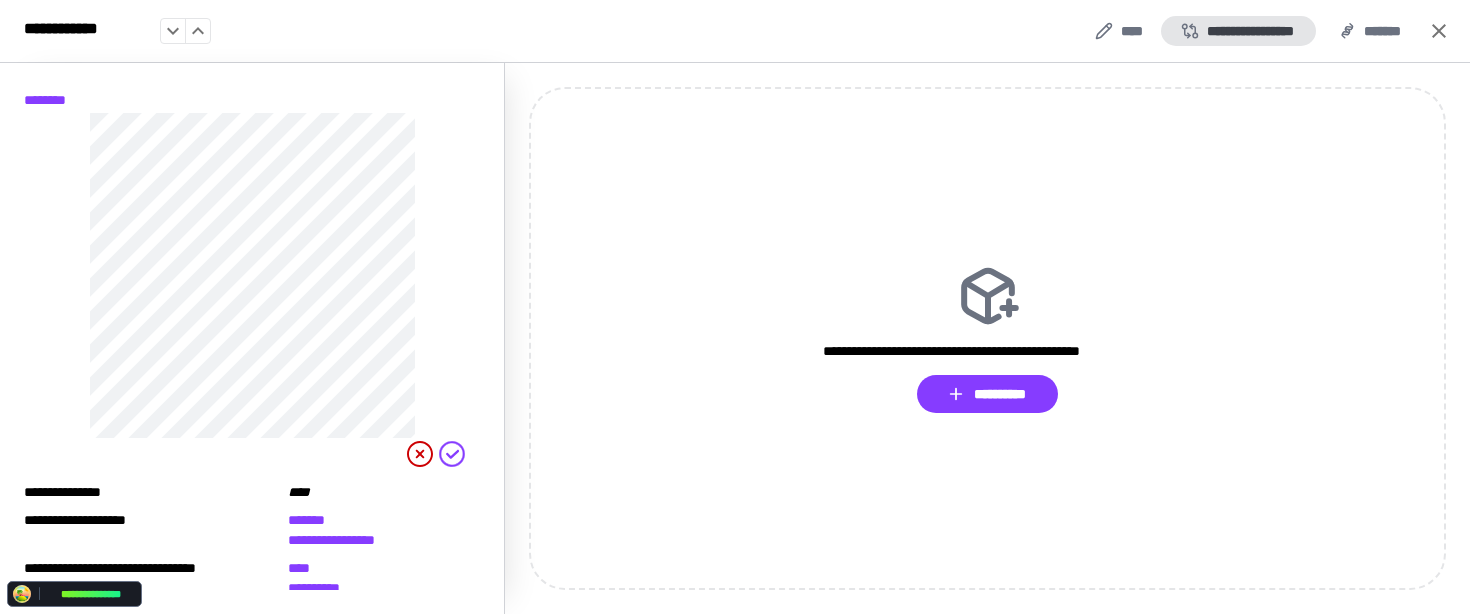click on "**********" at bounding box center [1238, 31] 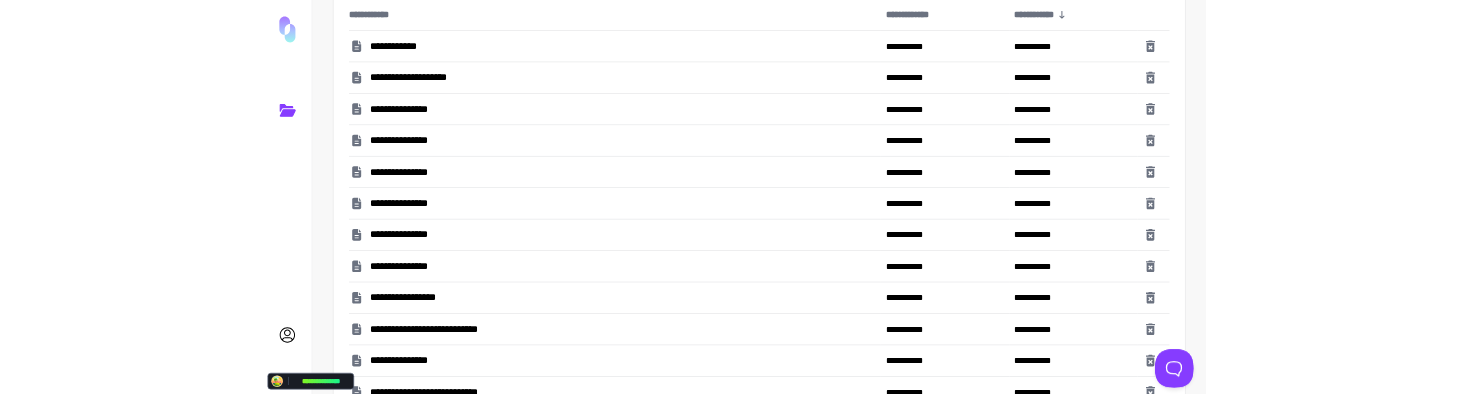 scroll, scrollTop: 117, scrollLeft: 0, axis: vertical 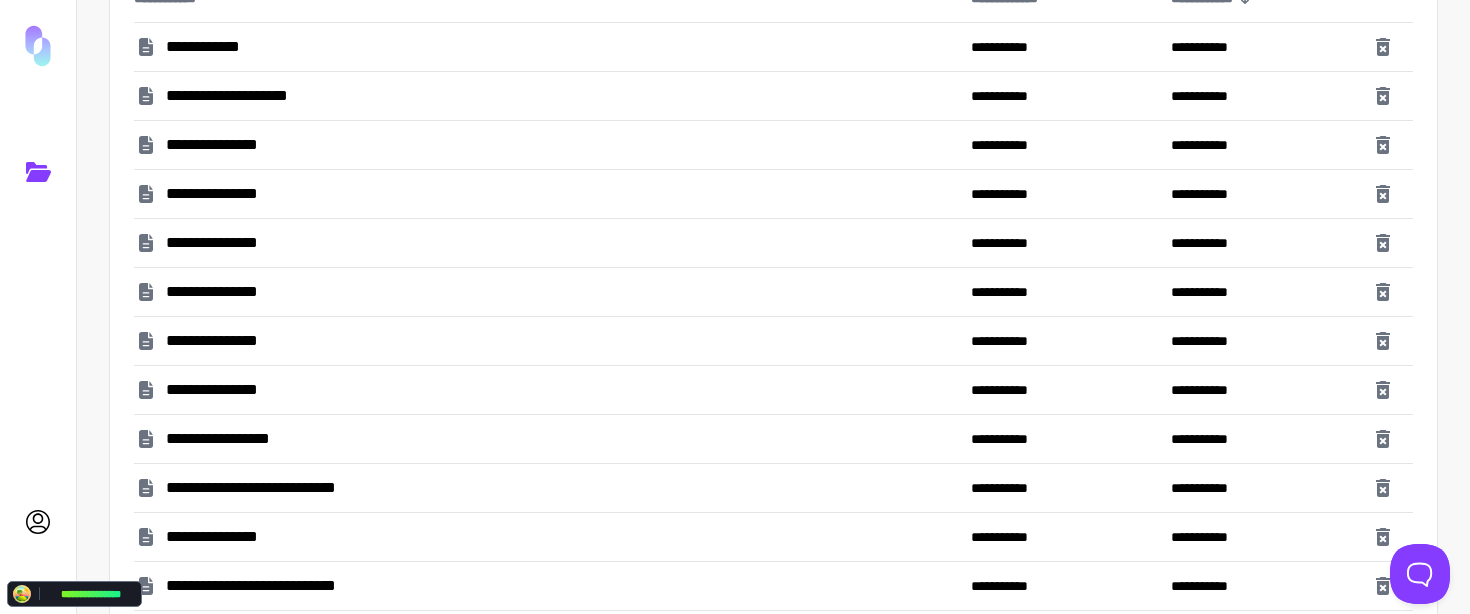 click on "**********" at bounding box center [265, 488] 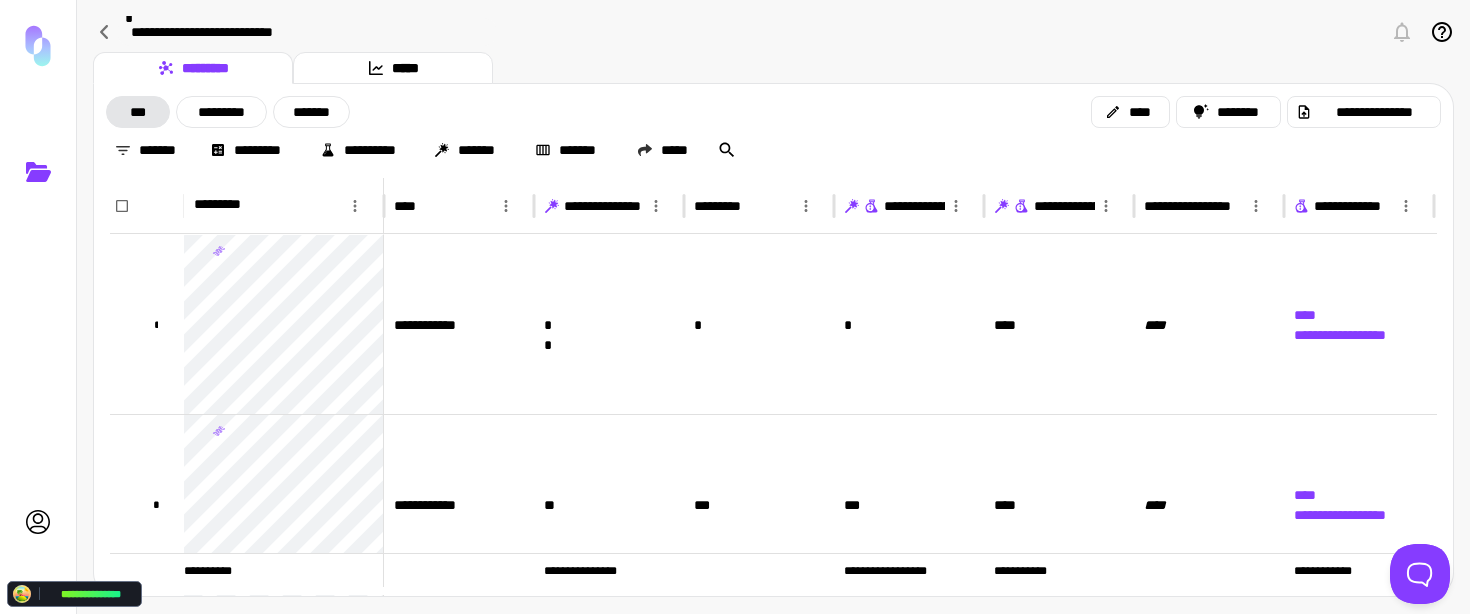 click on "*******" at bounding box center (311, 112) 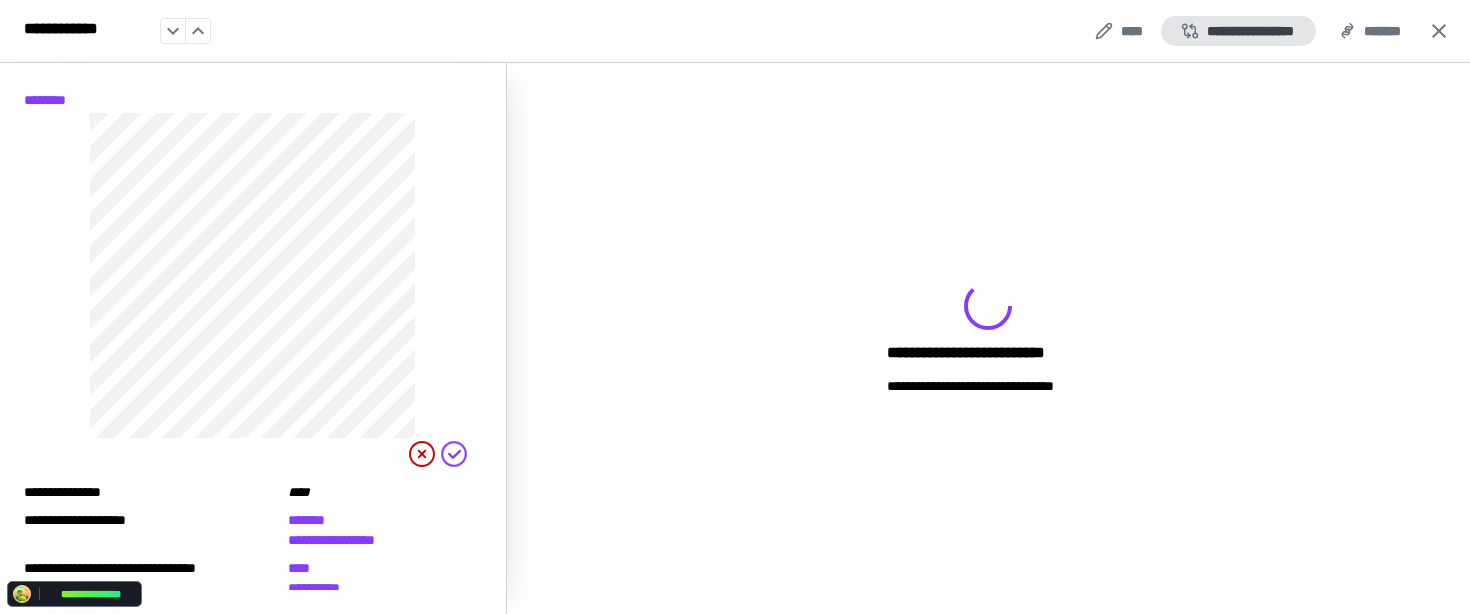 click on "**********" at bounding box center (1238, 31) 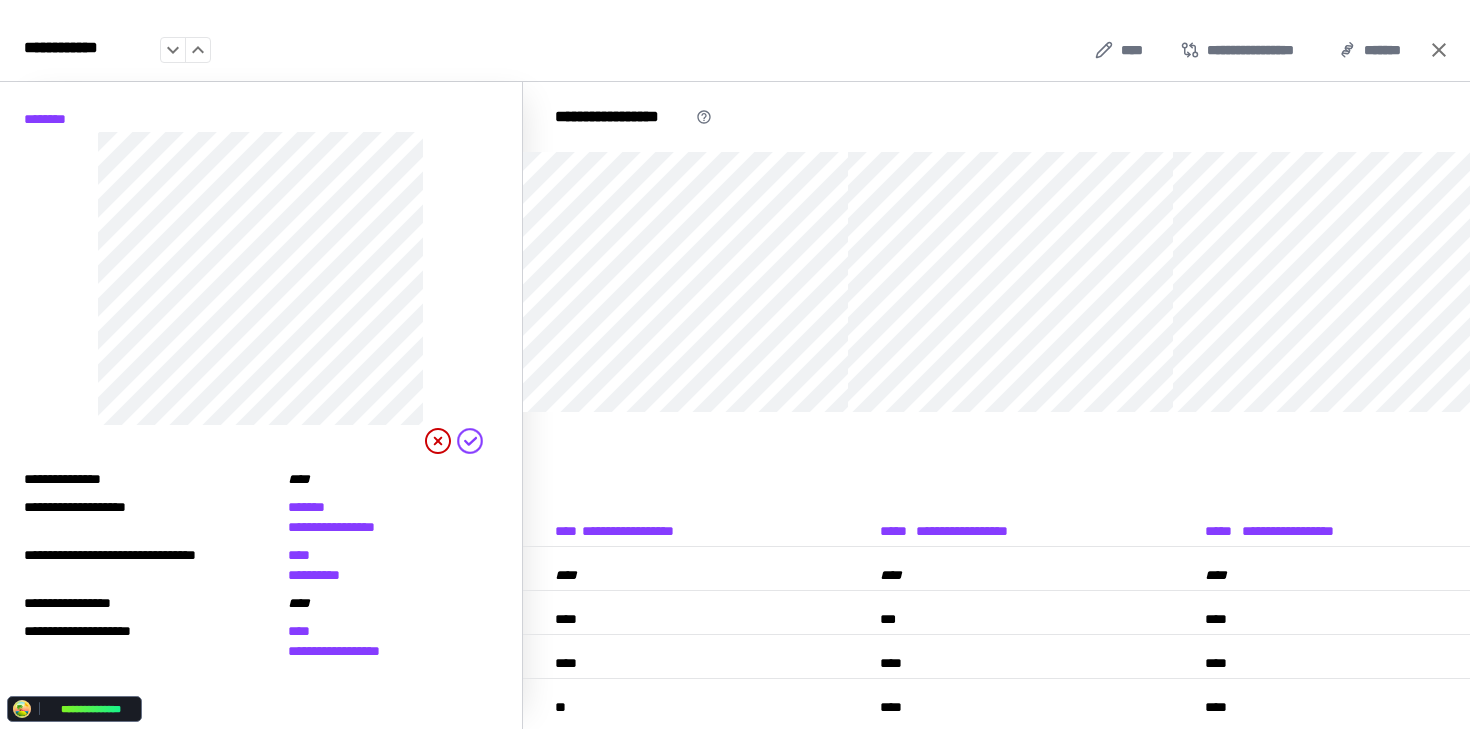 scroll, scrollTop: 0, scrollLeft: 0, axis: both 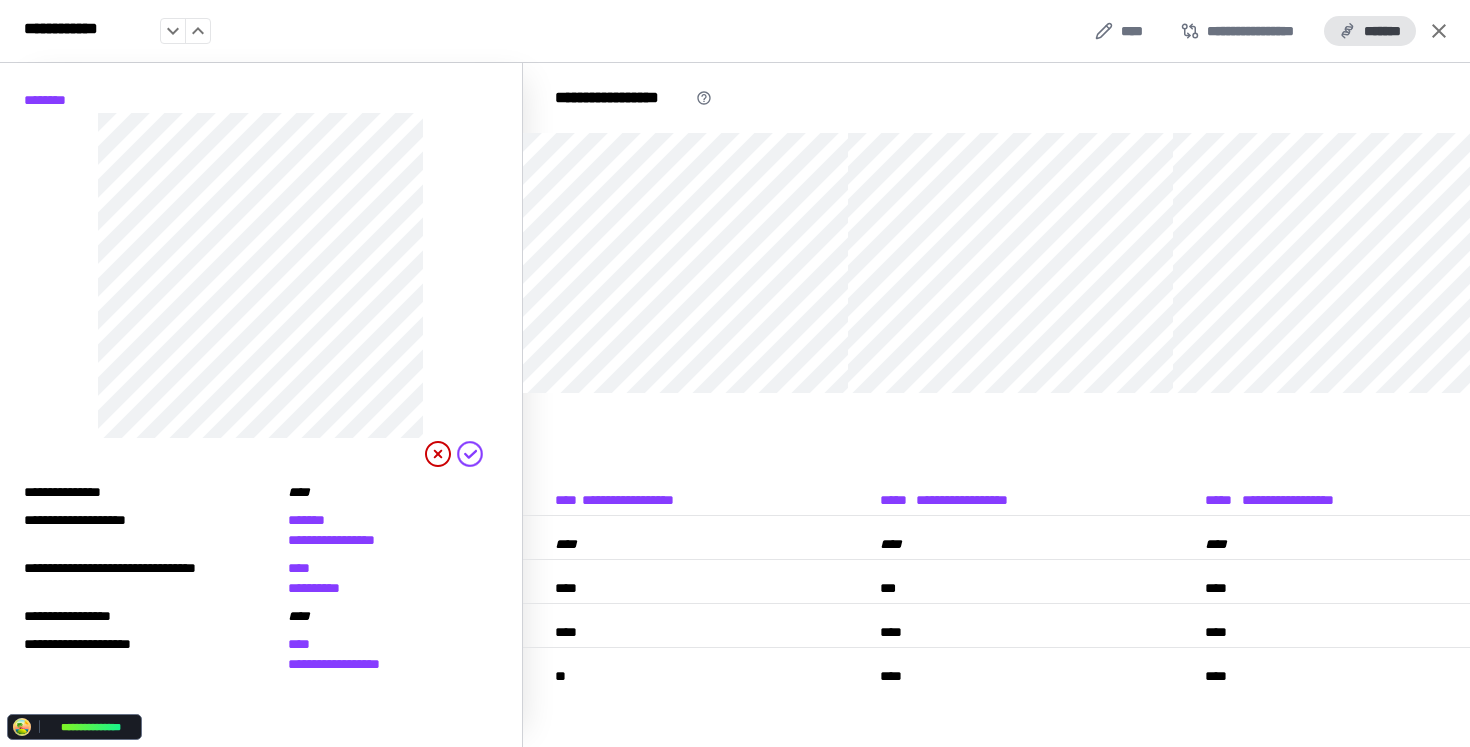 click on "*******" at bounding box center [1370, 31] 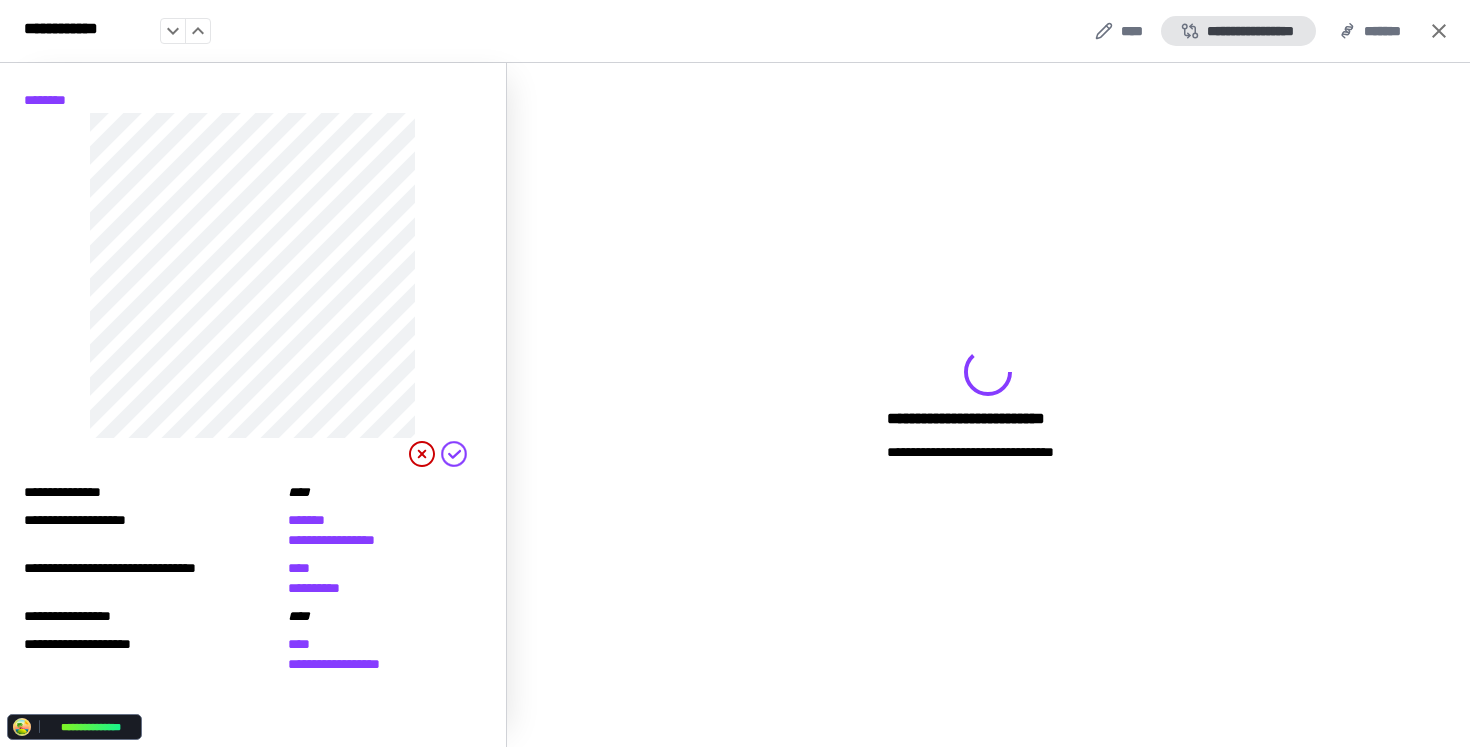 click on "**********" at bounding box center [1238, 31] 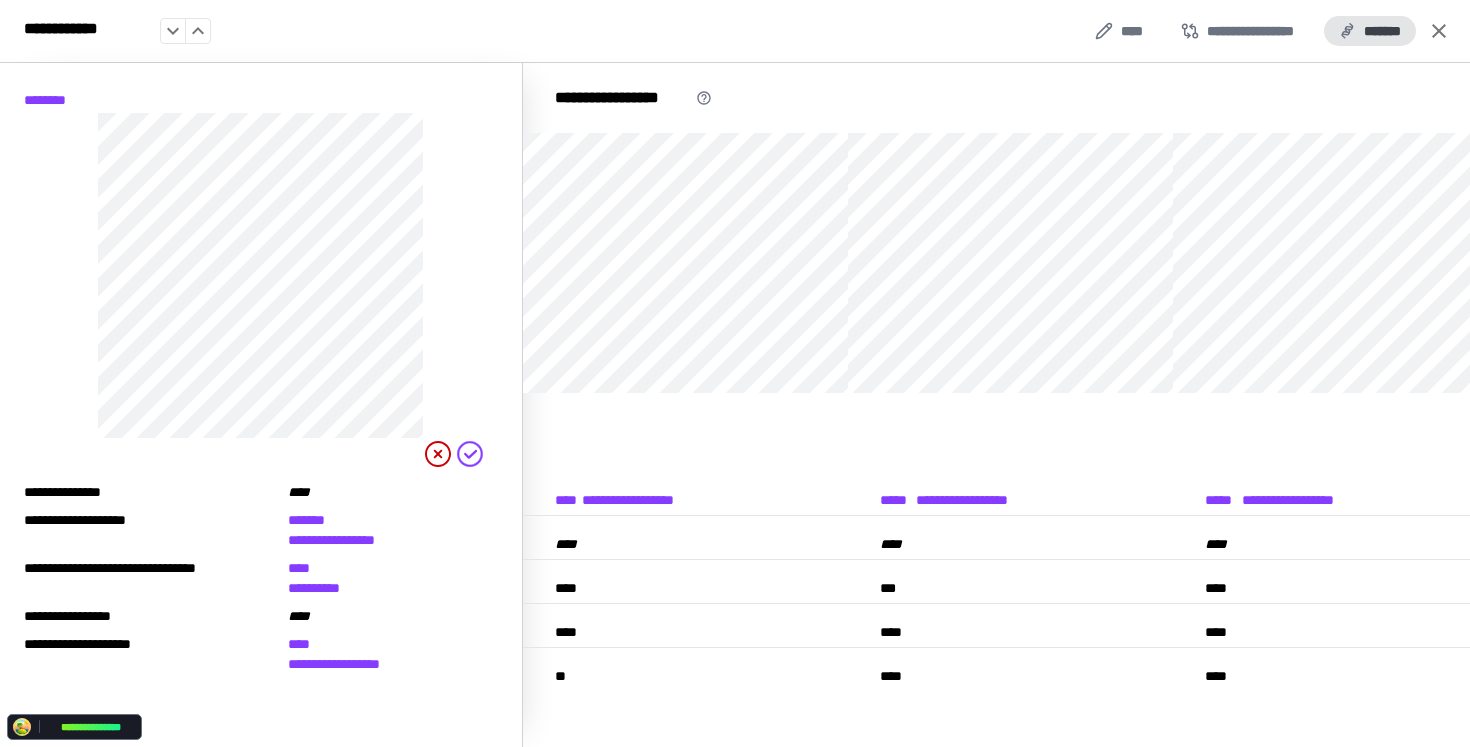 click on "*******" at bounding box center [1370, 31] 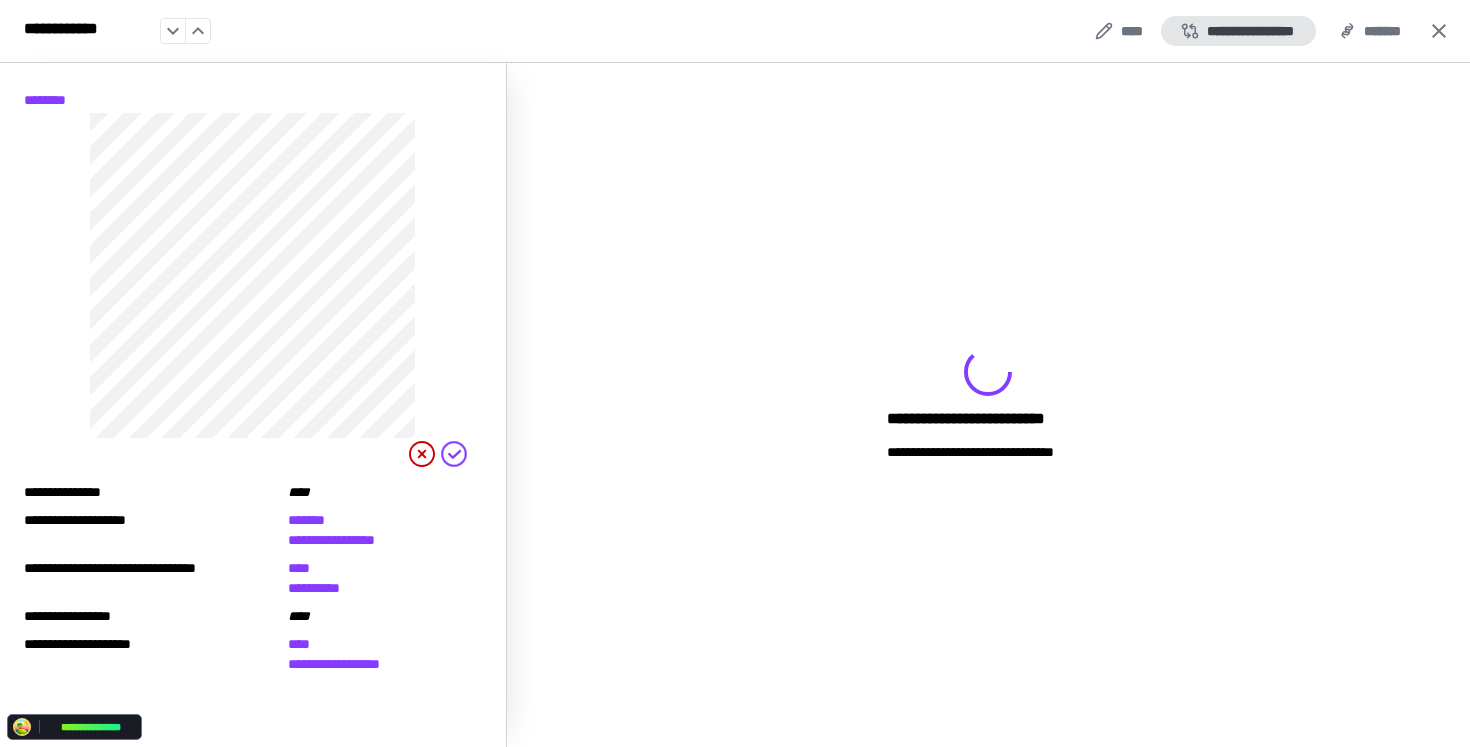 click on "**********" at bounding box center (1238, 31) 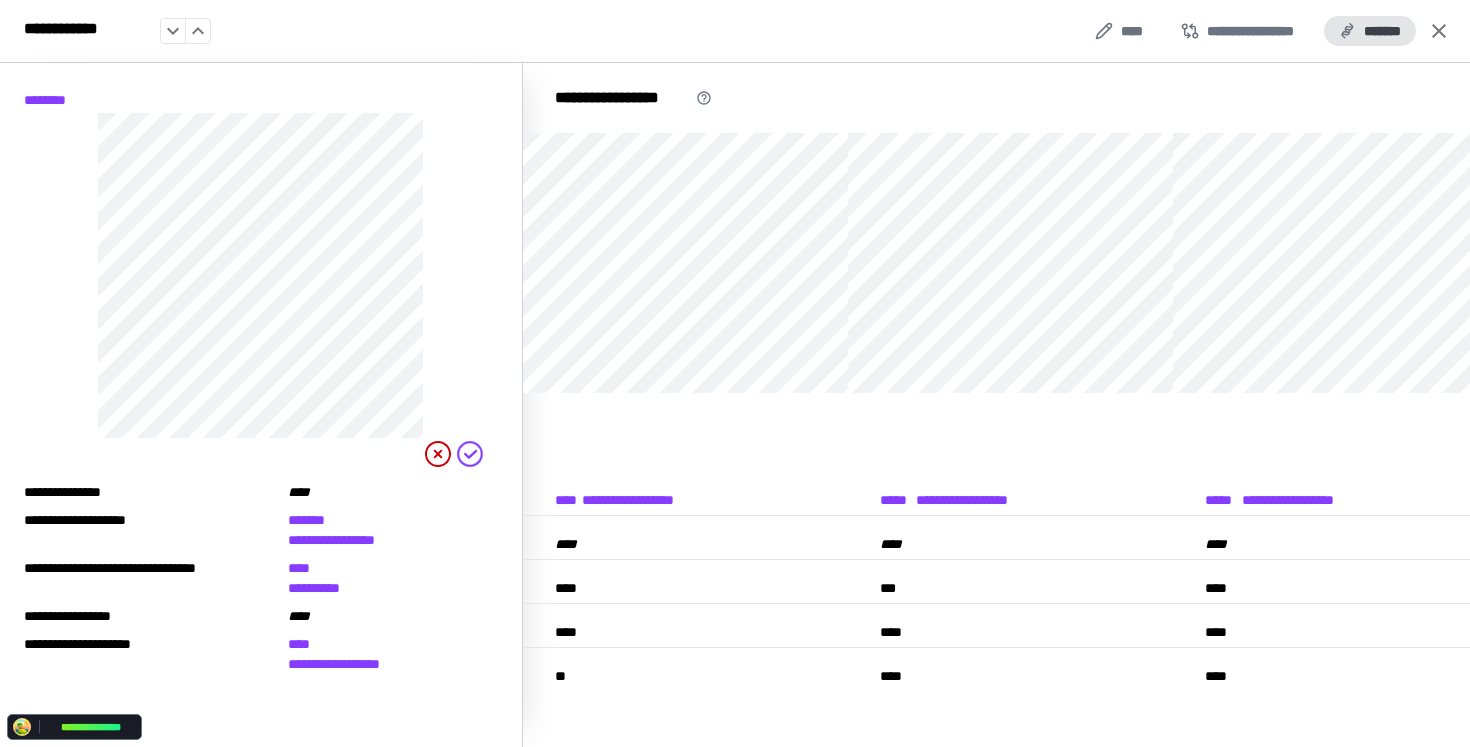 click on "*******" at bounding box center [1370, 31] 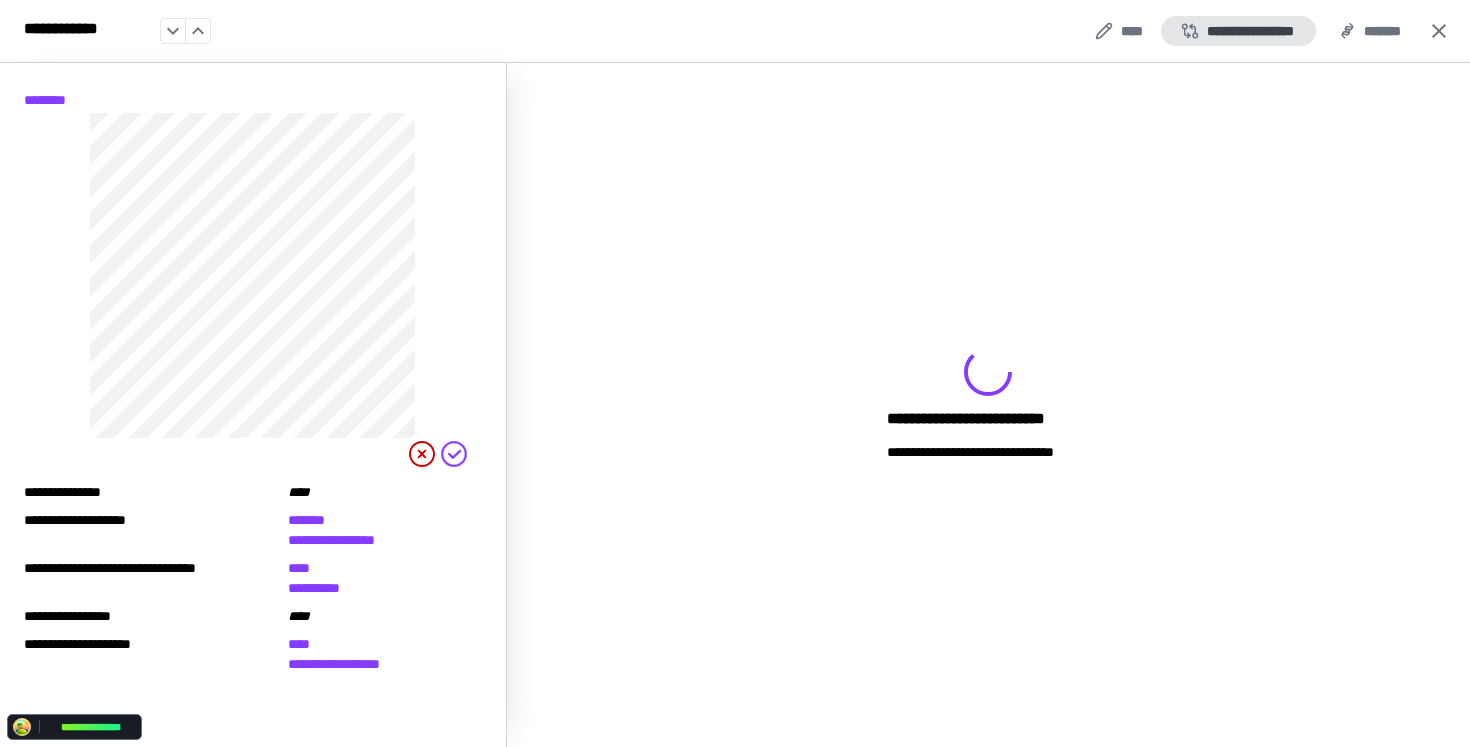 click on "**********" at bounding box center [1238, 31] 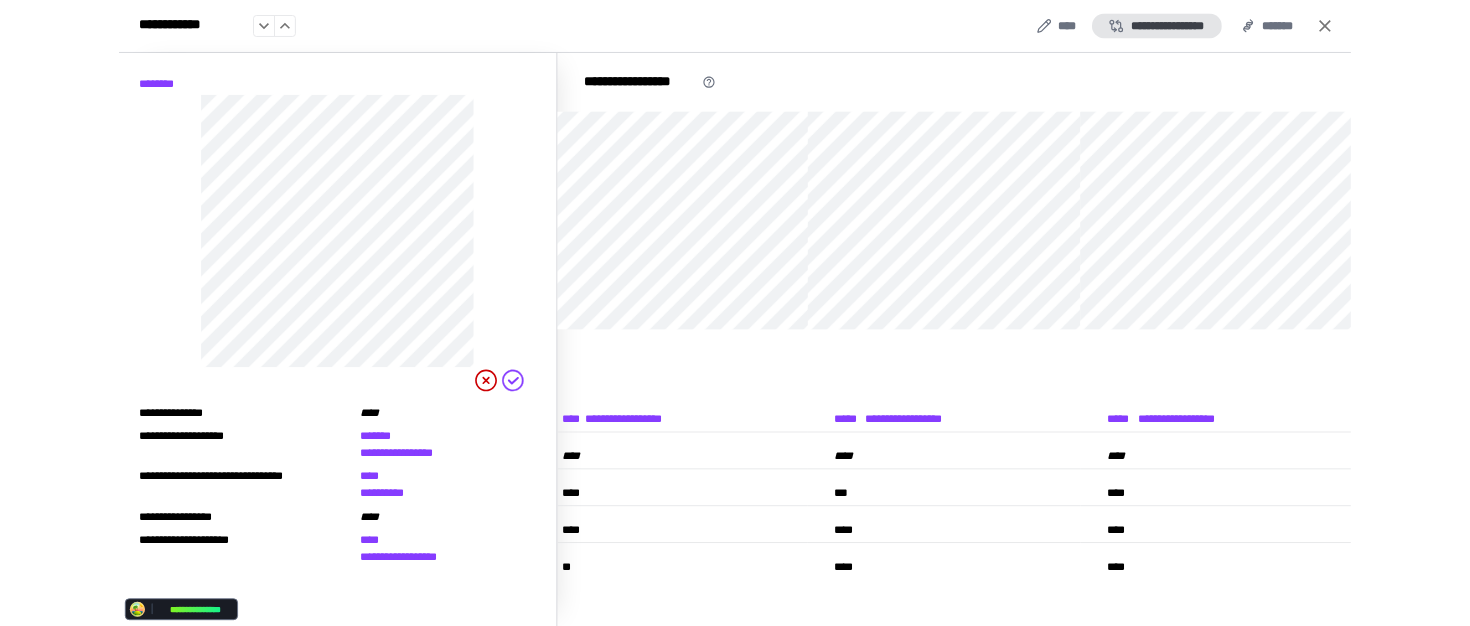 scroll, scrollTop: 0, scrollLeft: 0, axis: both 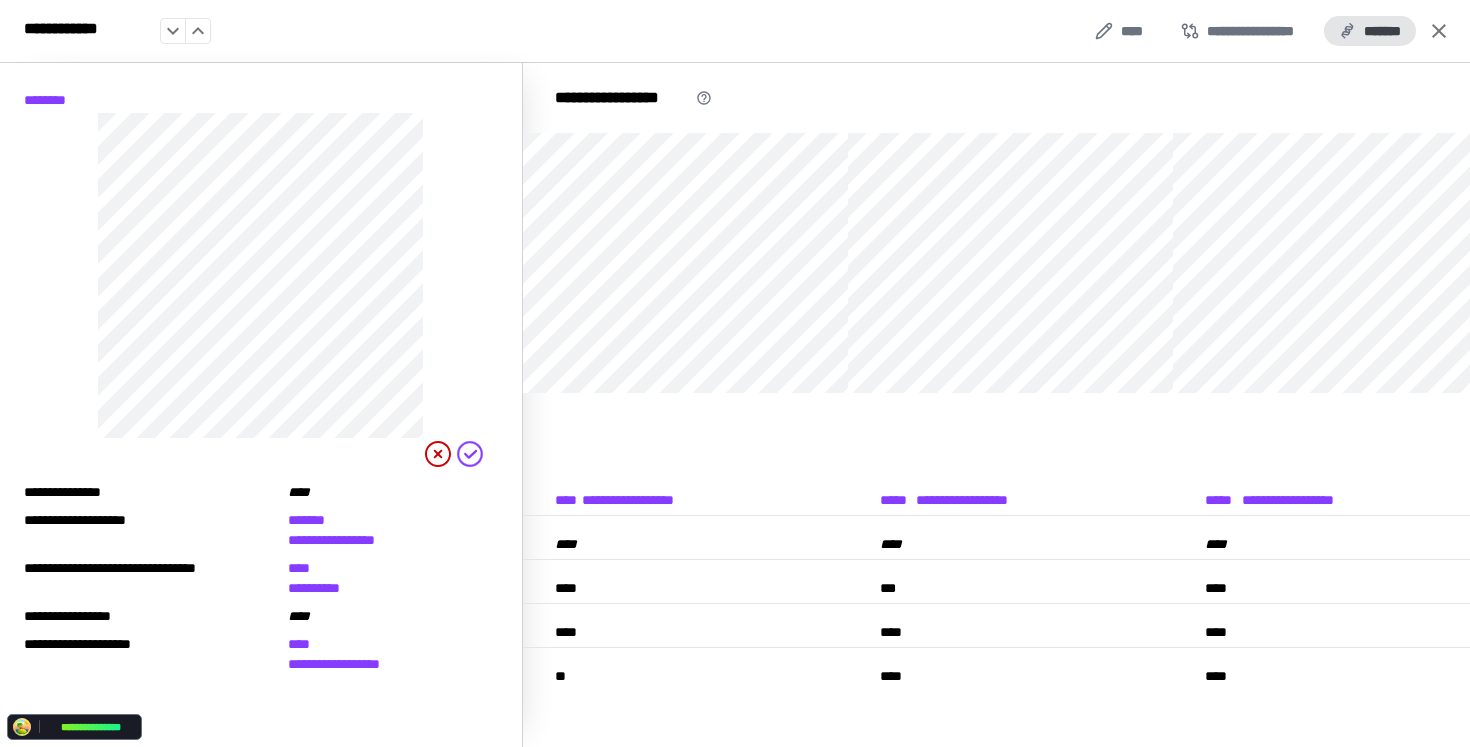click on "*******" at bounding box center (1370, 31) 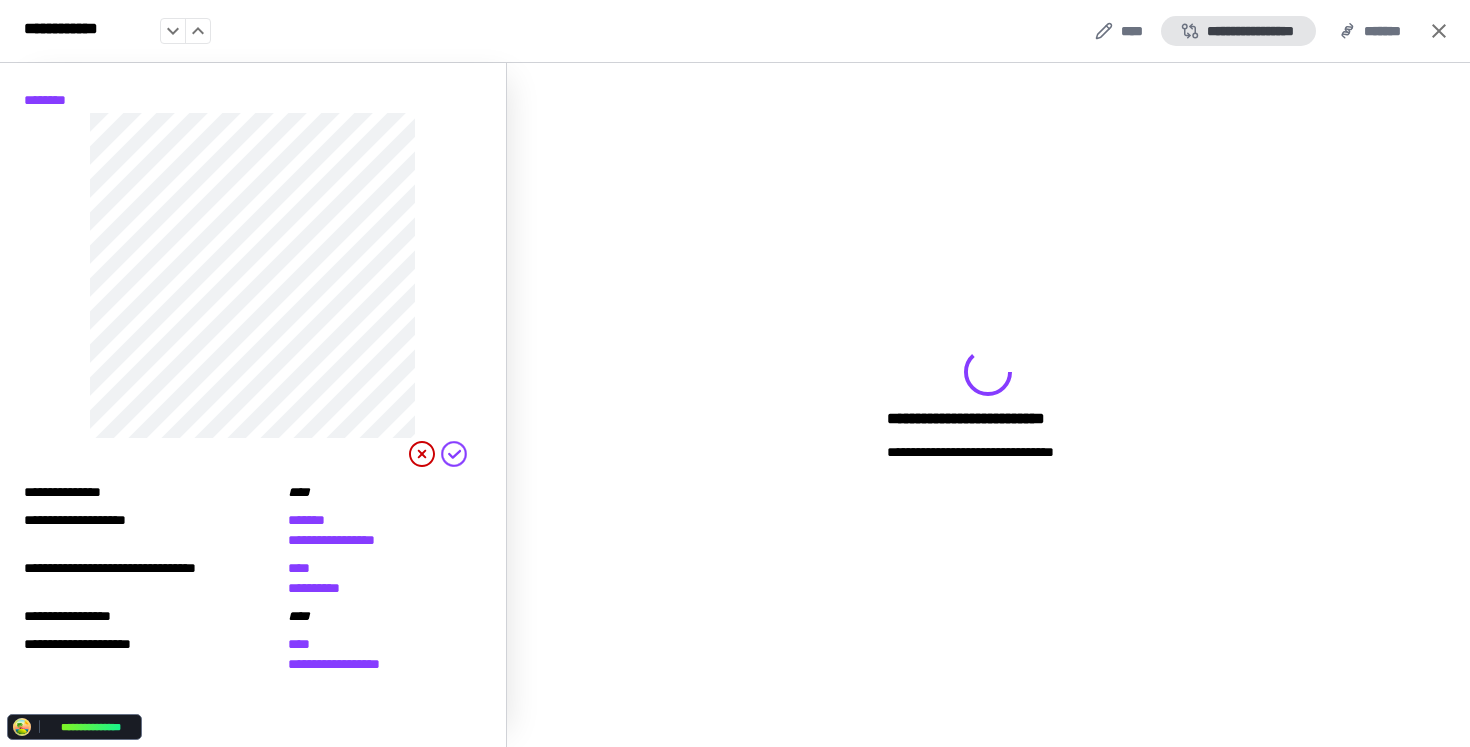 click on "**********" at bounding box center [1238, 31] 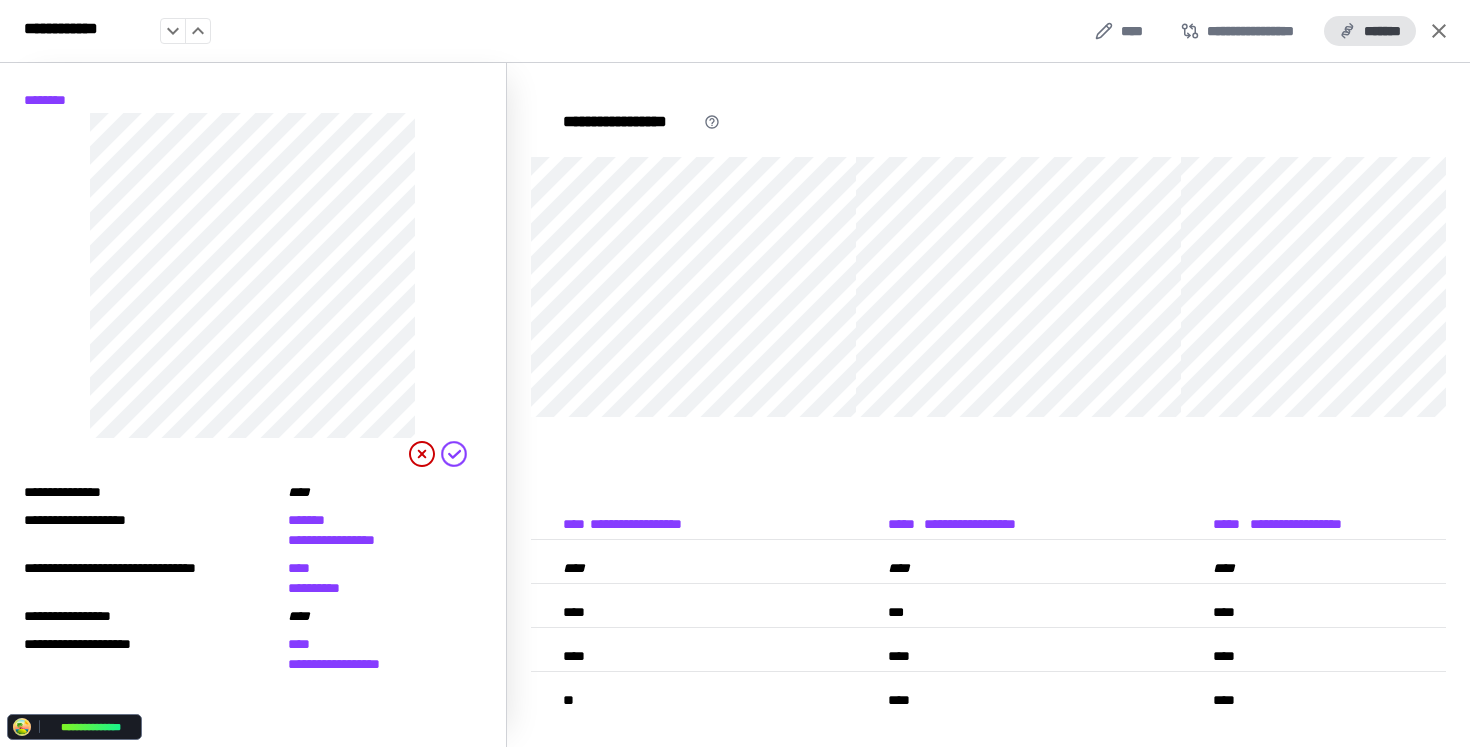click on "*******" at bounding box center (1370, 31) 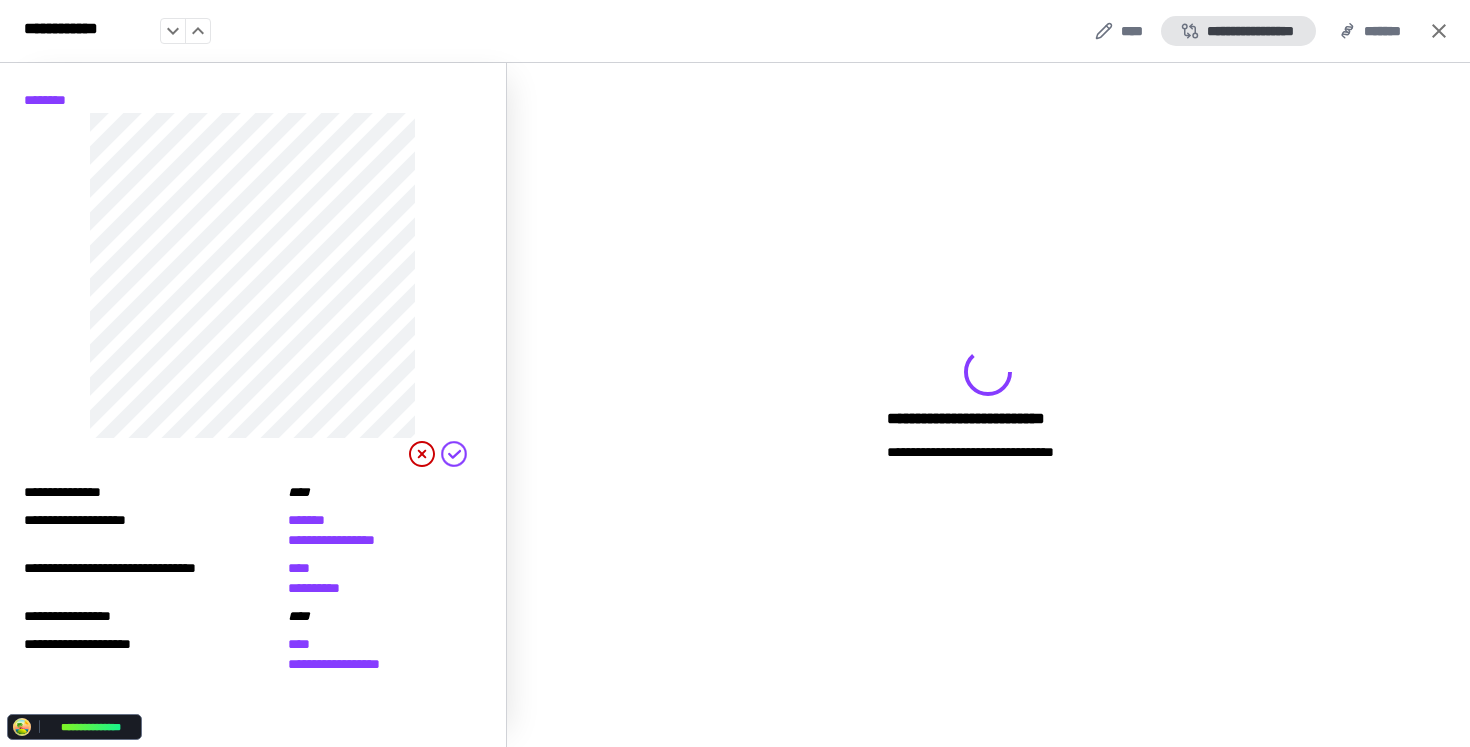 click on "**********" at bounding box center (1238, 31) 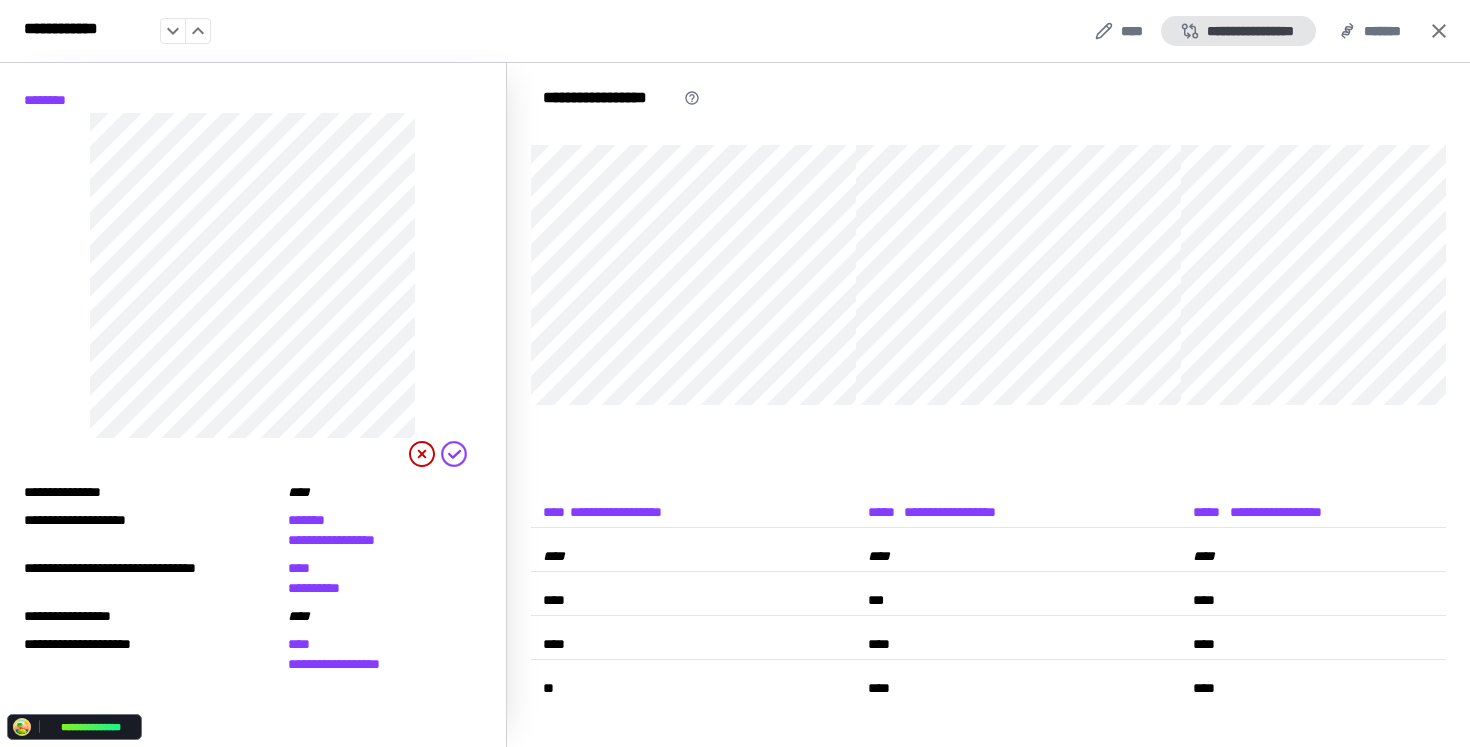 click on "**********" at bounding box center (1238, 31) 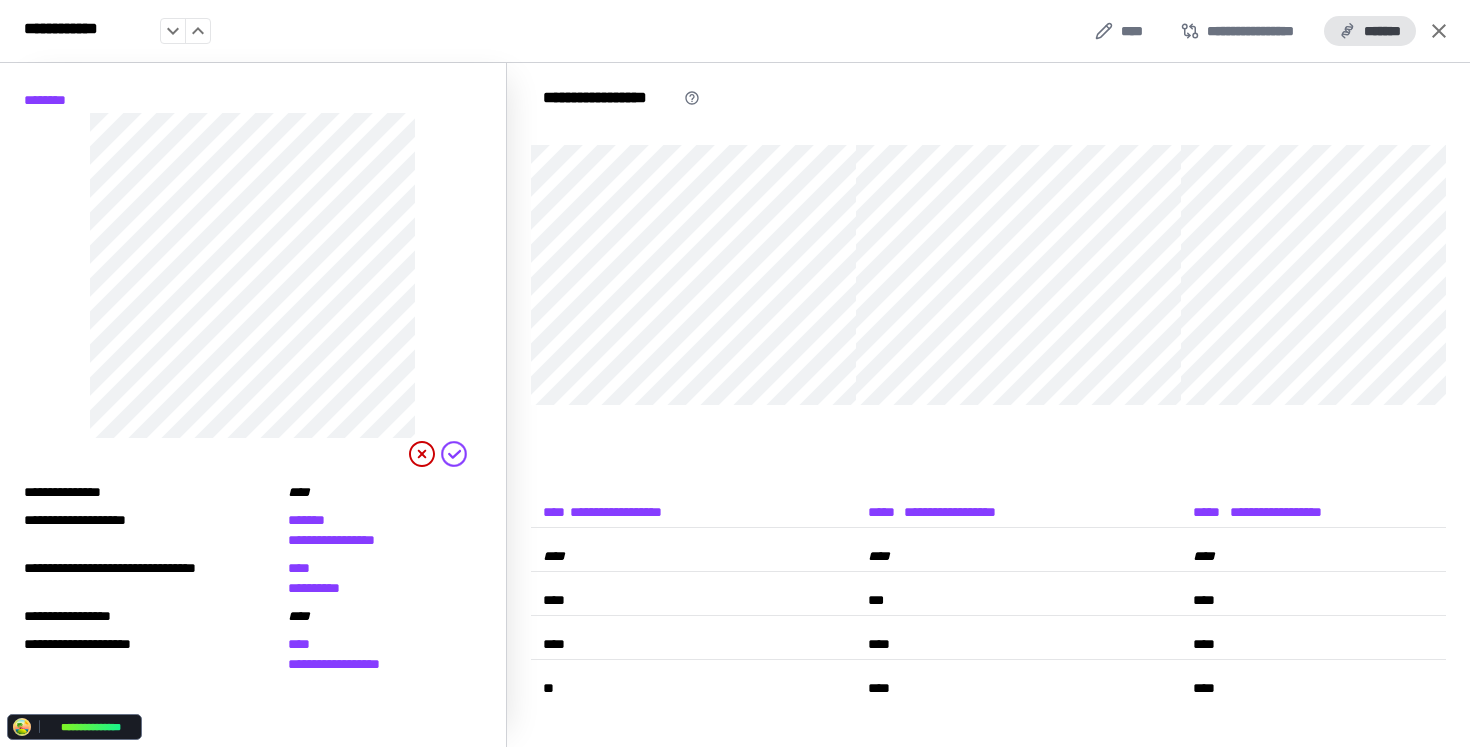 click on "*******" at bounding box center [1370, 31] 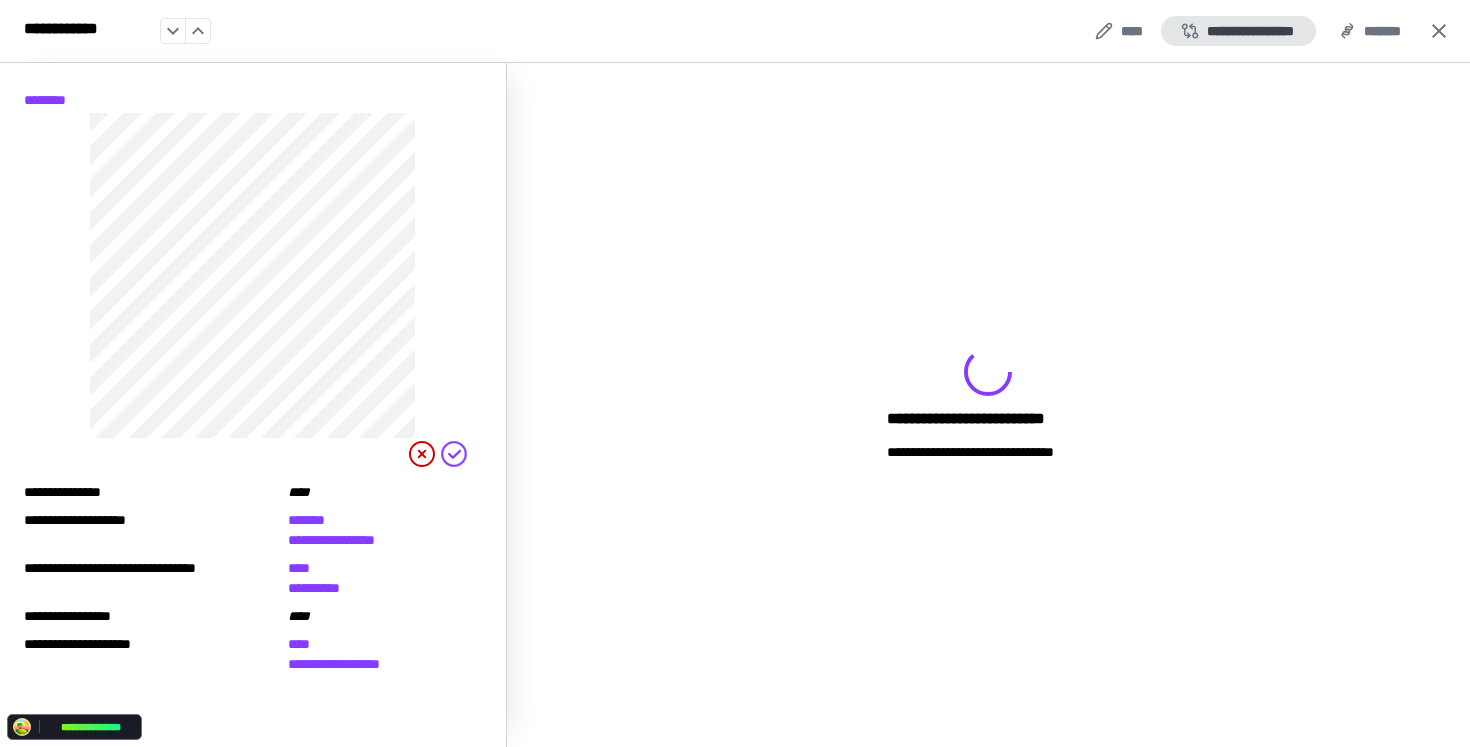 click on "**********" at bounding box center (1238, 31) 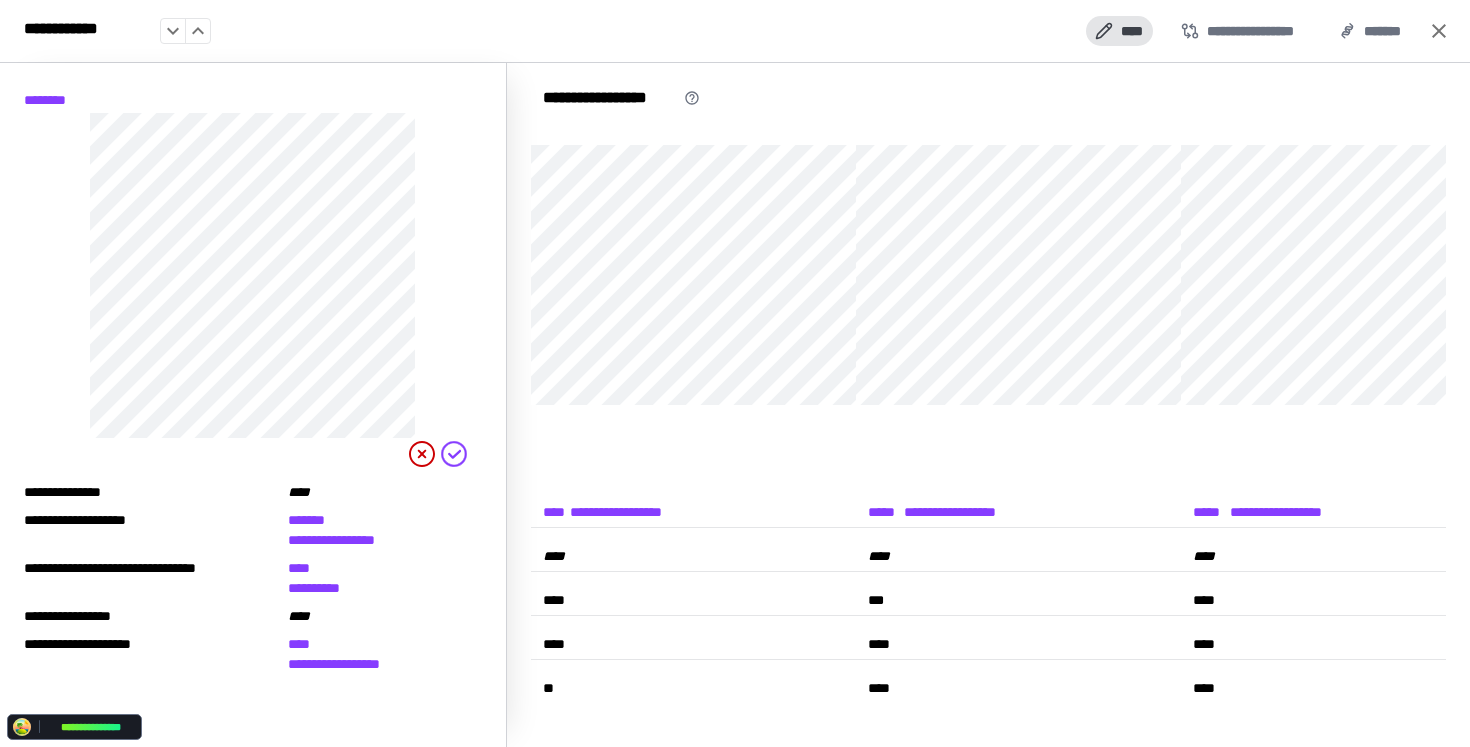 click on "****" at bounding box center [1119, 31] 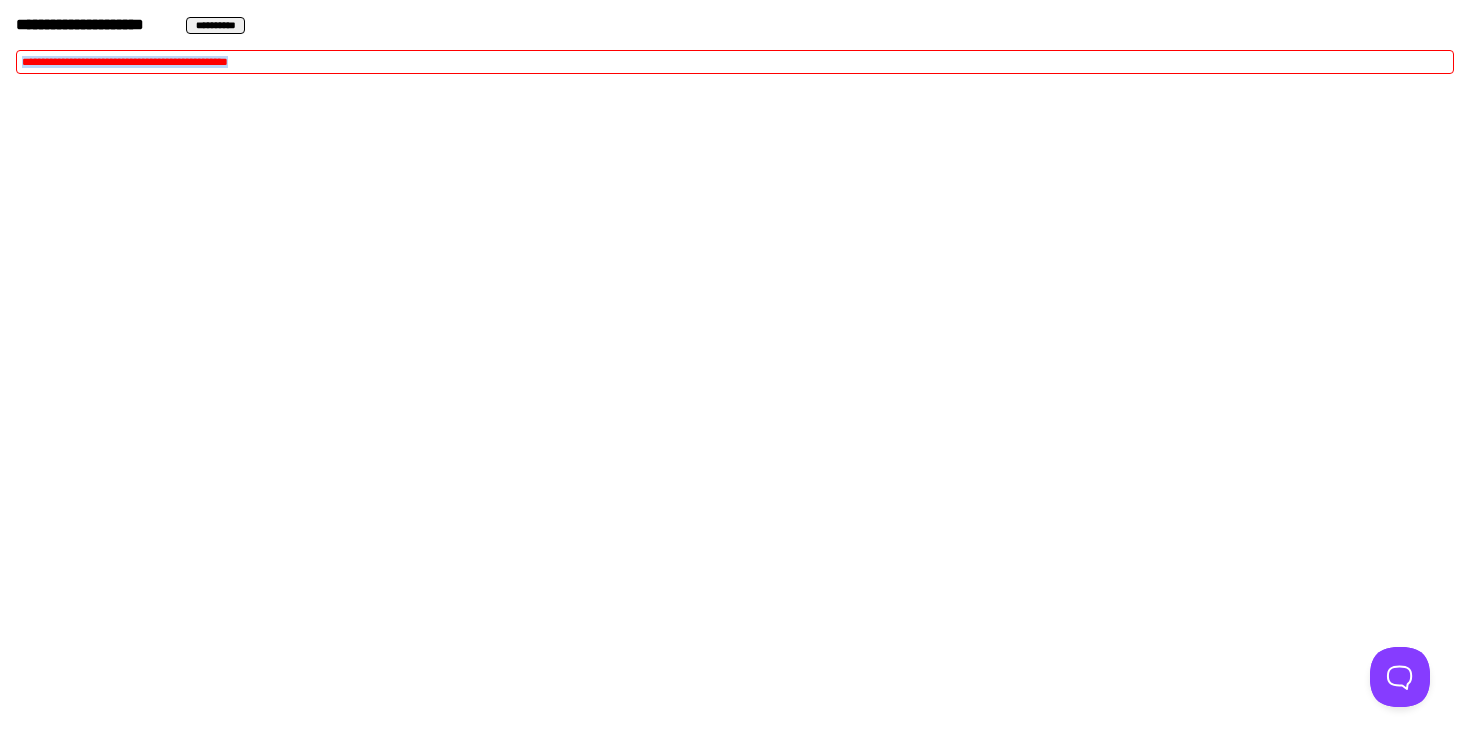 drag, startPoint x: 339, startPoint y: 59, endPoint x: 36, endPoint y: 52, distance: 303.08084 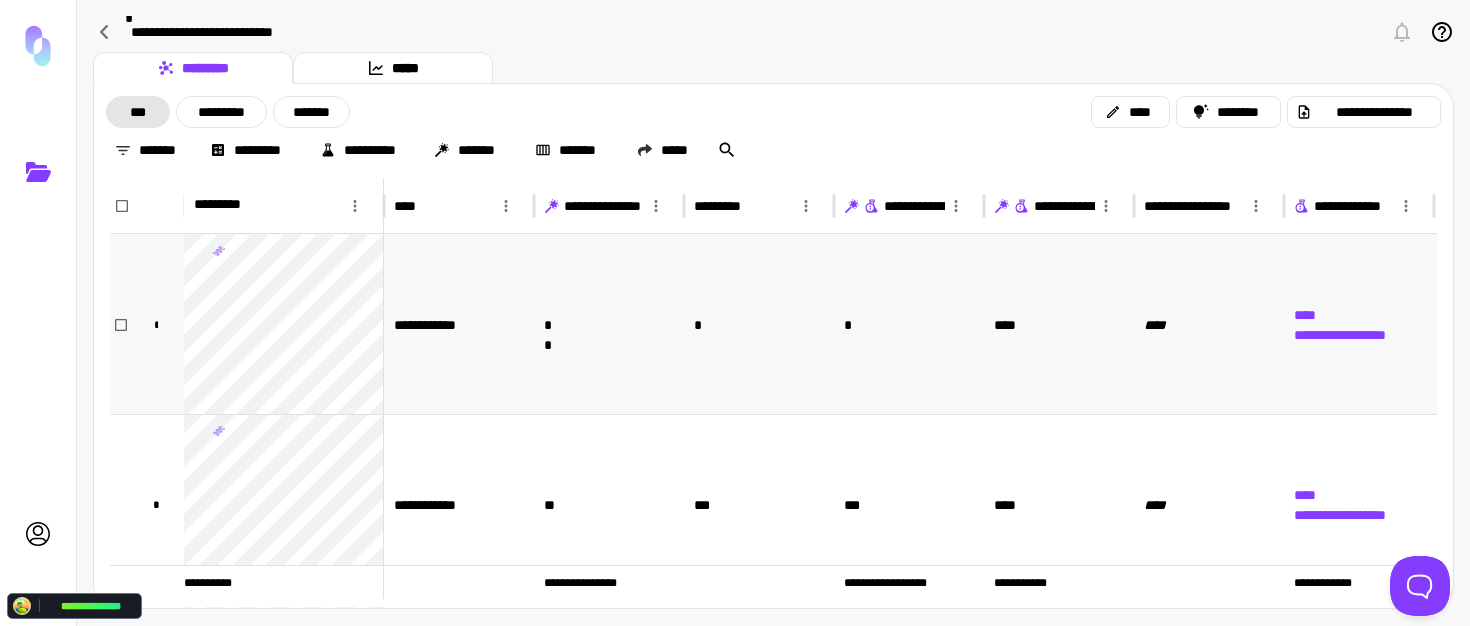 click on "**" at bounding box center [609, 324] 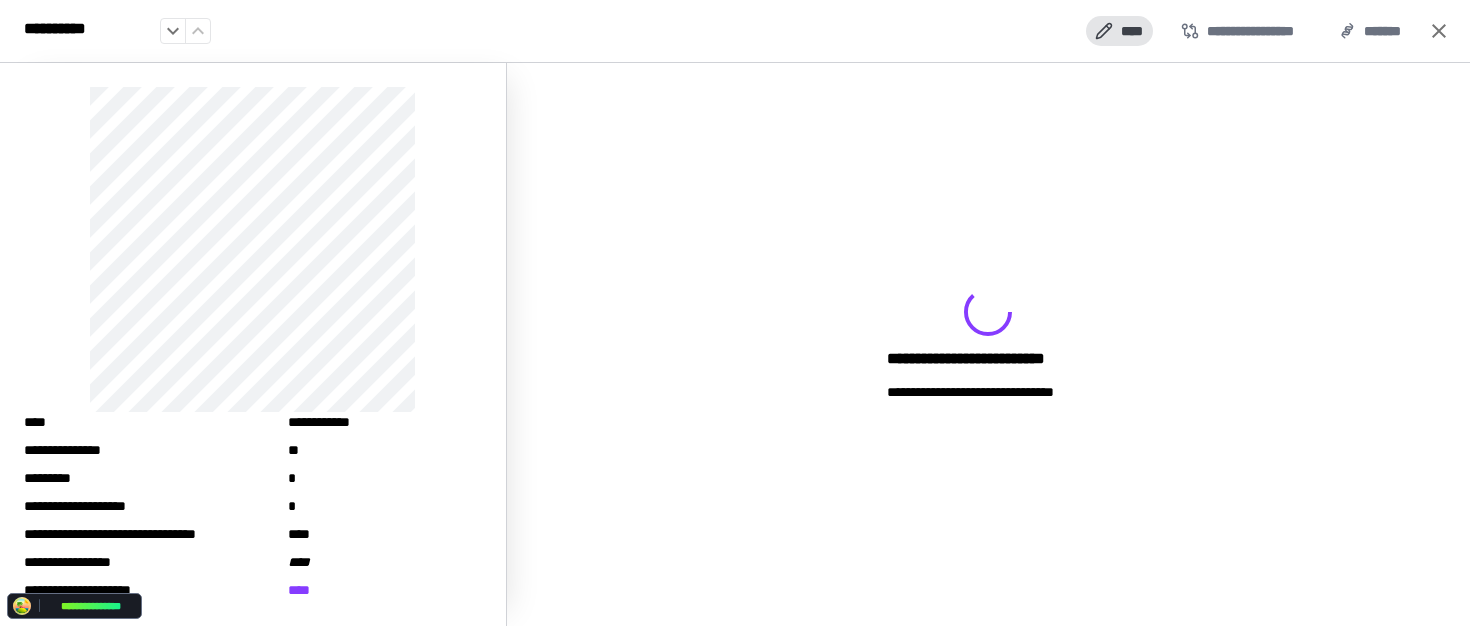 click on "****" at bounding box center (1119, 31) 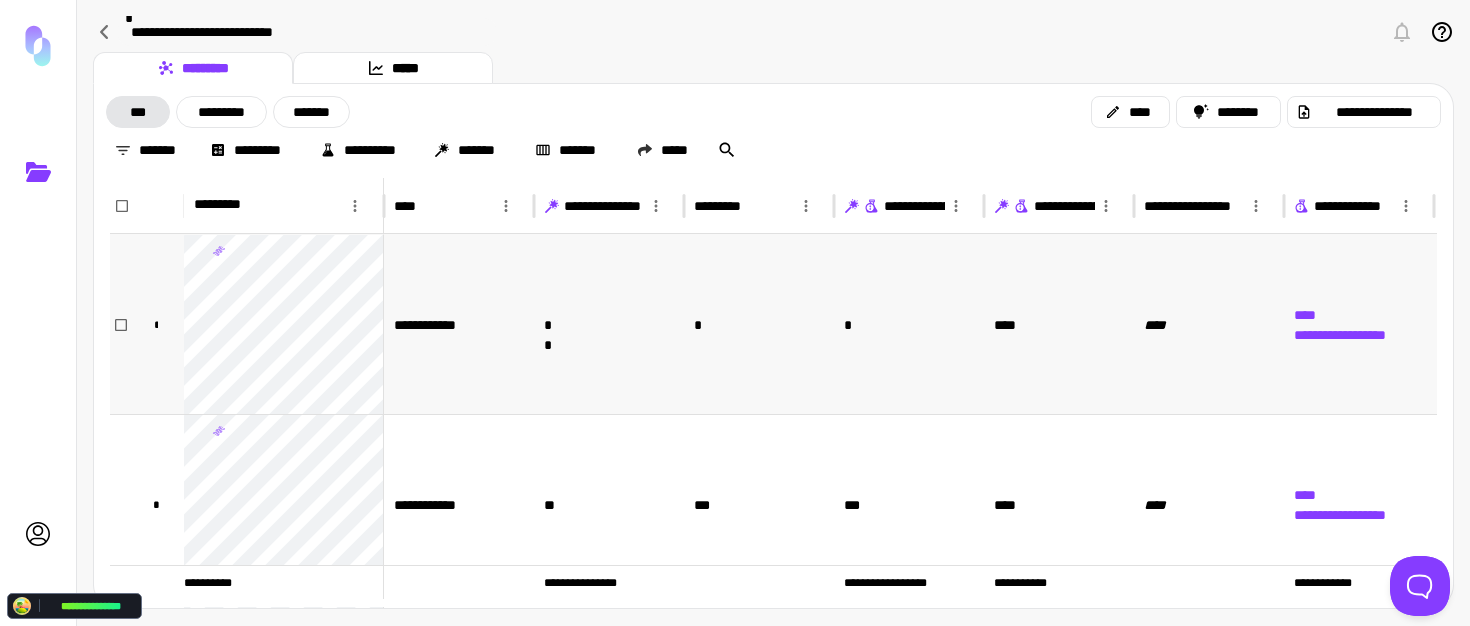 click on "**********" at bounding box center [459, 324] 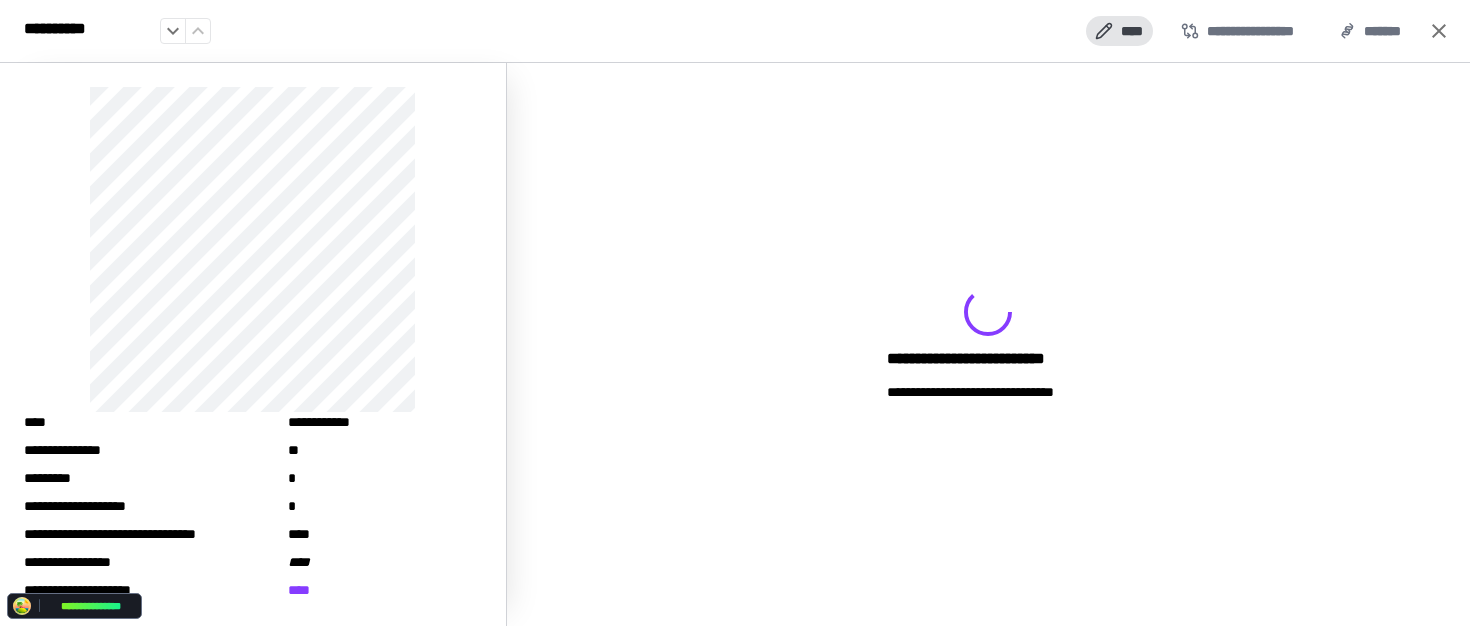 click 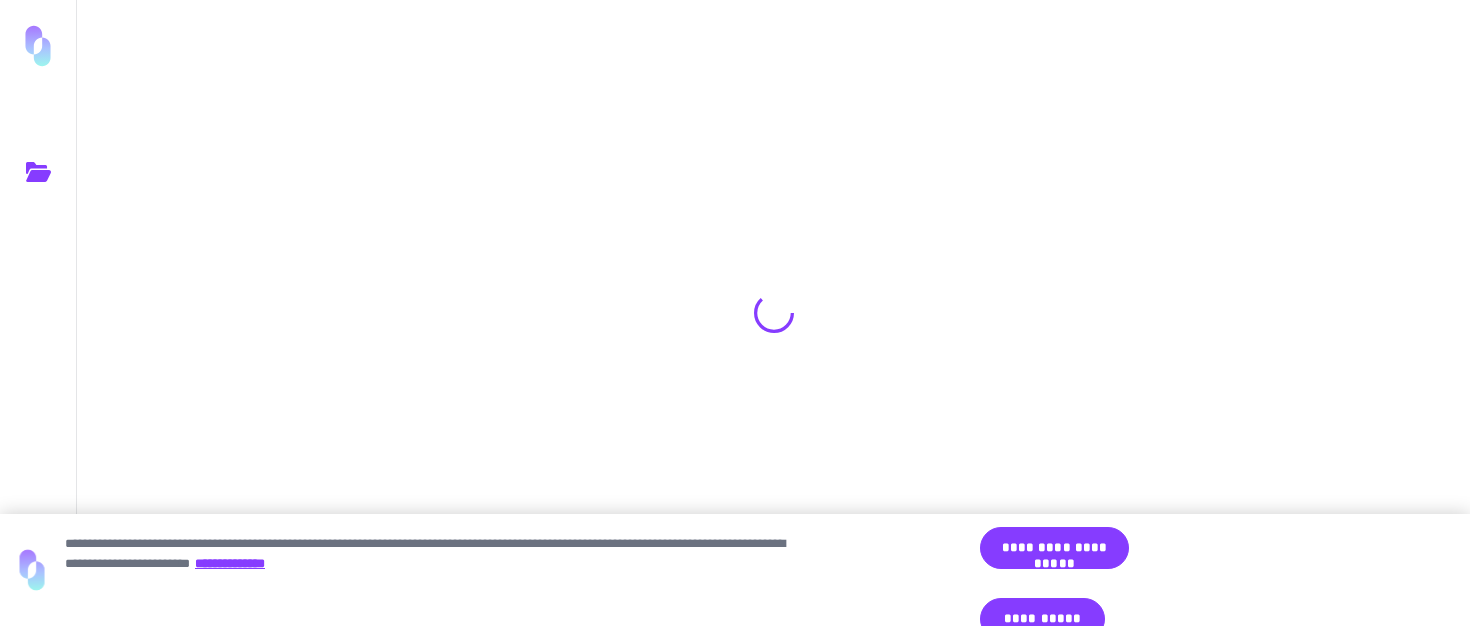 scroll, scrollTop: 0, scrollLeft: 0, axis: both 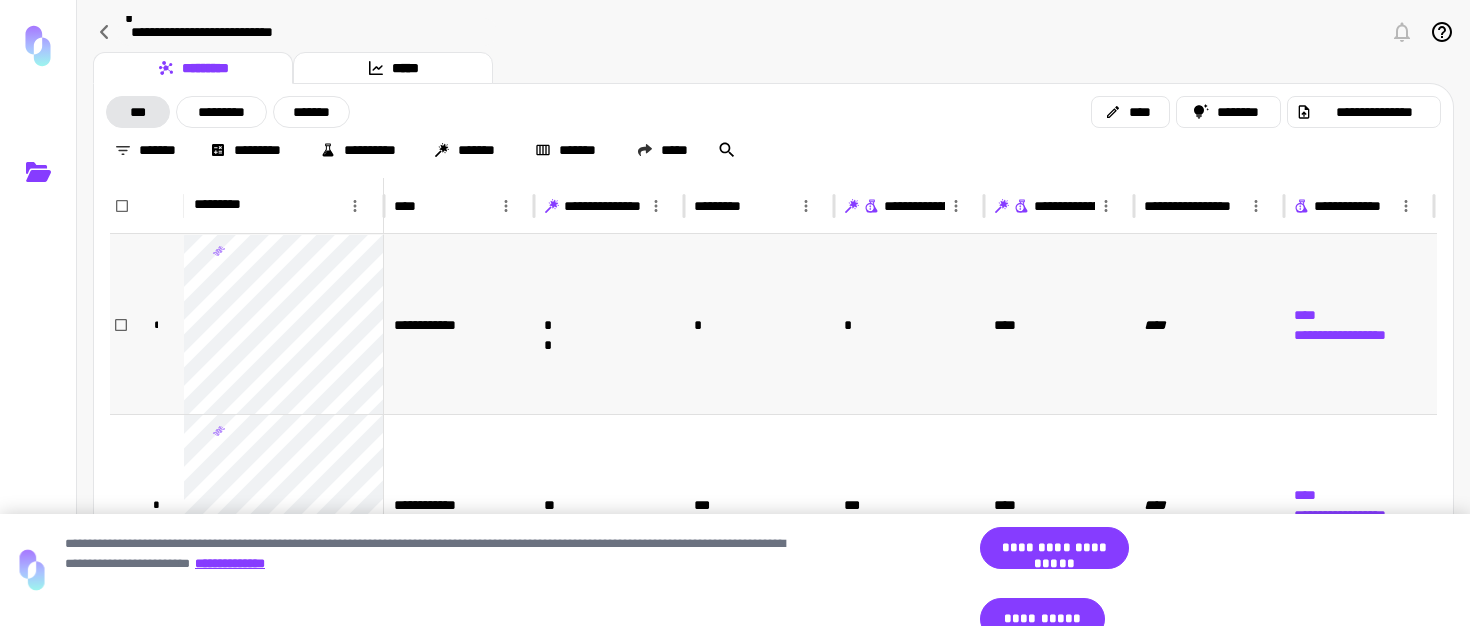 click on "*" at bounding box center [909, 324] 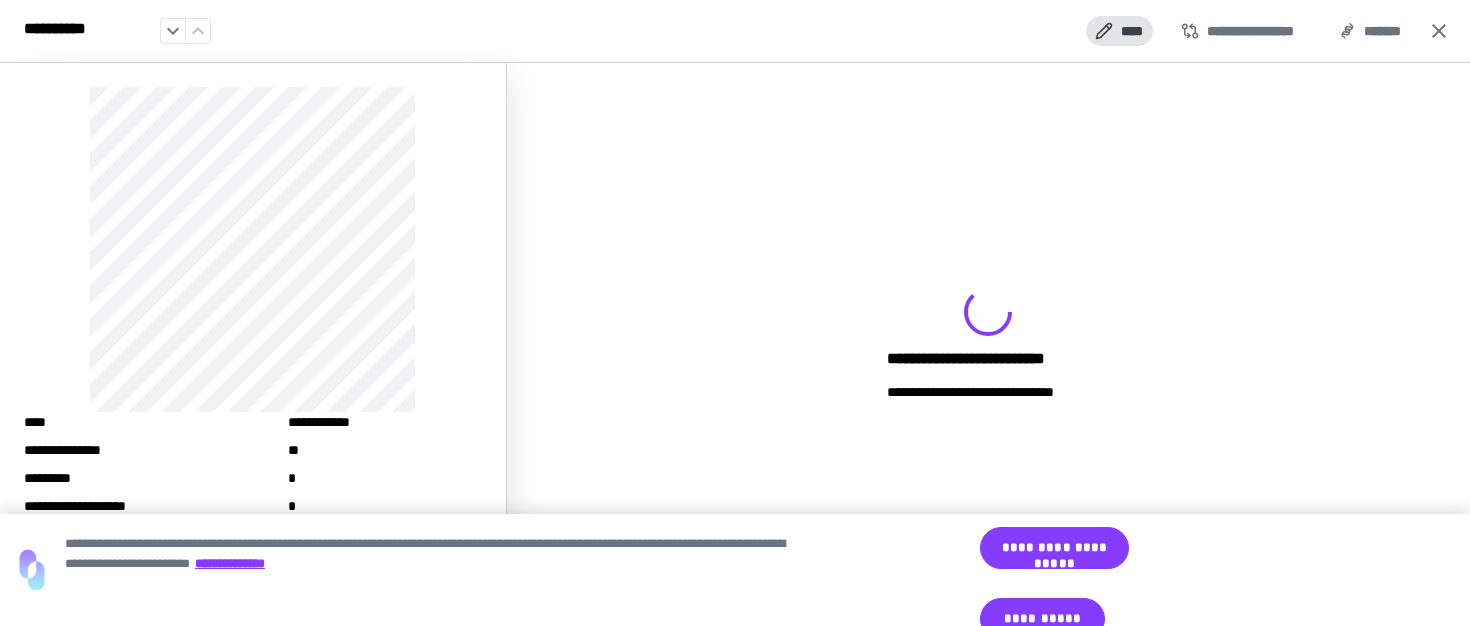 click on "****" at bounding box center (1119, 31) 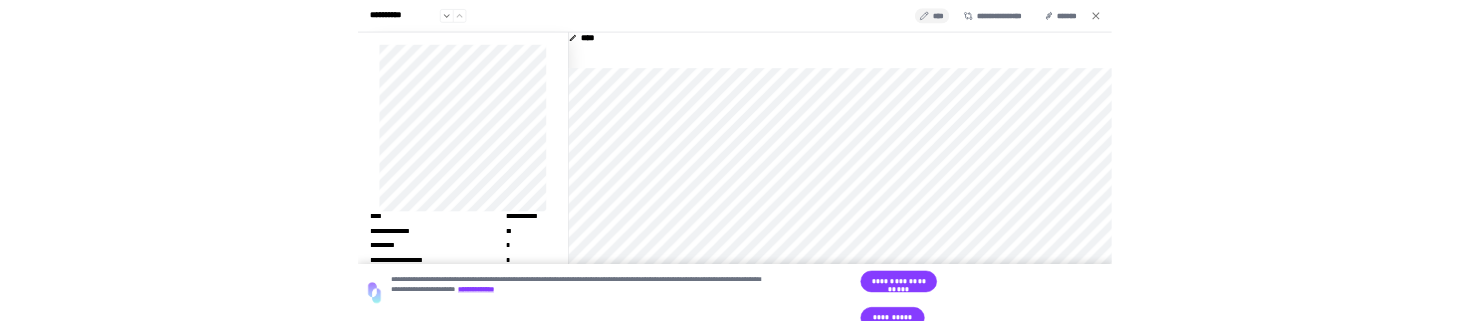 scroll, scrollTop: 124, scrollLeft: 0, axis: vertical 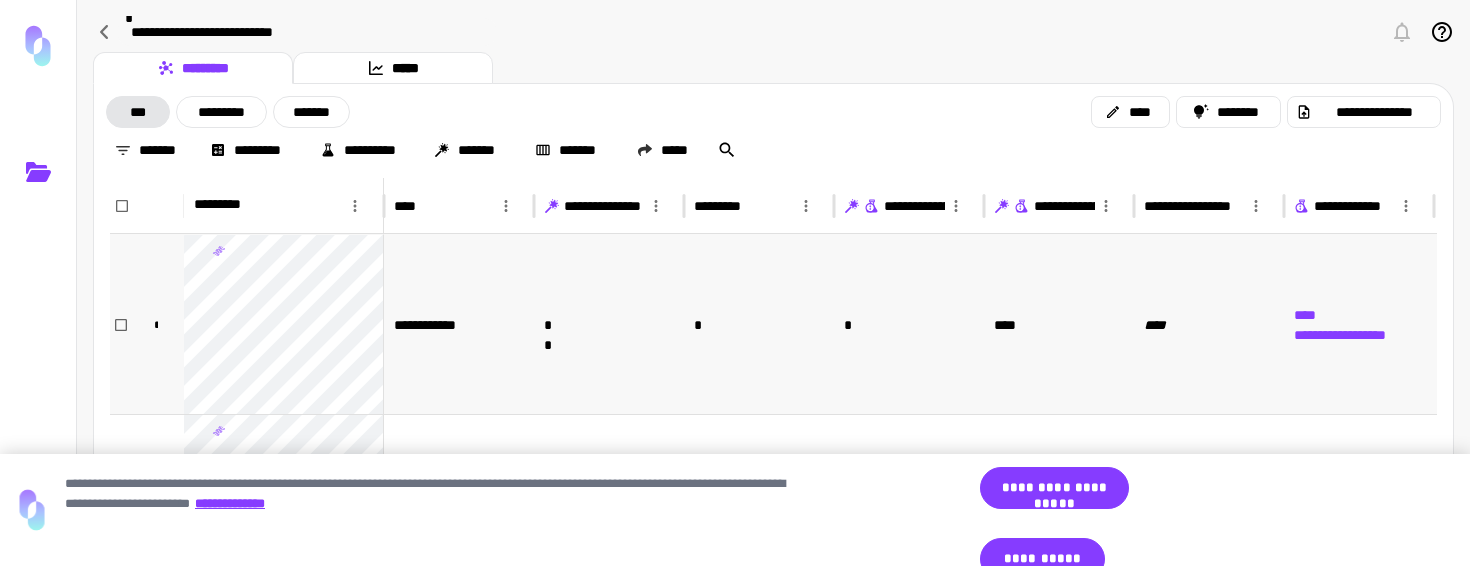 click on "**********" at bounding box center (459, 324) 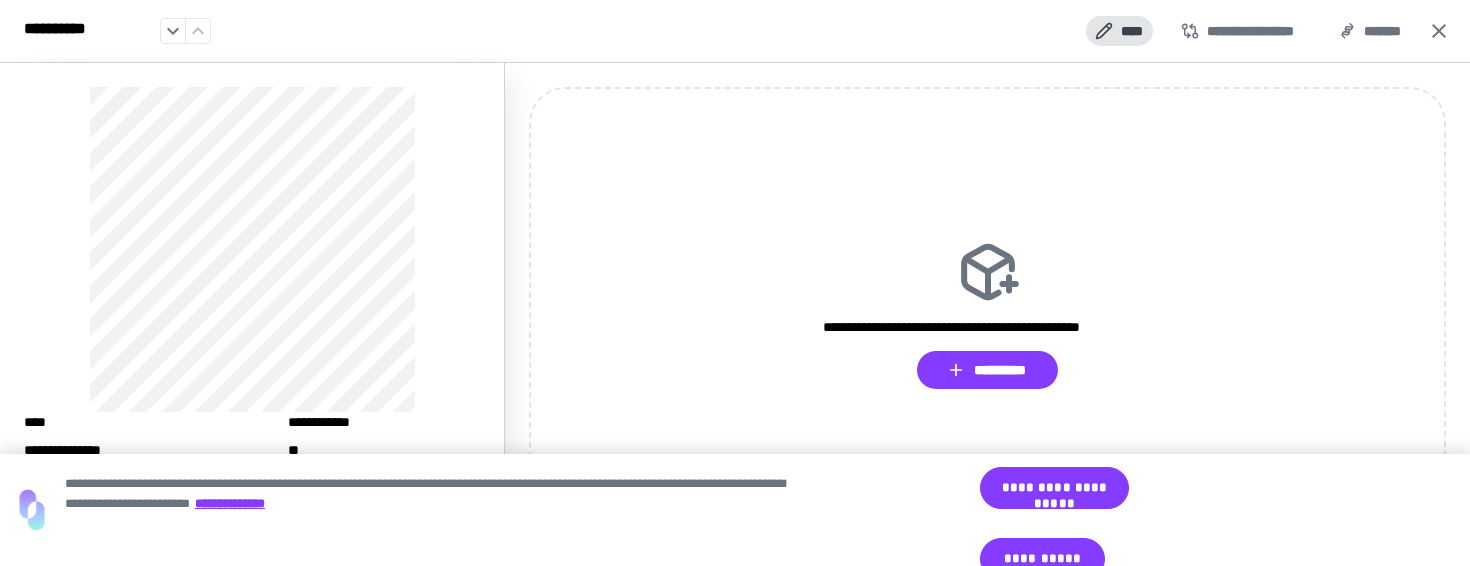 click on "****" at bounding box center [1119, 31] 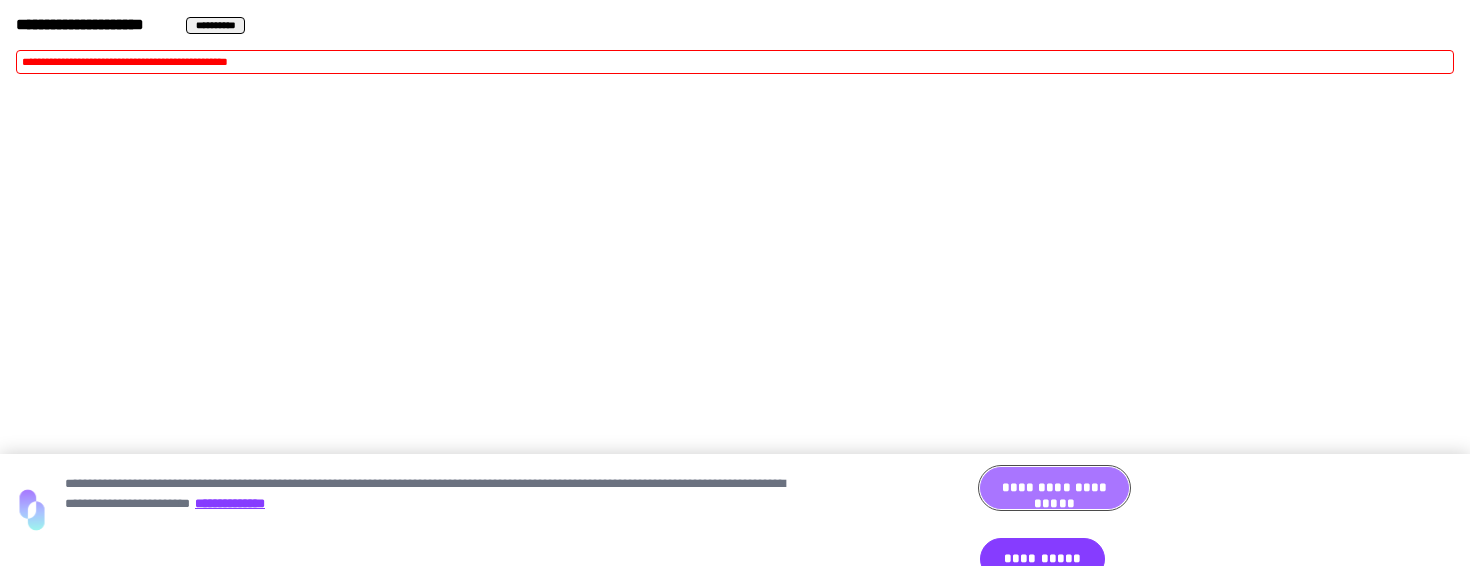 click on "**********" at bounding box center (1054, 488) 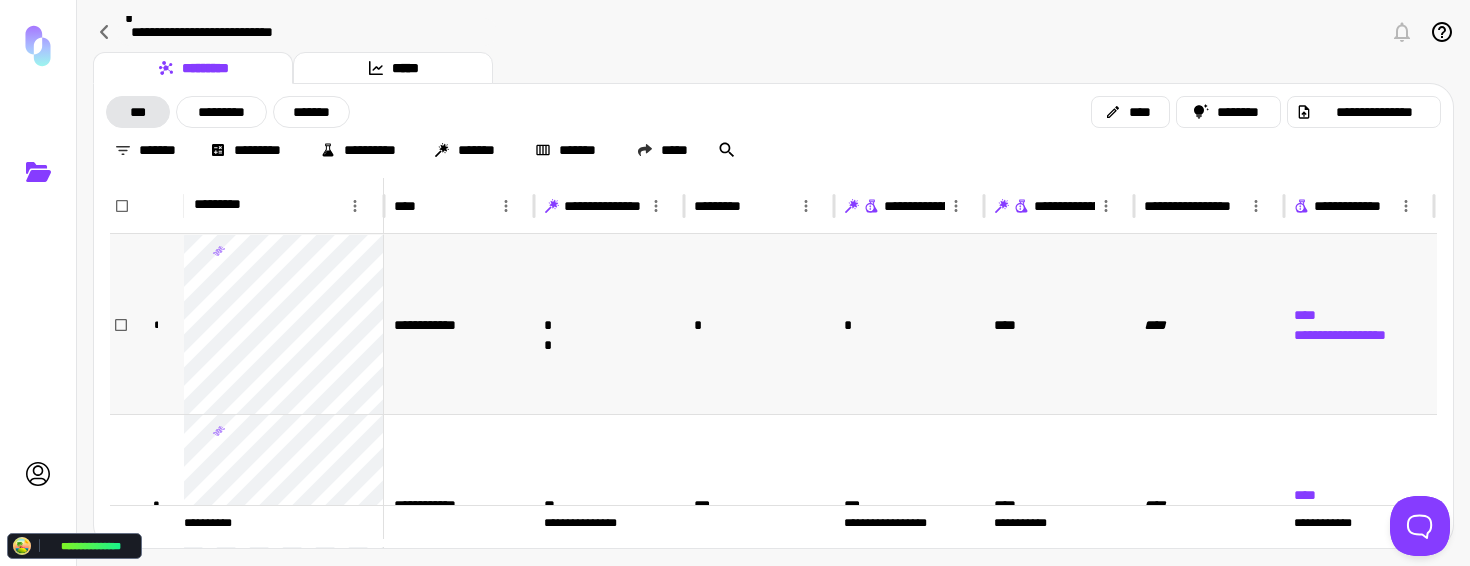 click on "**********" at bounding box center [459, 324] 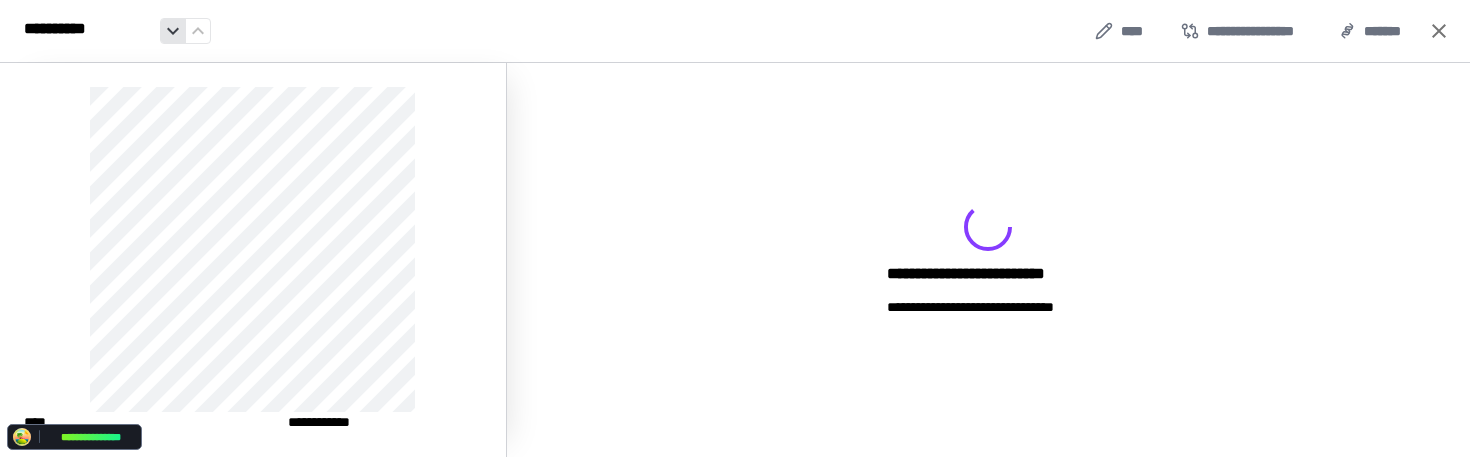click 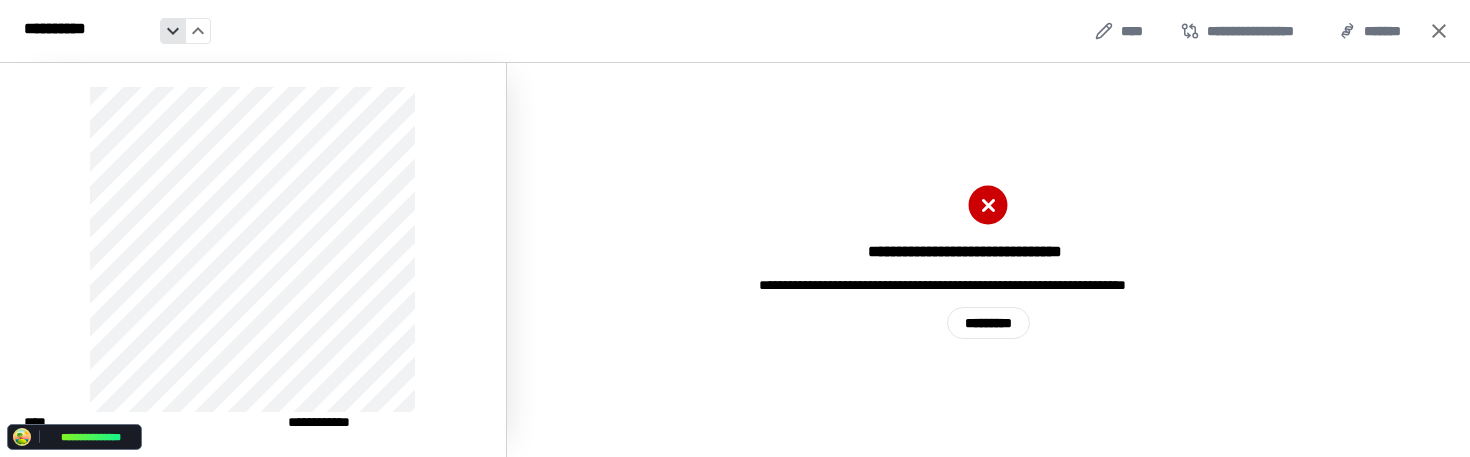 click 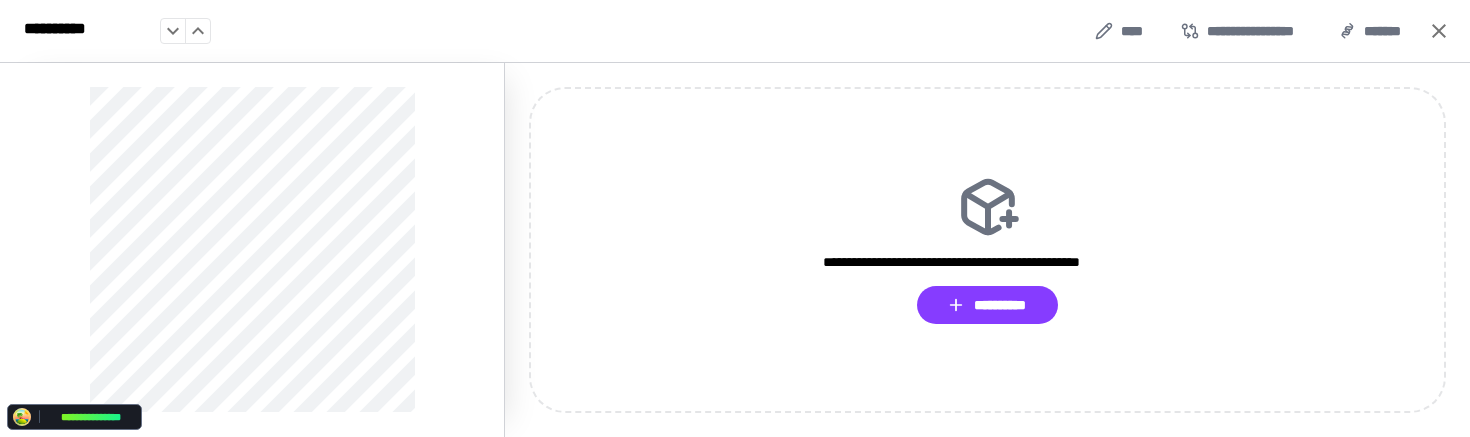 click on "**********" at bounding box center [735, 31] 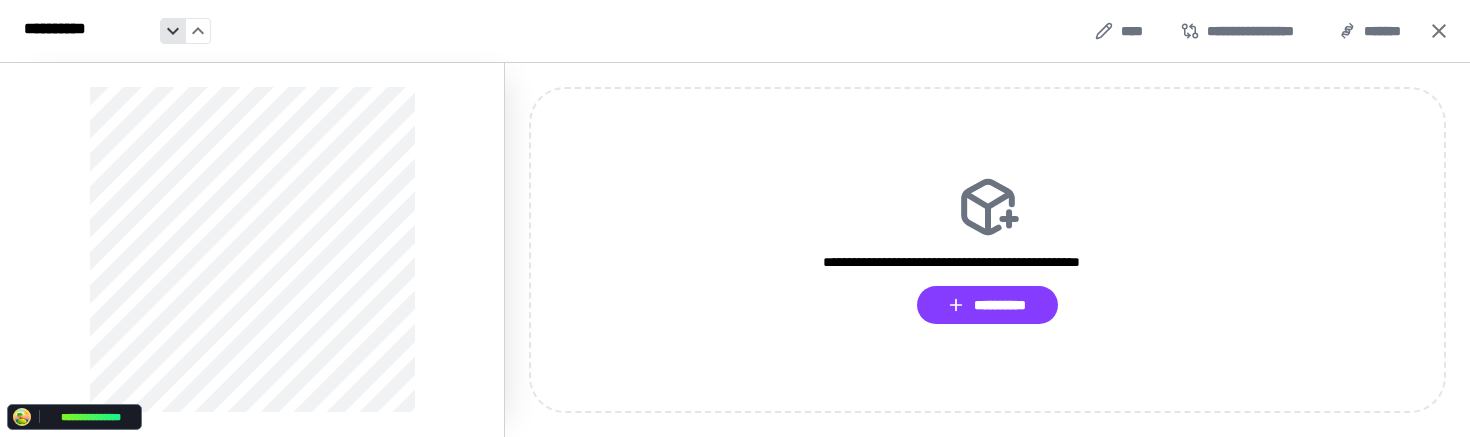 click 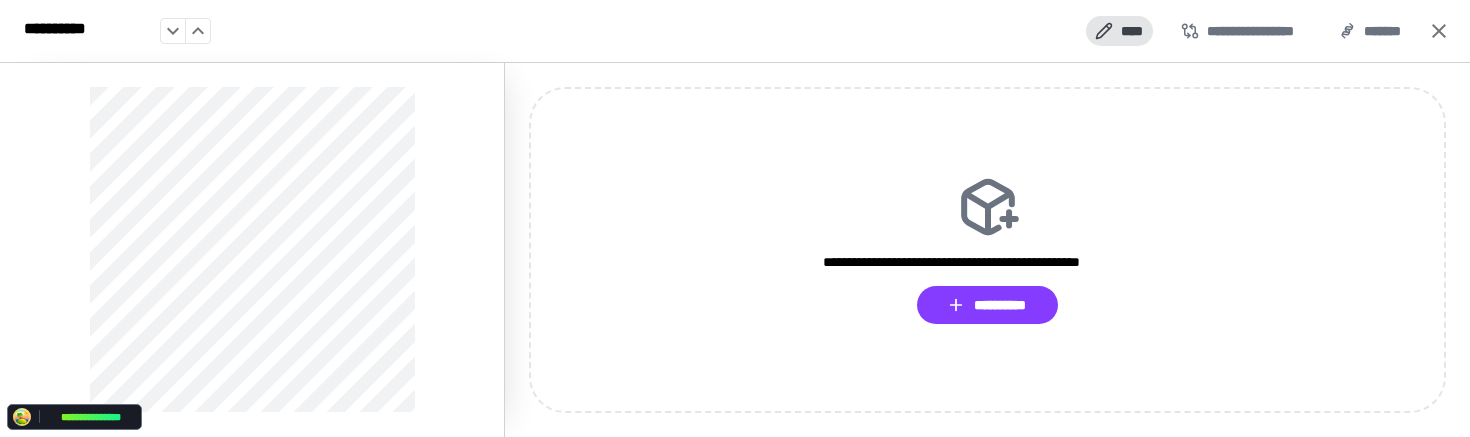 click on "****" at bounding box center [1119, 31] 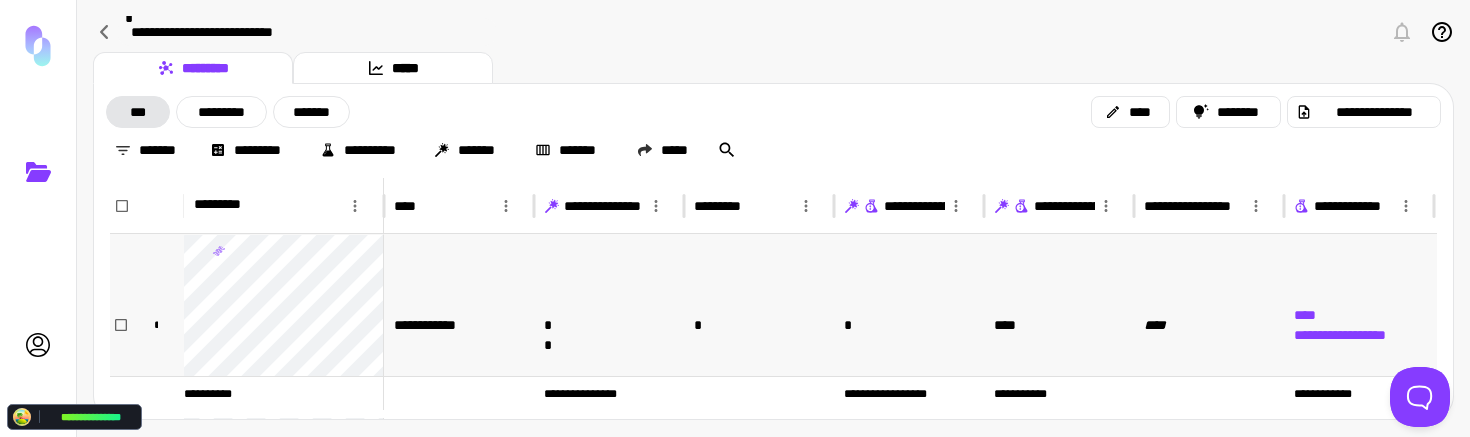 click on "**********" at bounding box center [459, 324] 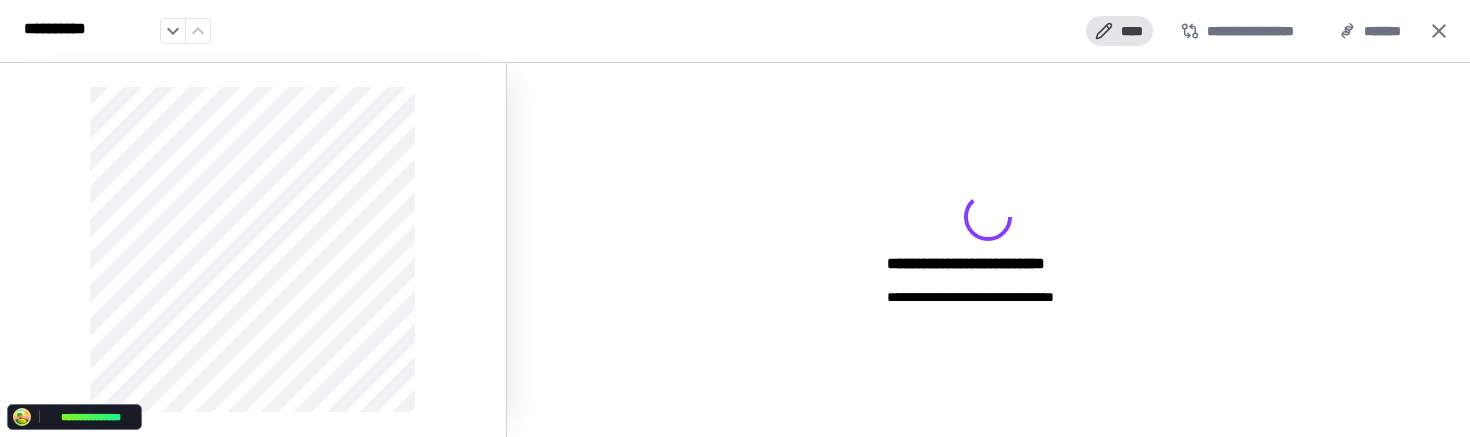 click on "****" at bounding box center (1119, 31) 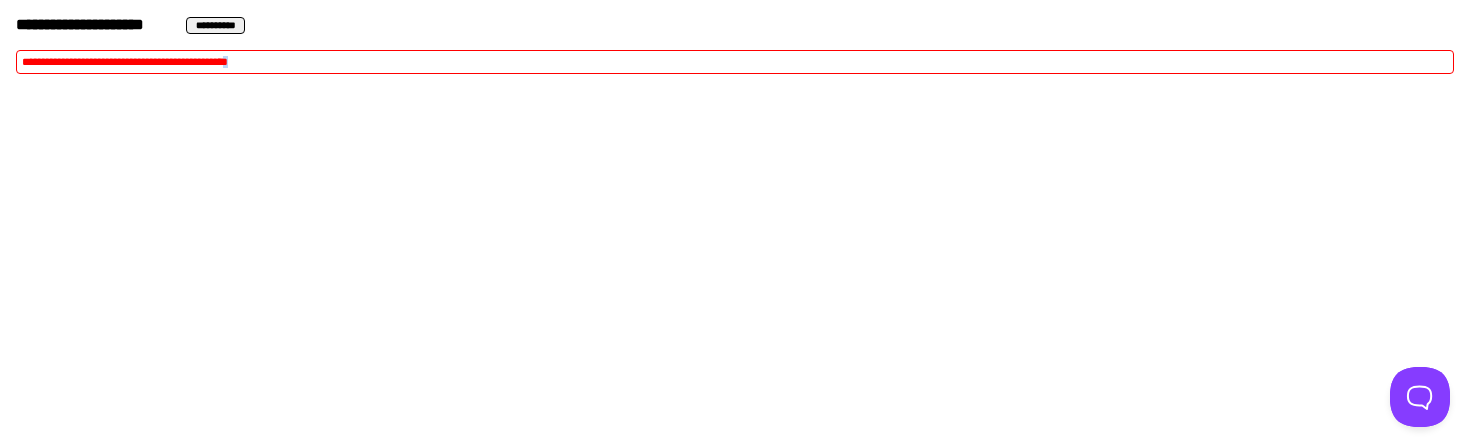 drag, startPoint x: 299, startPoint y: 59, endPoint x: 63, endPoint y: 68, distance: 236.17155 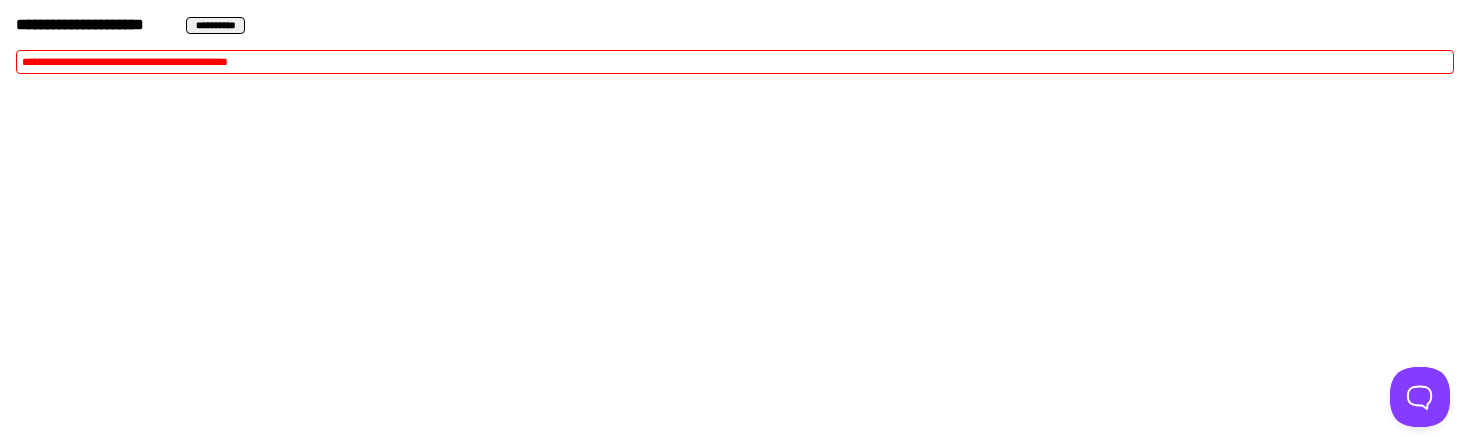 click on "**********" at bounding box center (735, 62) 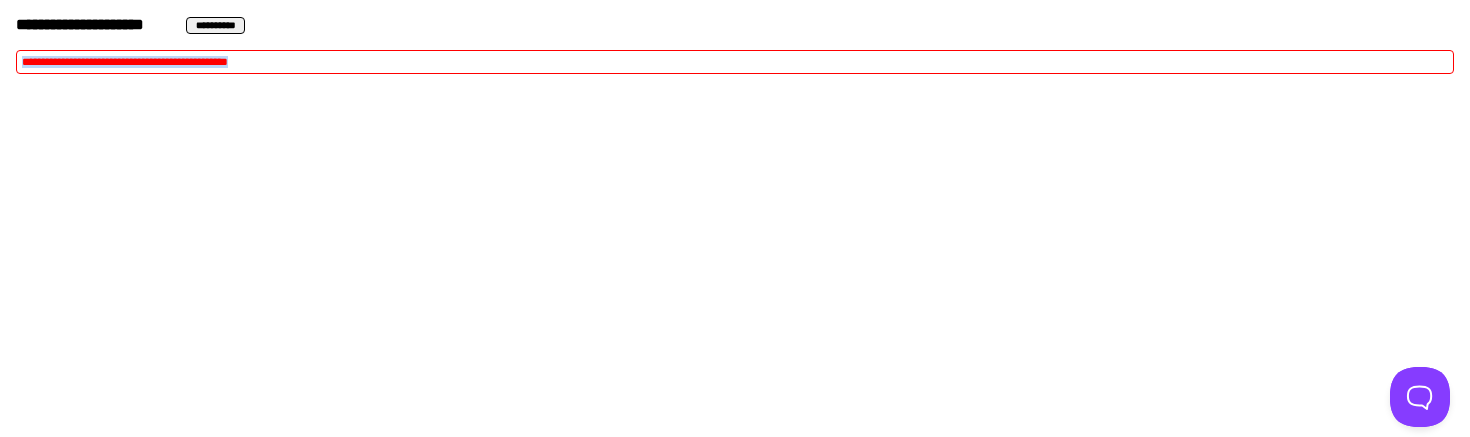 drag, startPoint x: 310, startPoint y: 56, endPoint x: 13, endPoint y: 56, distance: 297 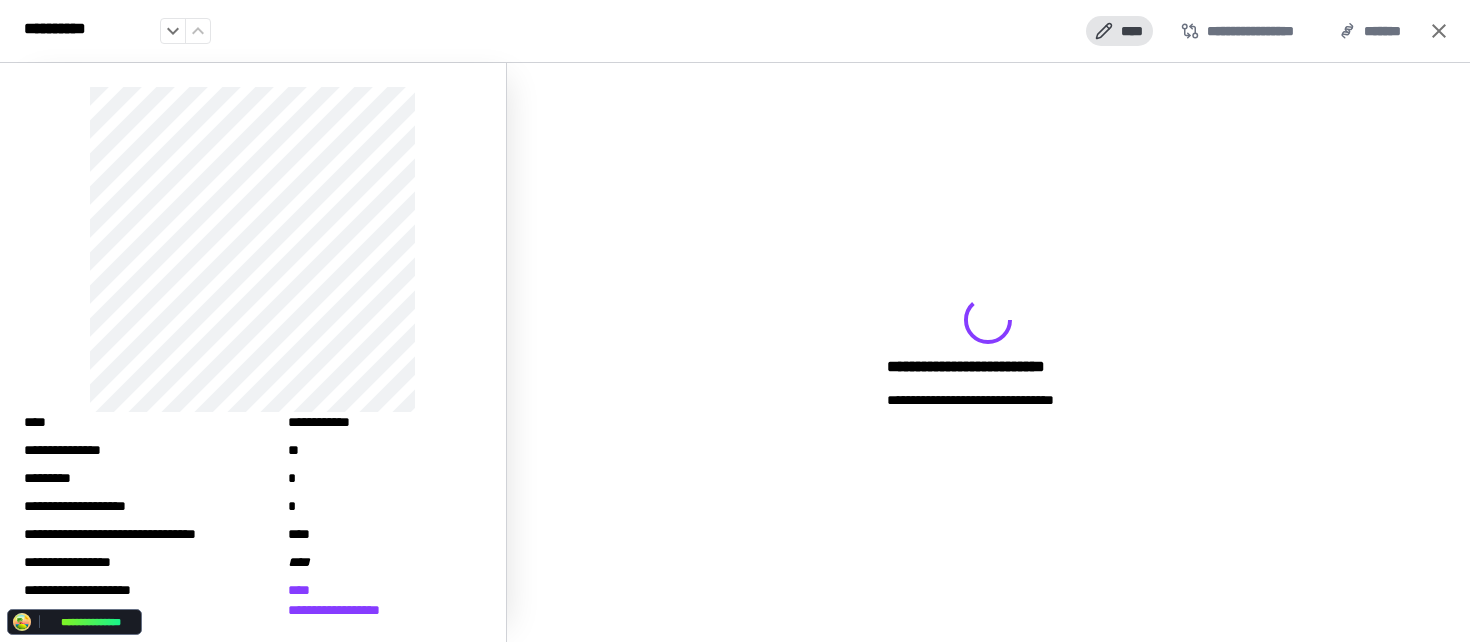 click on "****" at bounding box center (1119, 31) 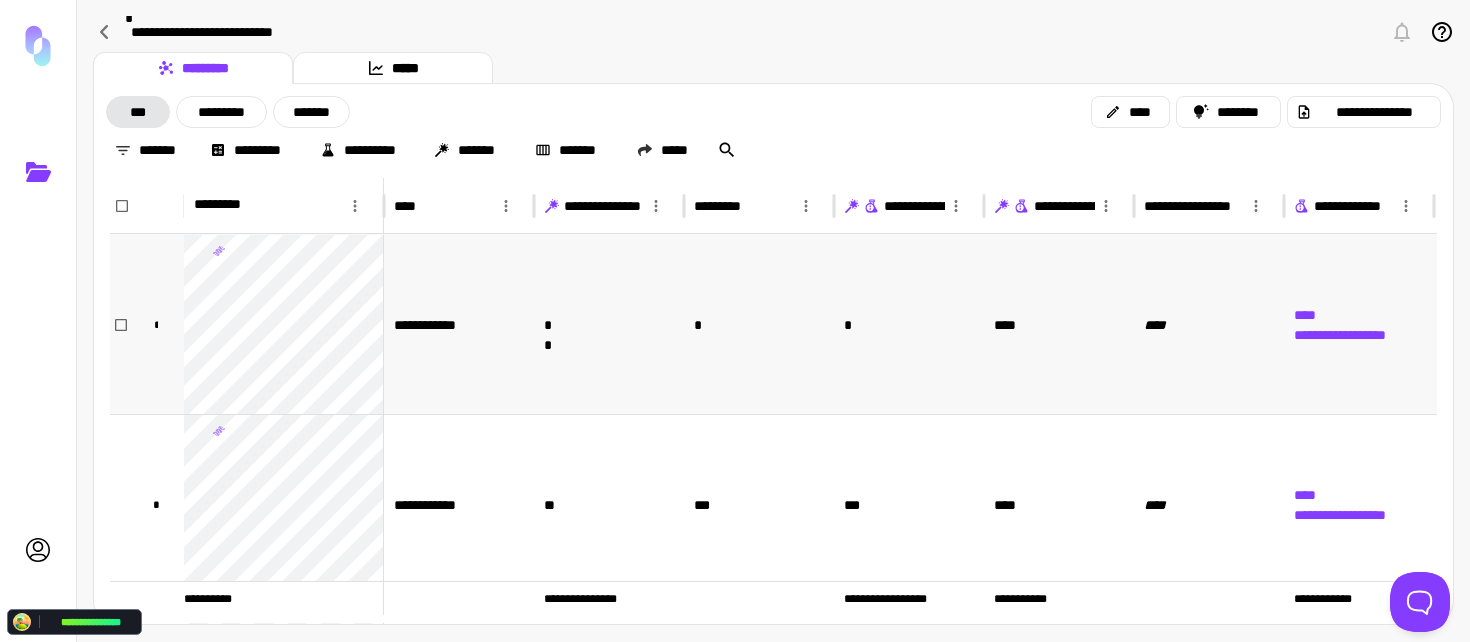 click on "**********" at bounding box center (459, 324) 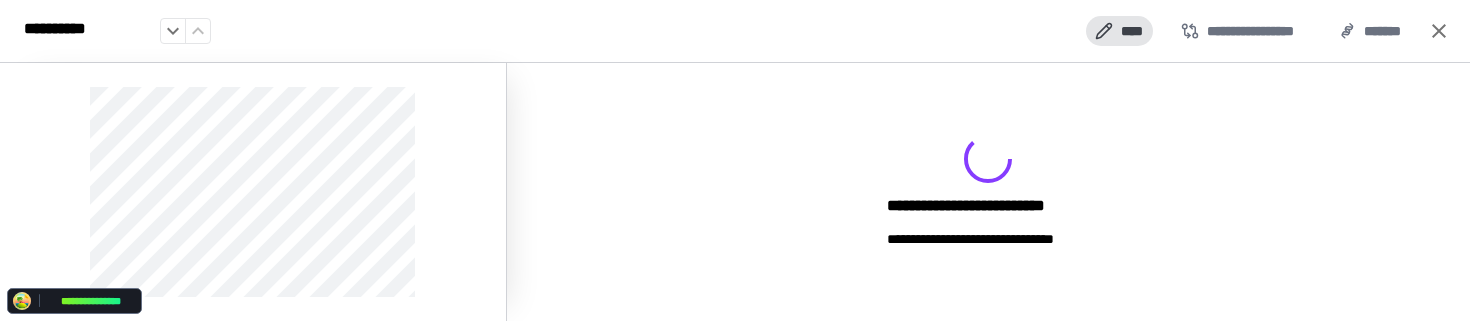 click on "****" at bounding box center (1119, 31) 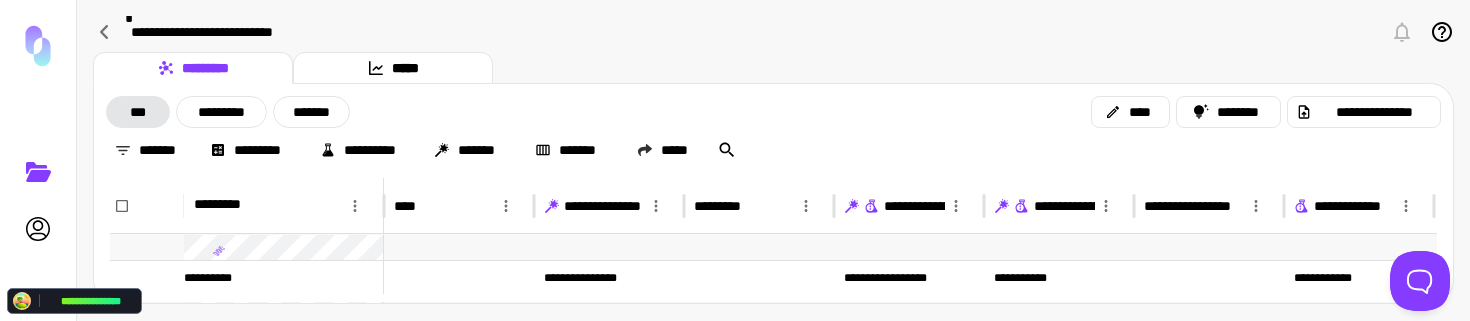 click on "**********" at bounding box center (459, 324) 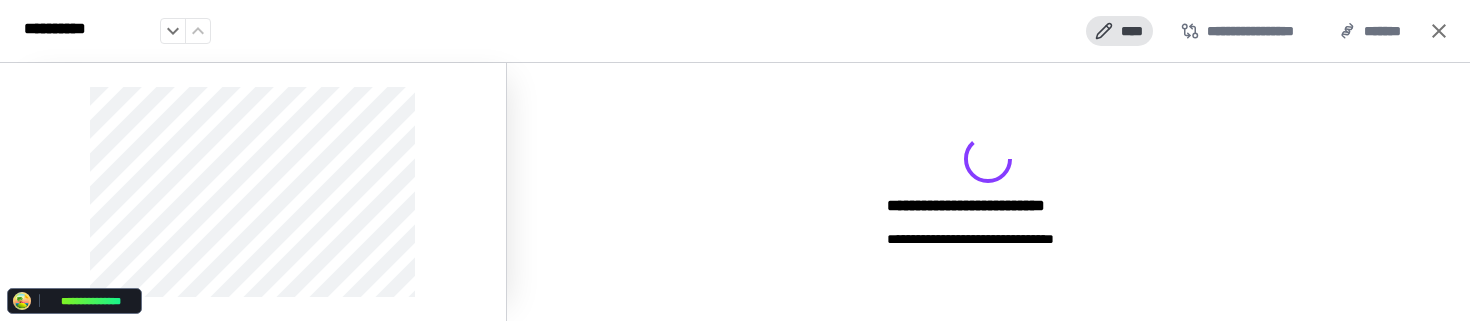 click on "****" at bounding box center (1119, 31) 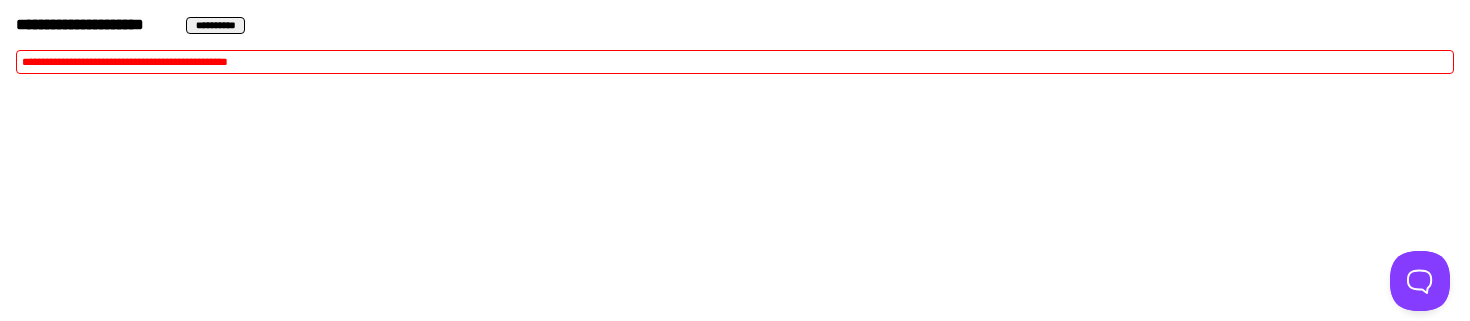 click on "**********" at bounding box center [735, 62] 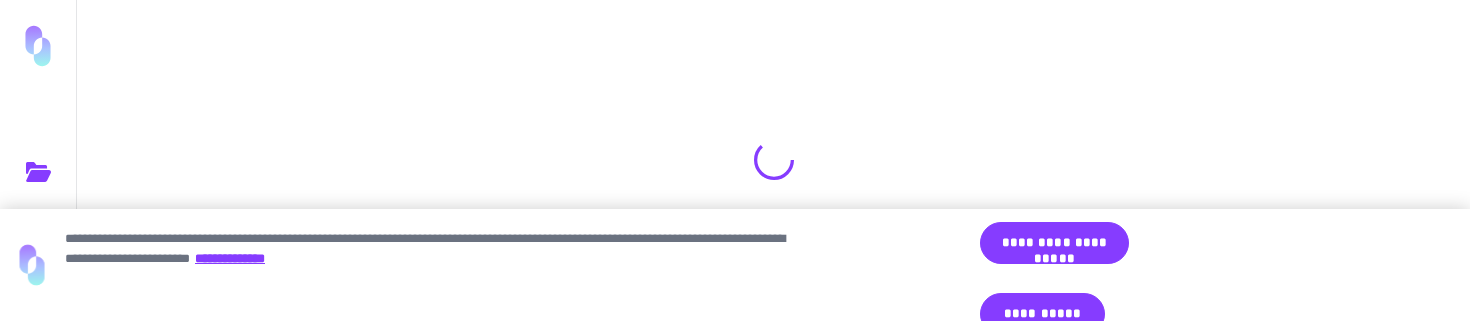 scroll, scrollTop: 0, scrollLeft: 0, axis: both 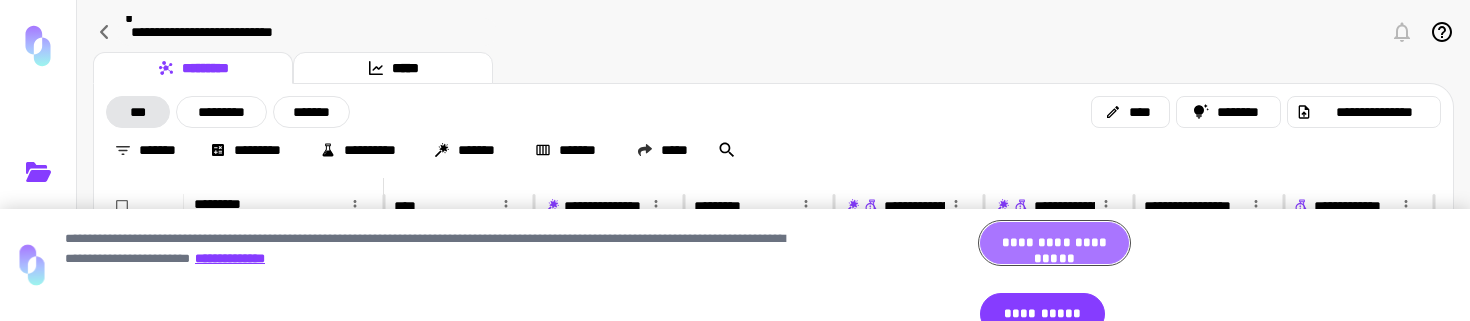 click on "**********" at bounding box center (1054, 243) 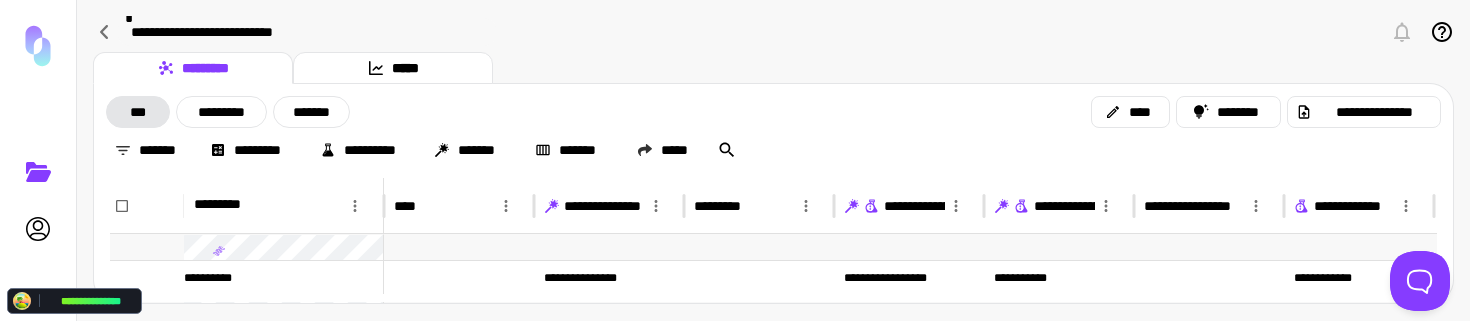 click on "**" at bounding box center [609, 324] 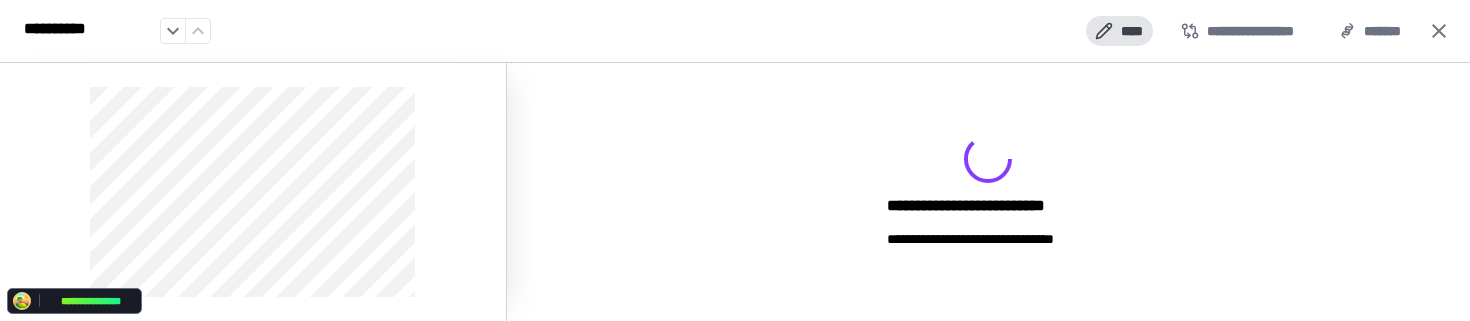click on "****" at bounding box center [1119, 31] 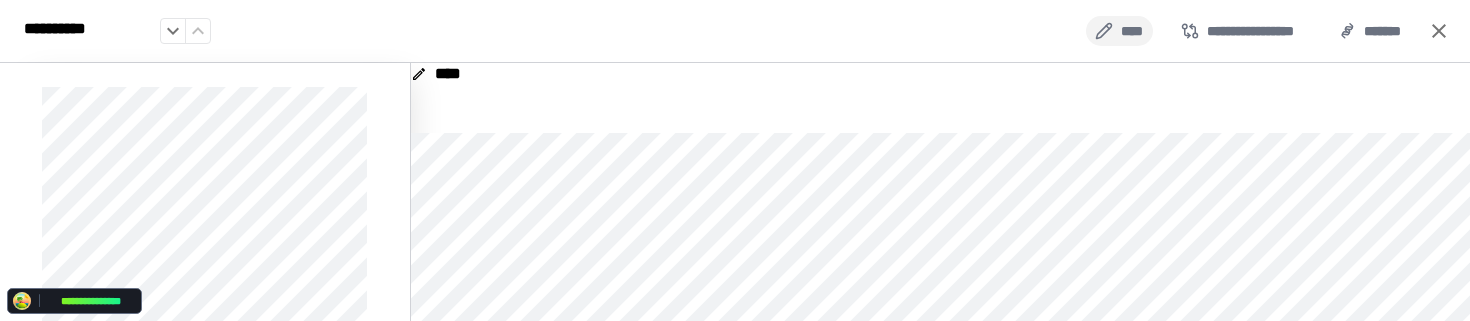 scroll, scrollTop: 429, scrollLeft: 0, axis: vertical 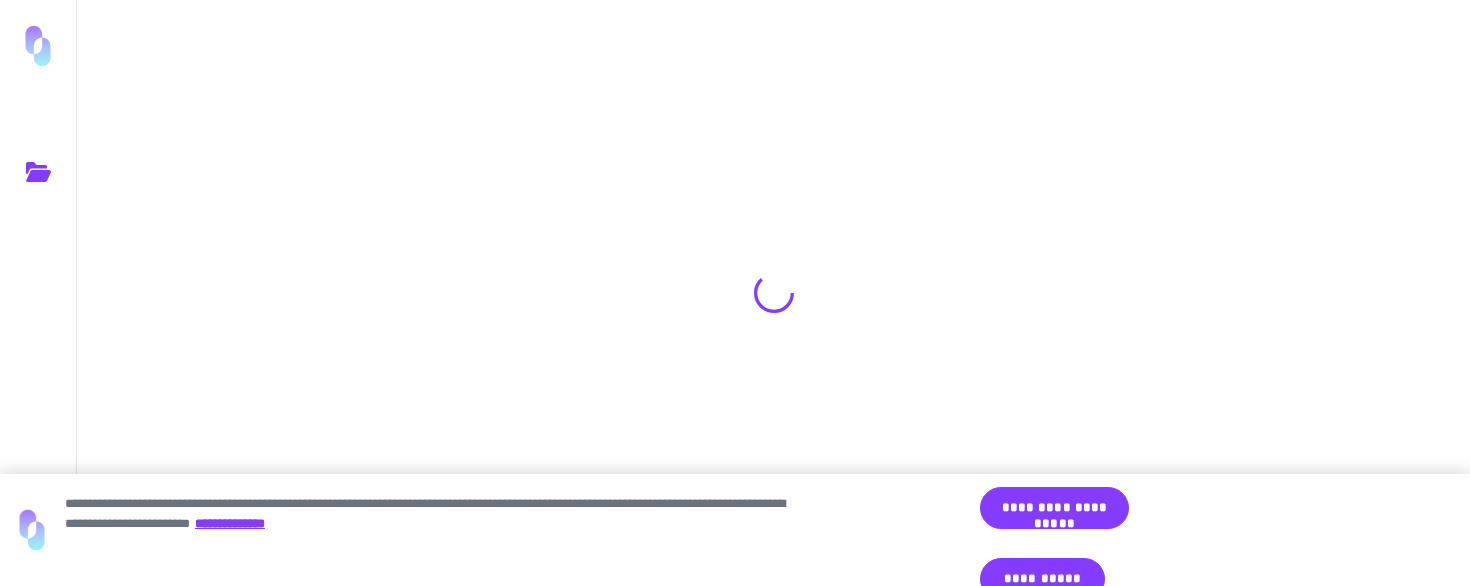 click on "**********" at bounding box center (1054, 508) 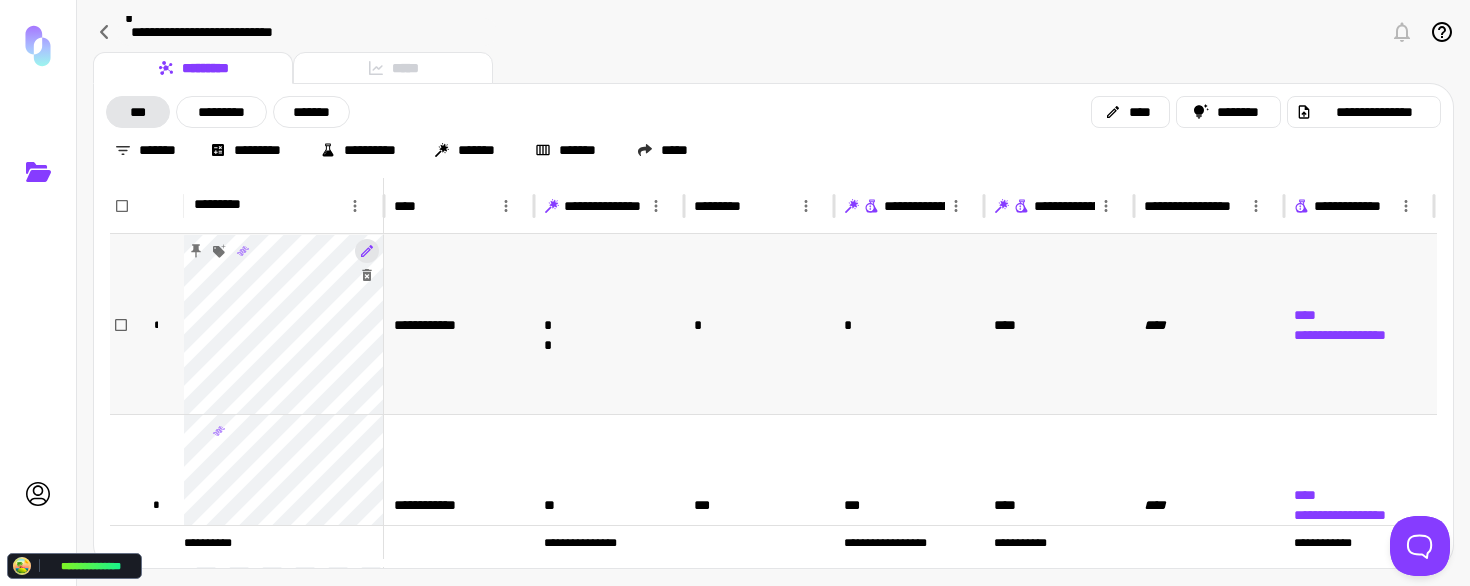 click at bounding box center (367, 251) 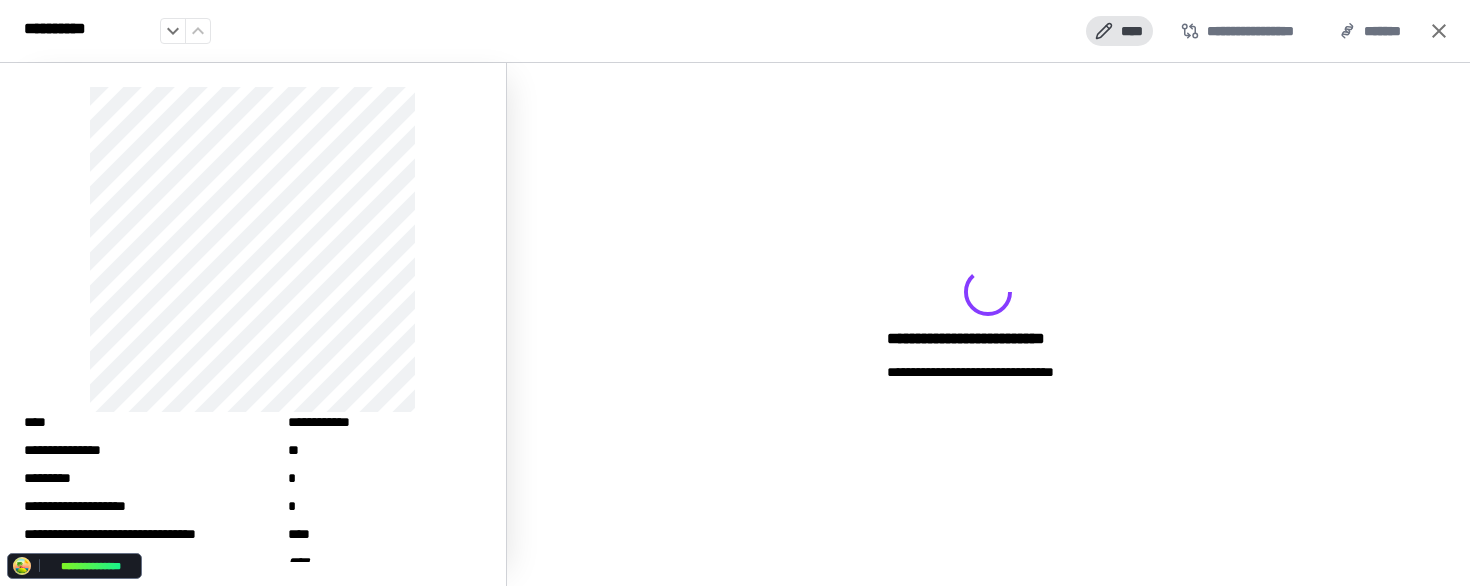 click on "****" at bounding box center (1119, 31) 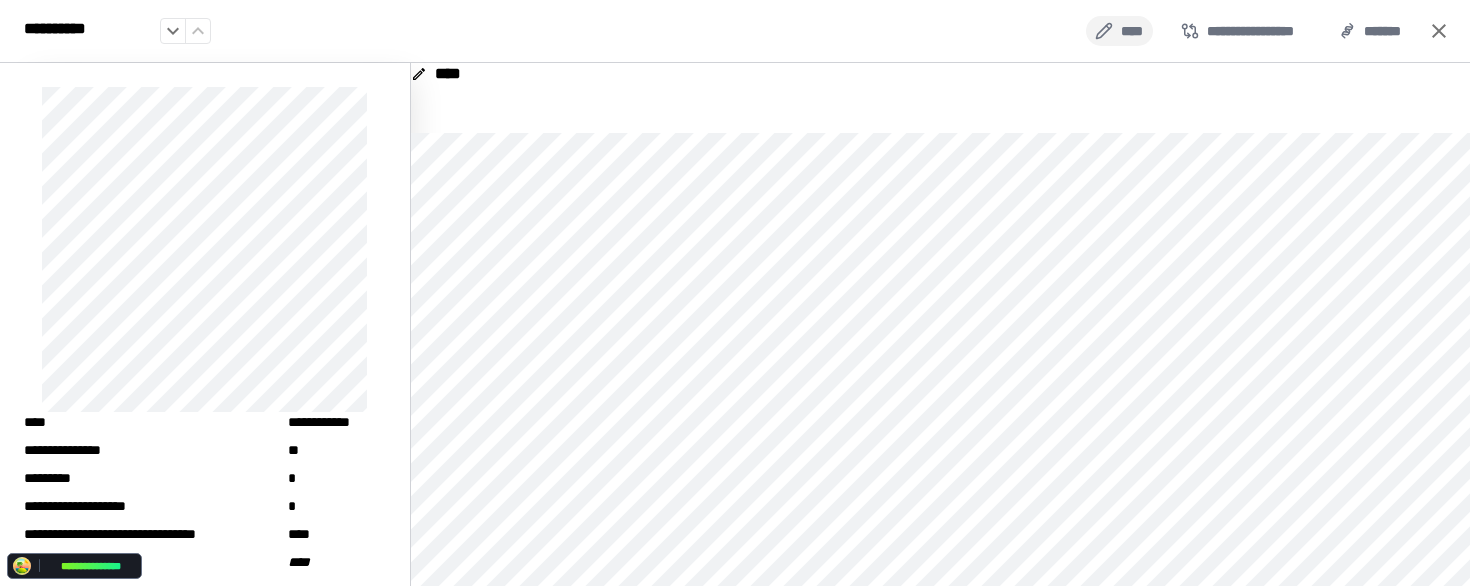 scroll, scrollTop: 0, scrollLeft: 0, axis: both 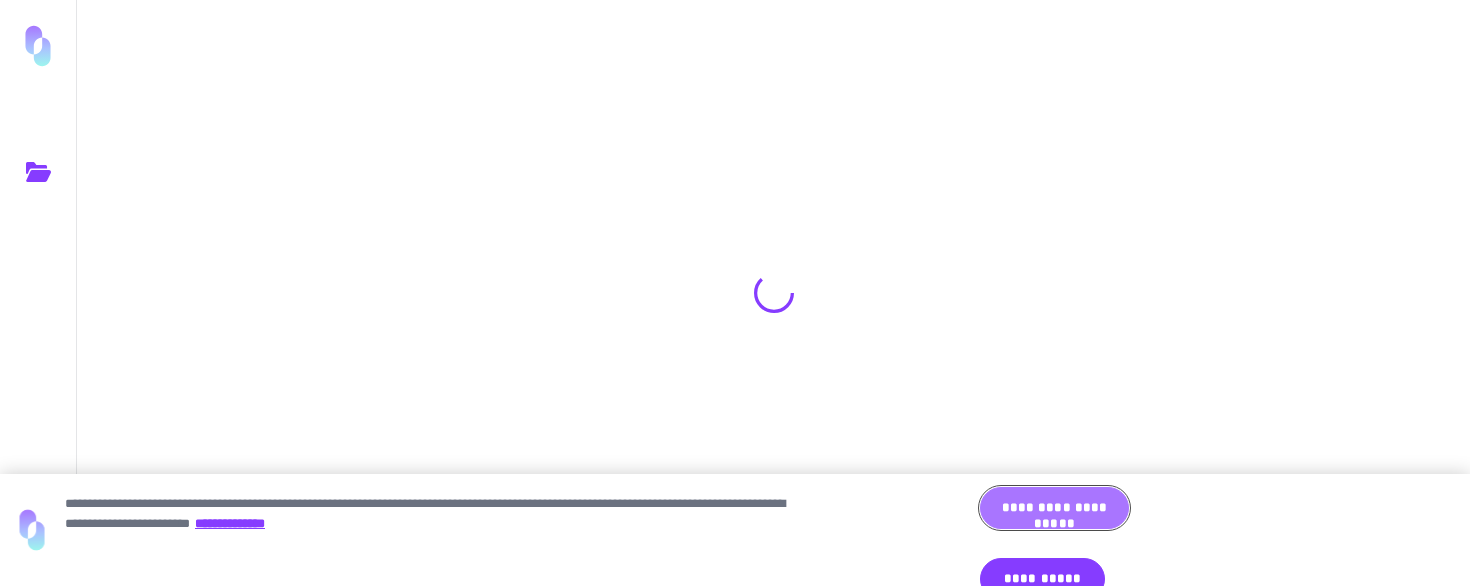 click on "**********" at bounding box center (1054, 508) 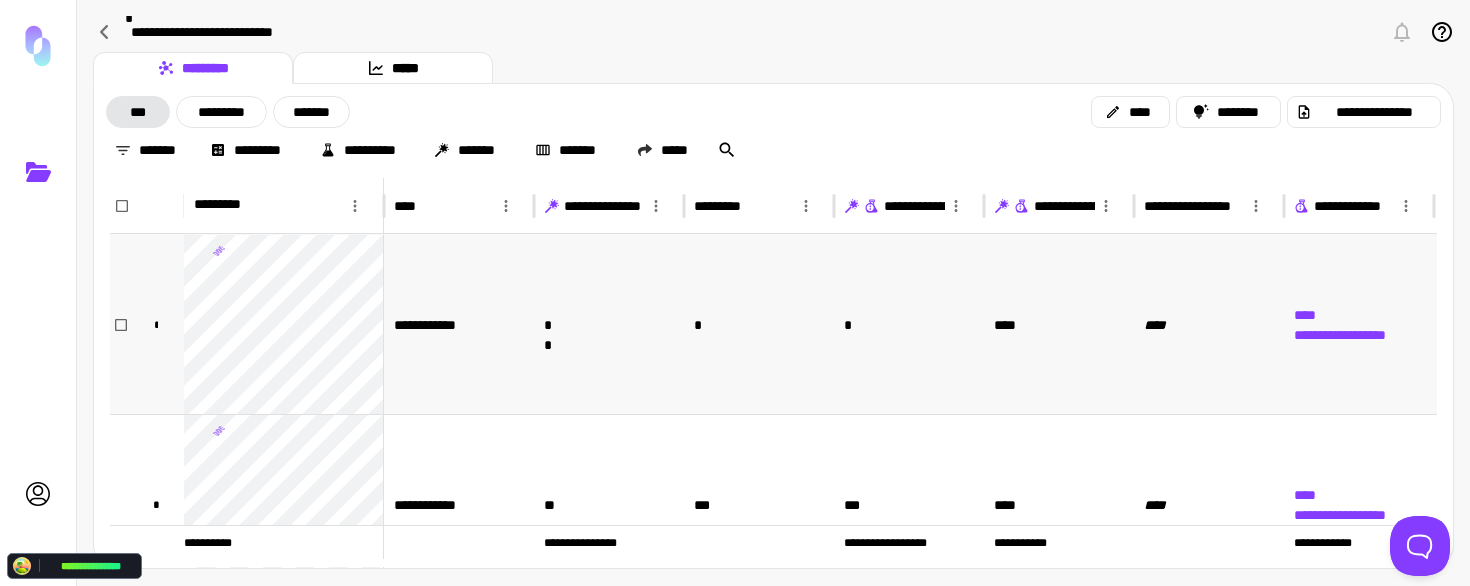 click on "**********" at bounding box center [459, 324] 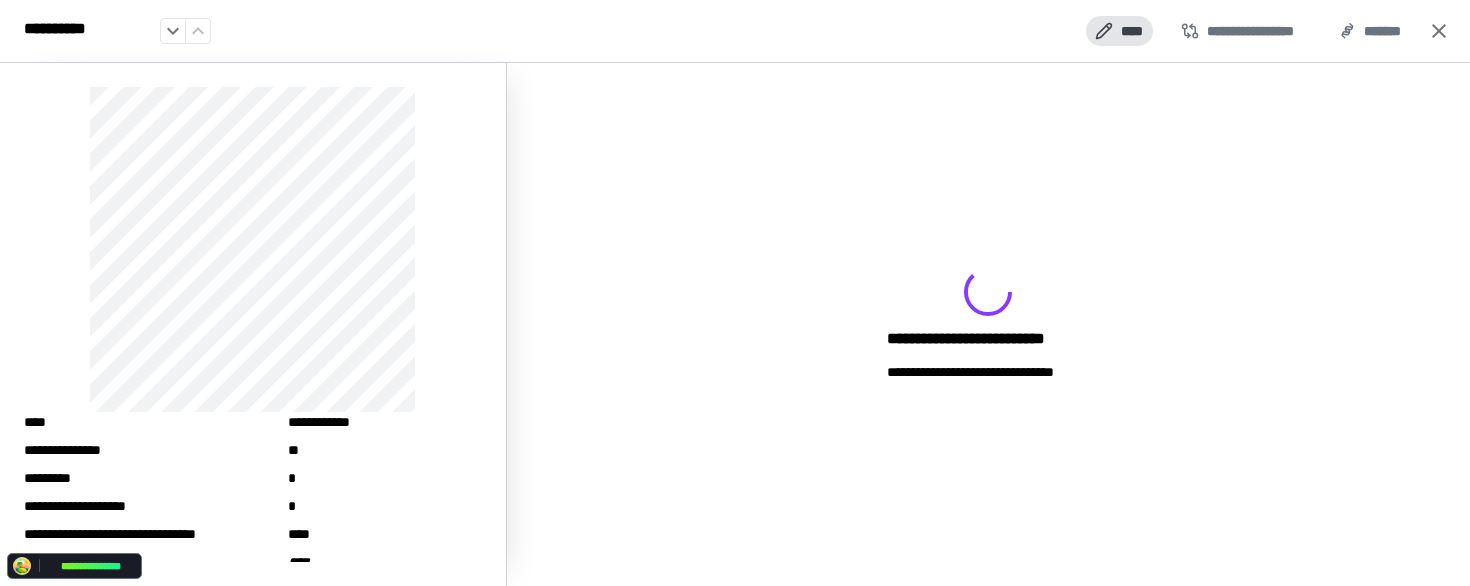 click on "****" at bounding box center (1119, 31) 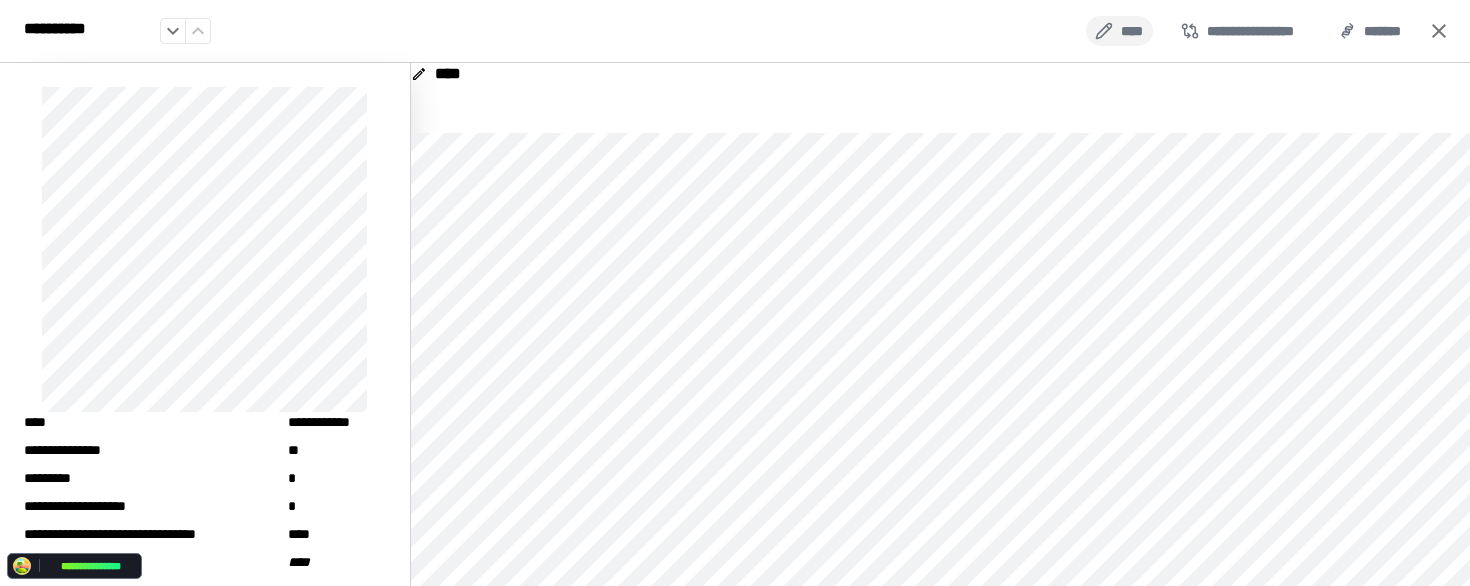 scroll, scrollTop: 0, scrollLeft: 0, axis: both 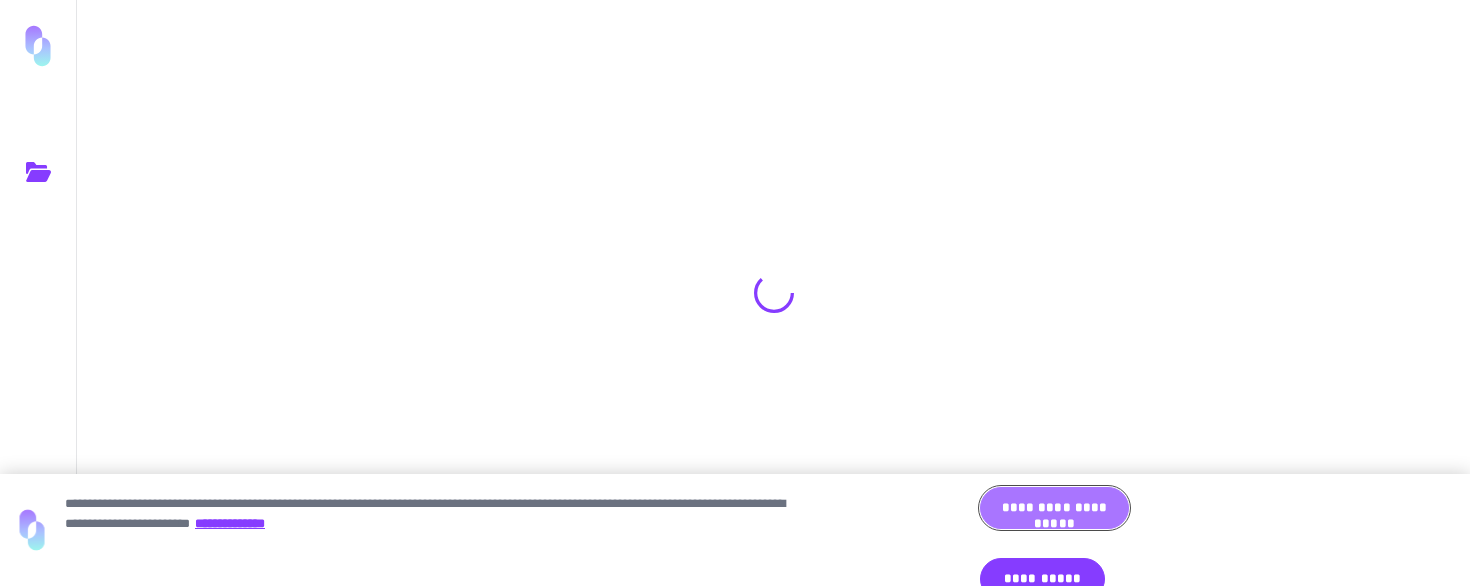 click on "**********" at bounding box center [1054, 508] 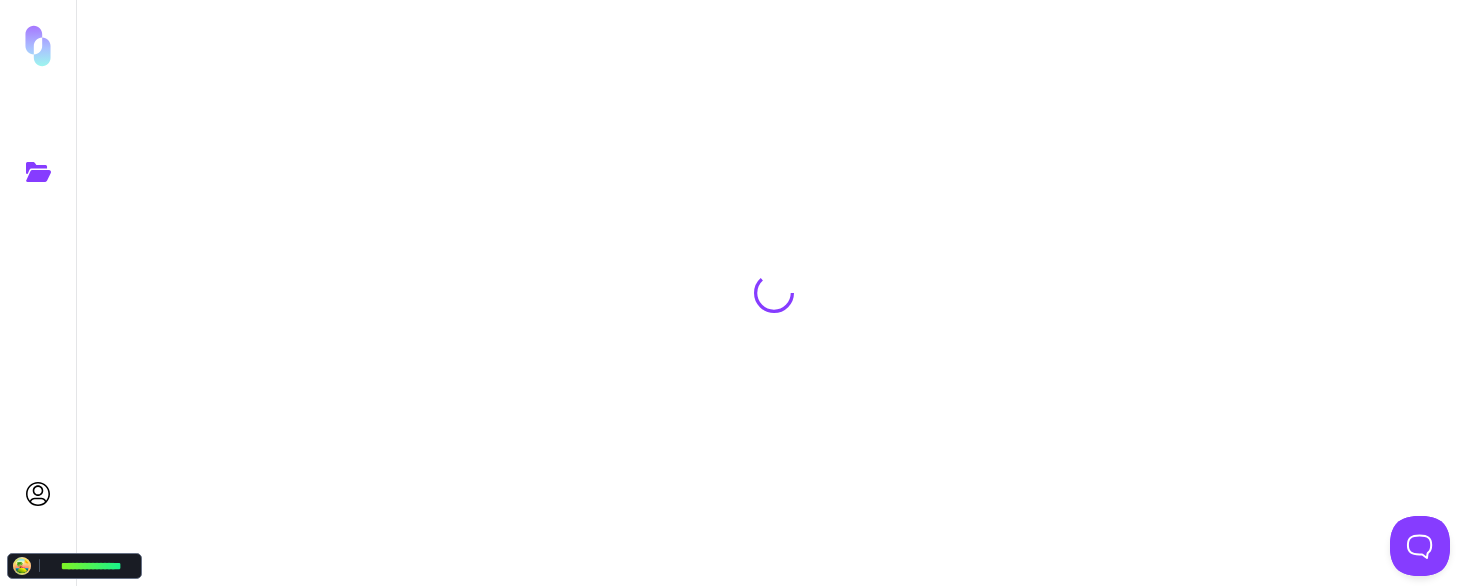 click at bounding box center [773, 293] 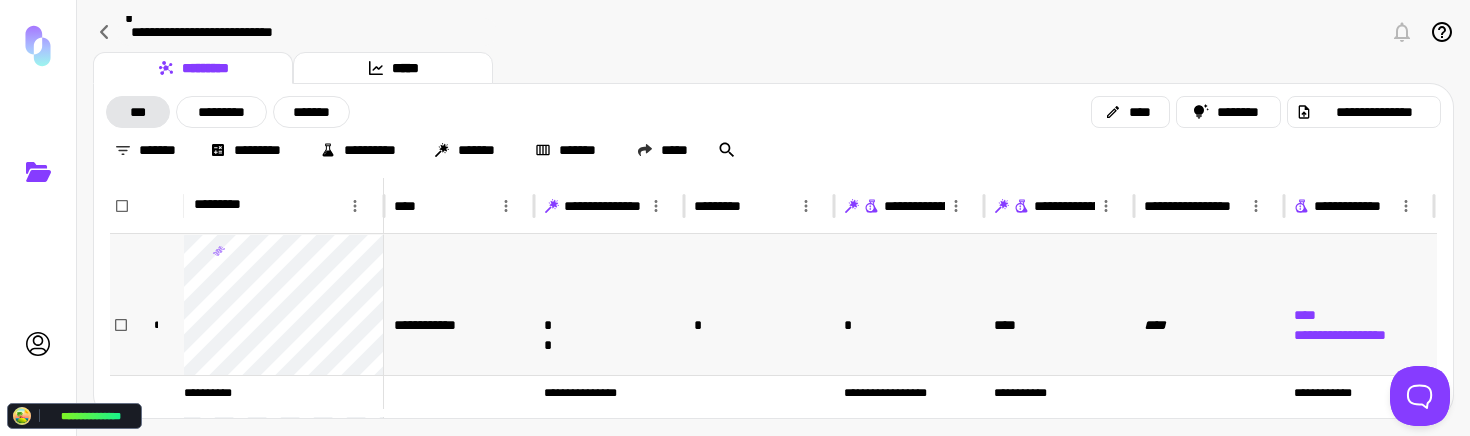 click on "*" at bounding box center [909, 324] 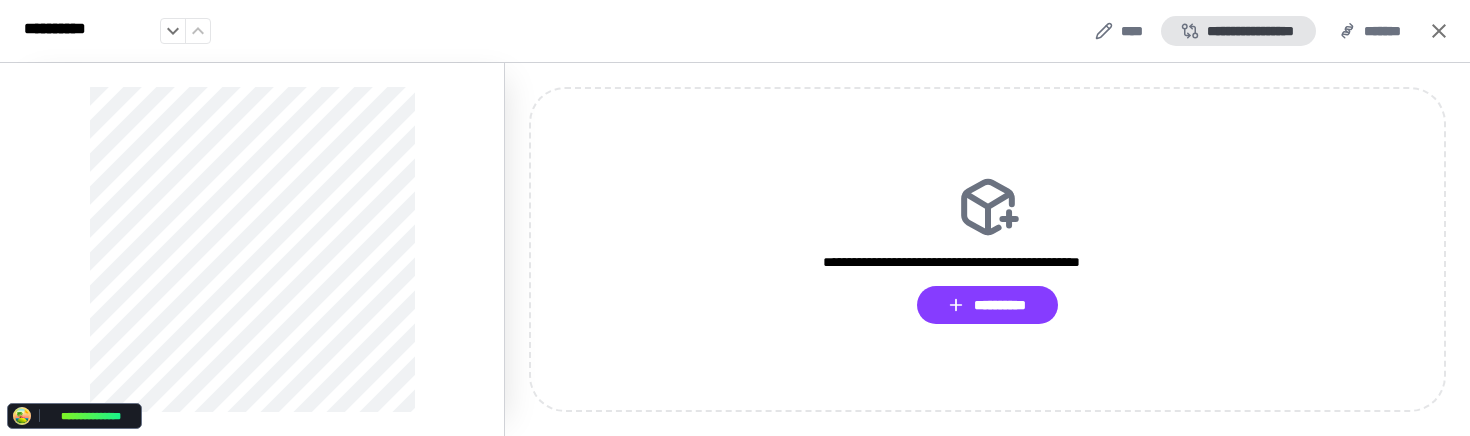 click on "**********" at bounding box center [1238, 31] 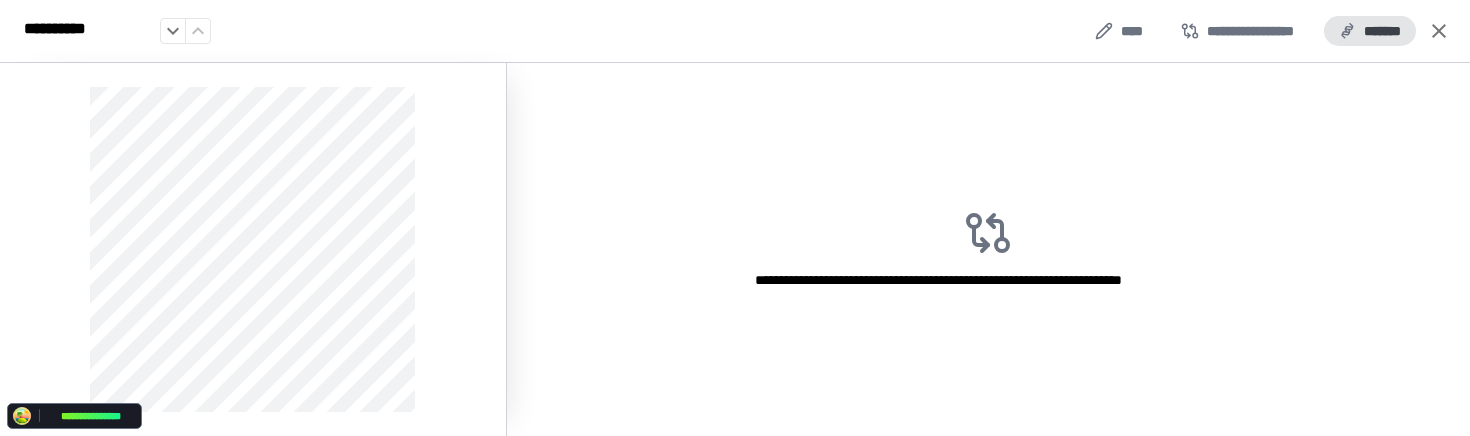 click on "*******" at bounding box center (1370, 31) 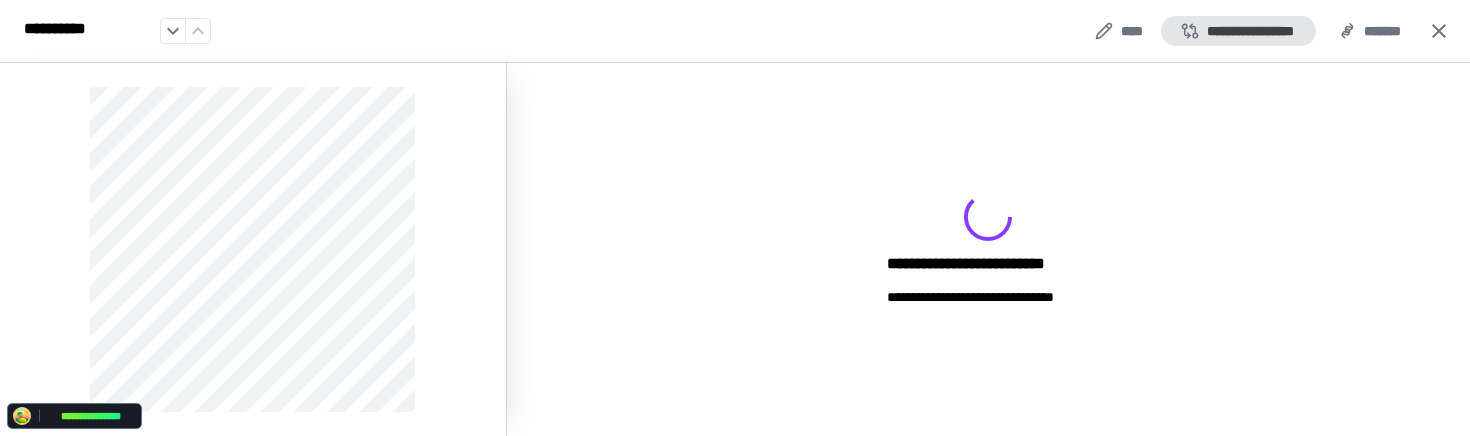 click on "**********" at bounding box center (1238, 31) 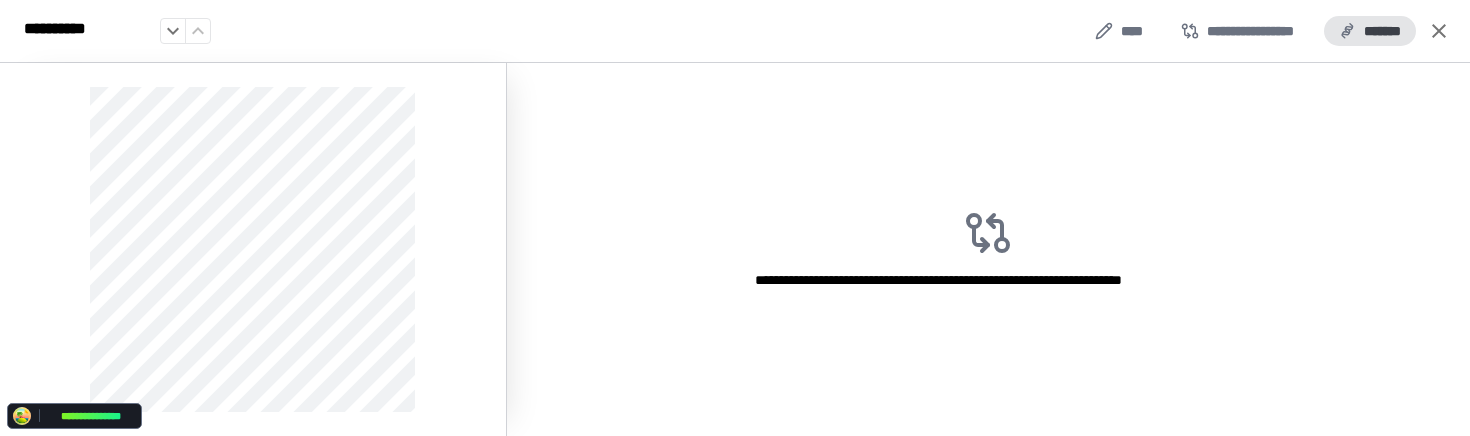 click on "*******" at bounding box center [1370, 31] 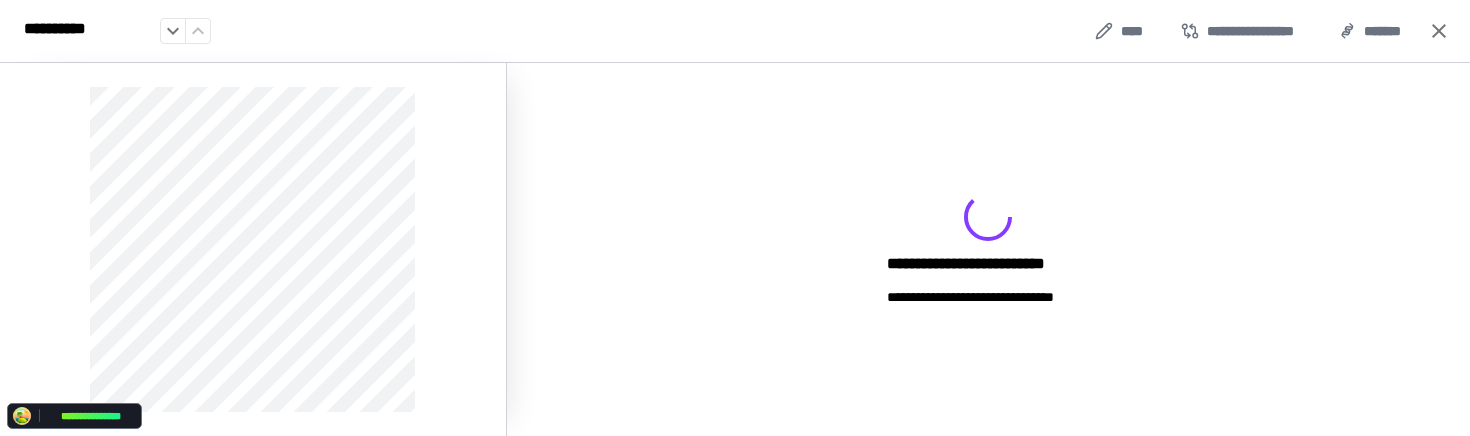 click 